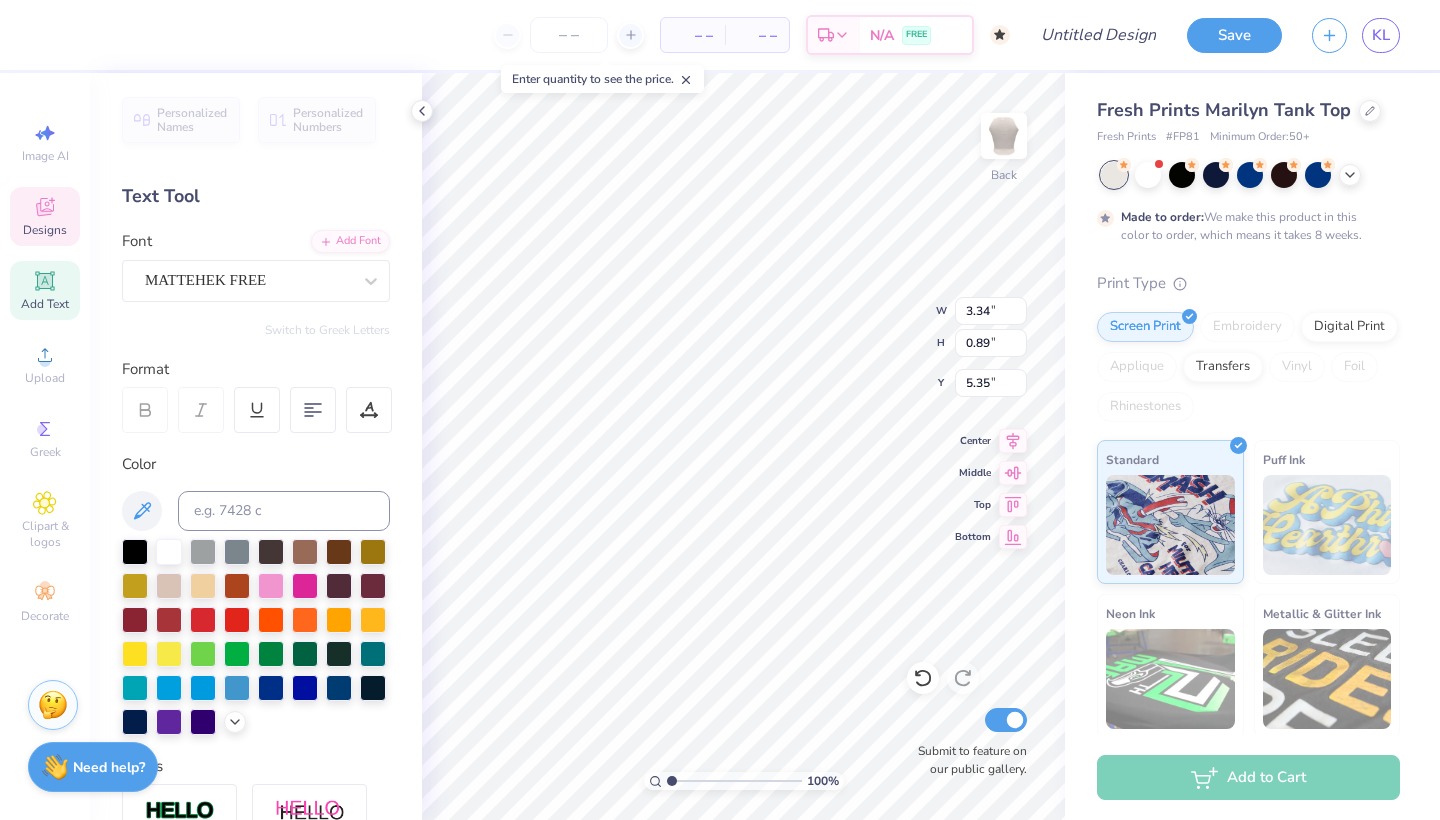 scroll, scrollTop: 0, scrollLeft: 0, axis: both 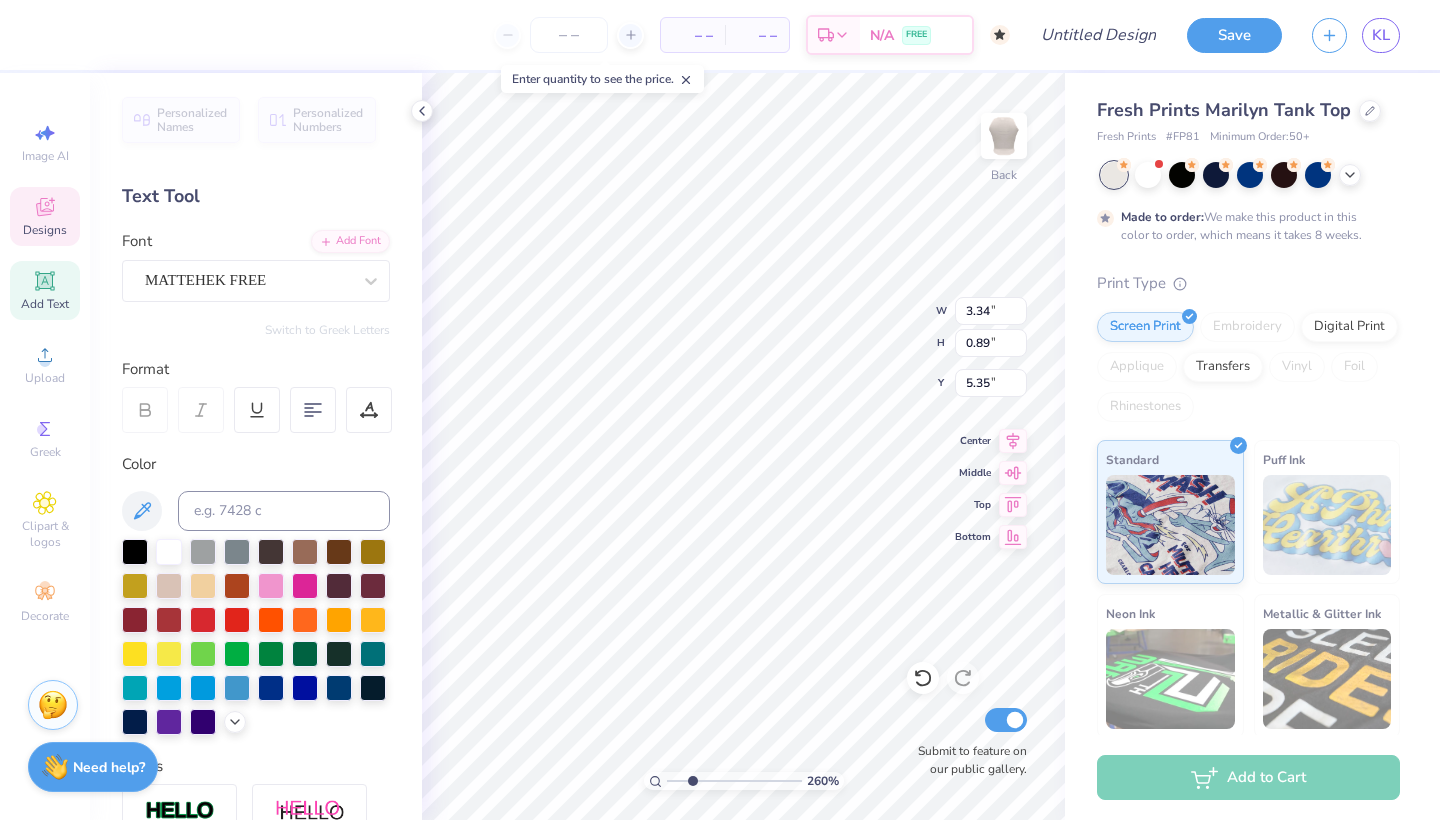 type on "2.45" 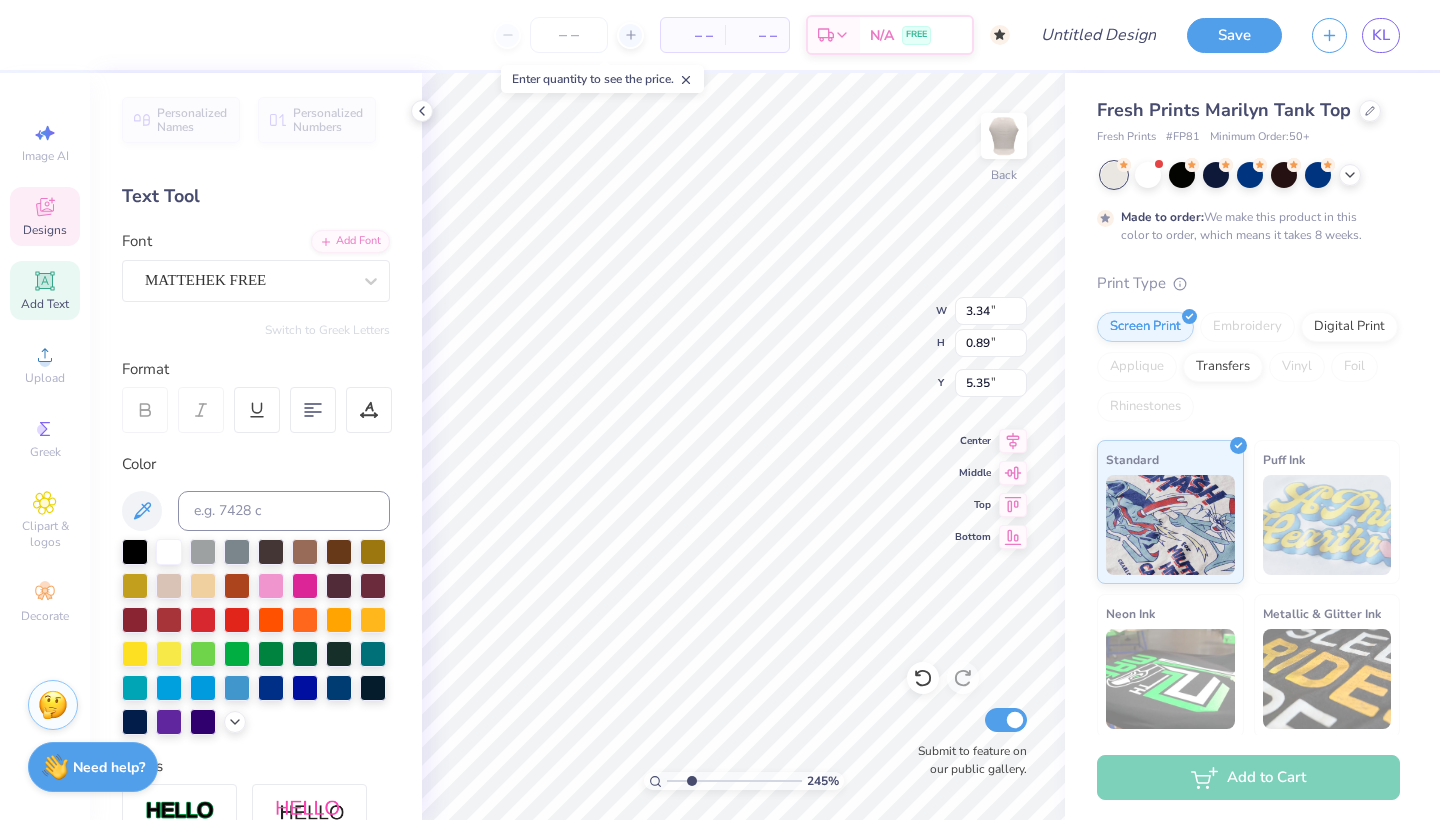 drag, startPoint x: 670, startPoint y: 779, endPoint x: 691, endPoint y: 774, distance: 21.587032 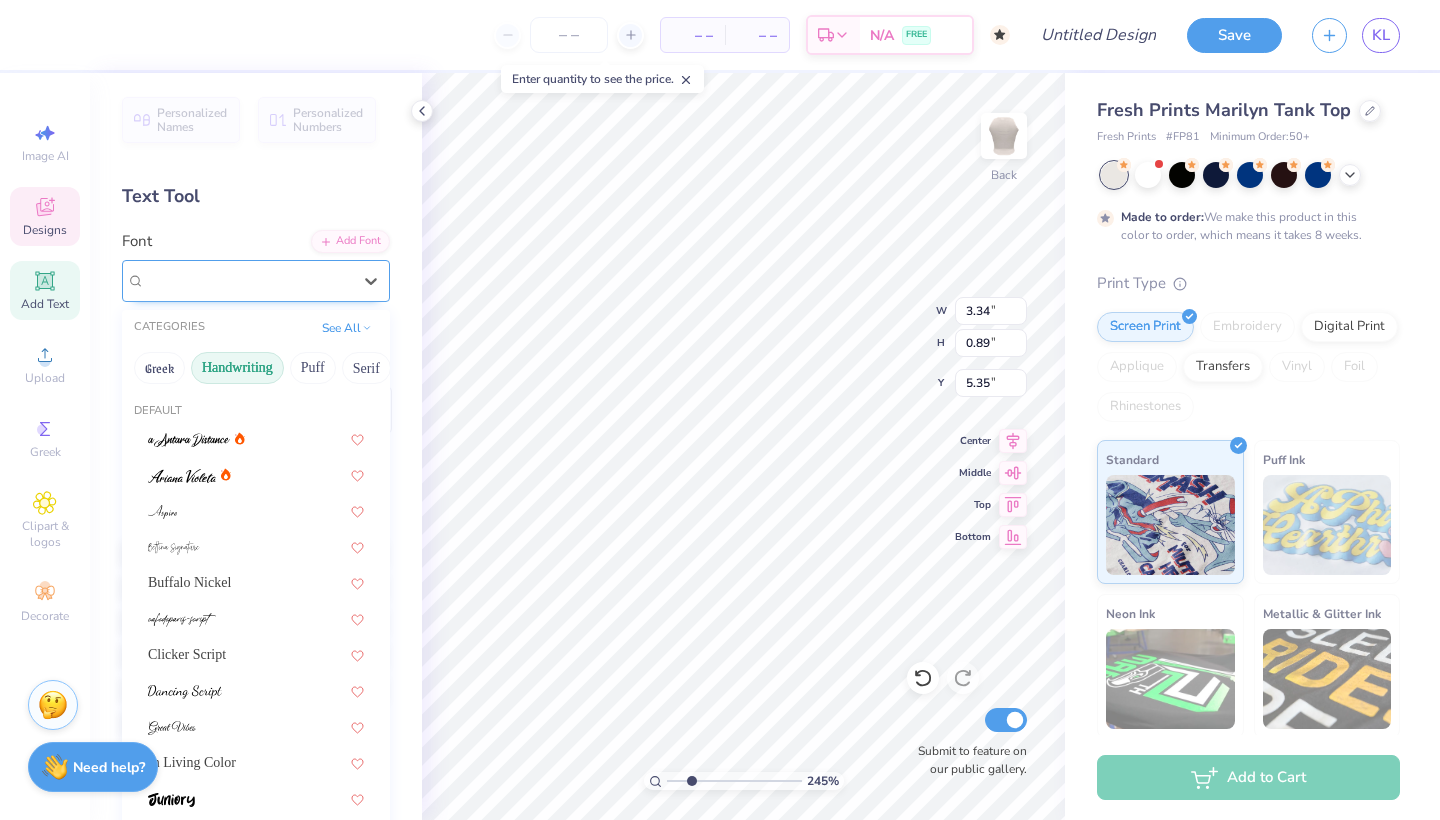 click on "MATTEHEK FREE" at bounding box center [256, 281] 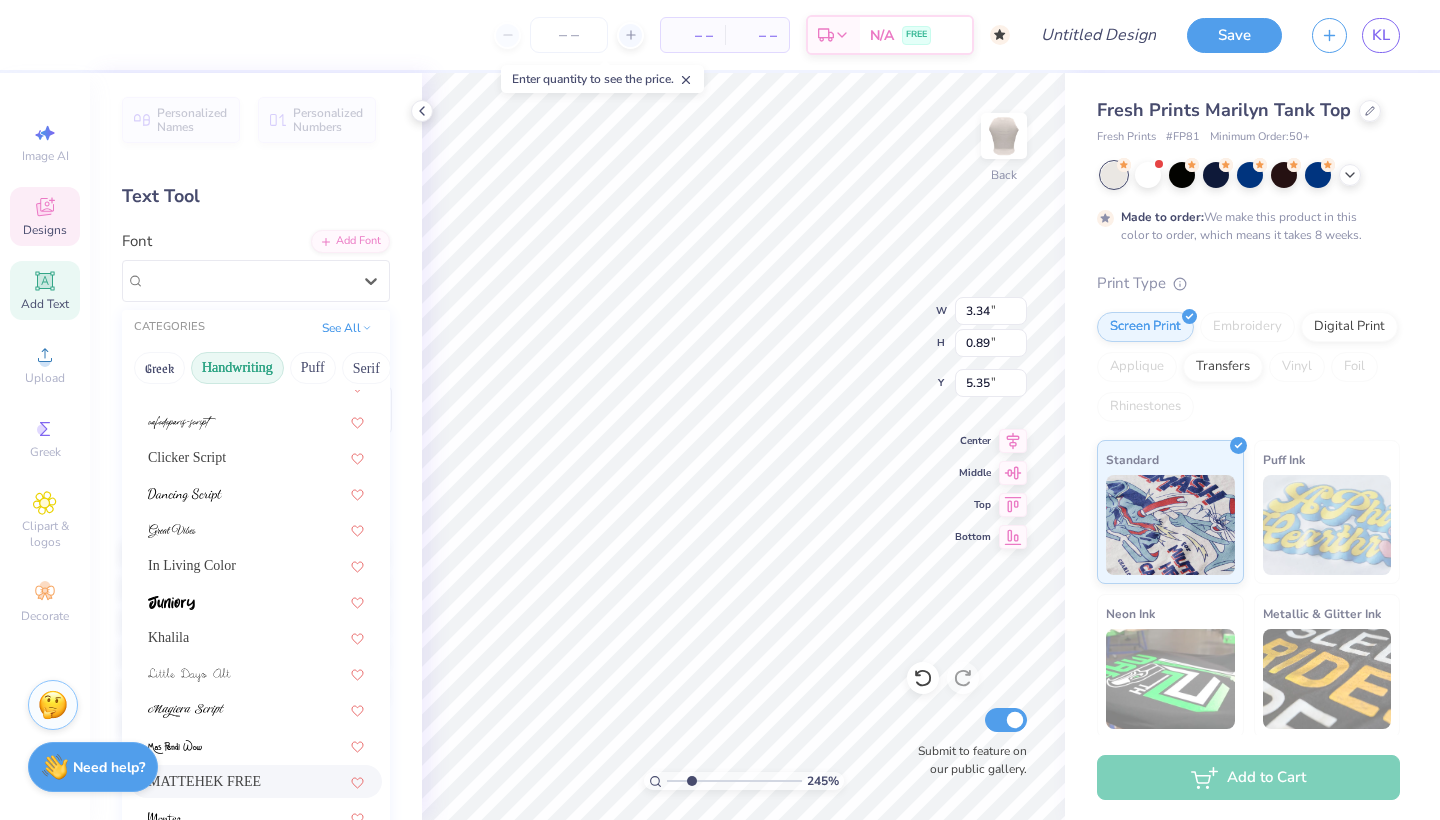 scroll, scrollTop: 213, scrollLeft: 0, axis: vertical 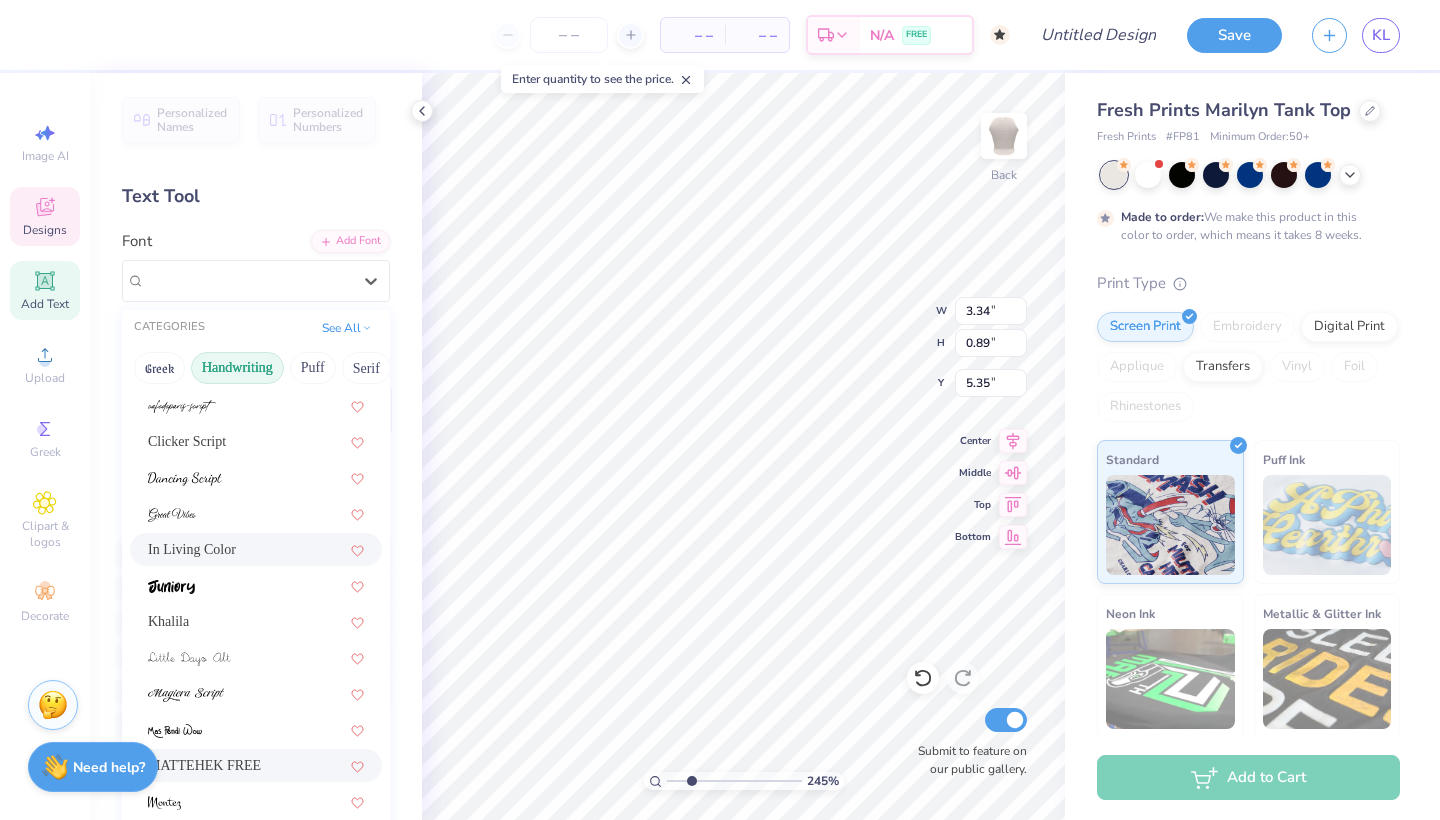 drag, startPoint x: 208, startPoint y: 549, endPoint x: 217, endPoint y: 559, distance: 13.453624 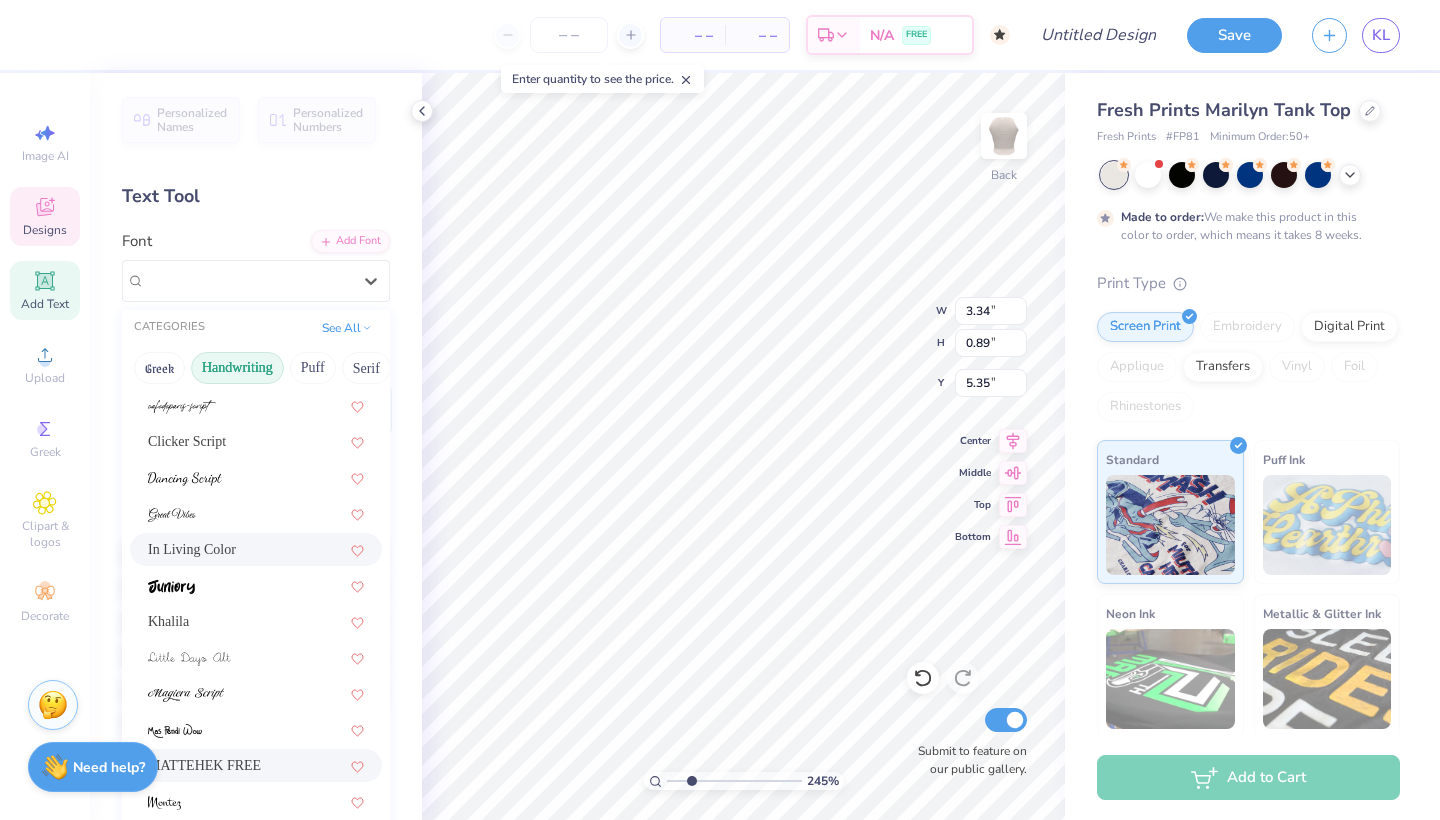click on "In Living Color" at bounding box center (192, 549) 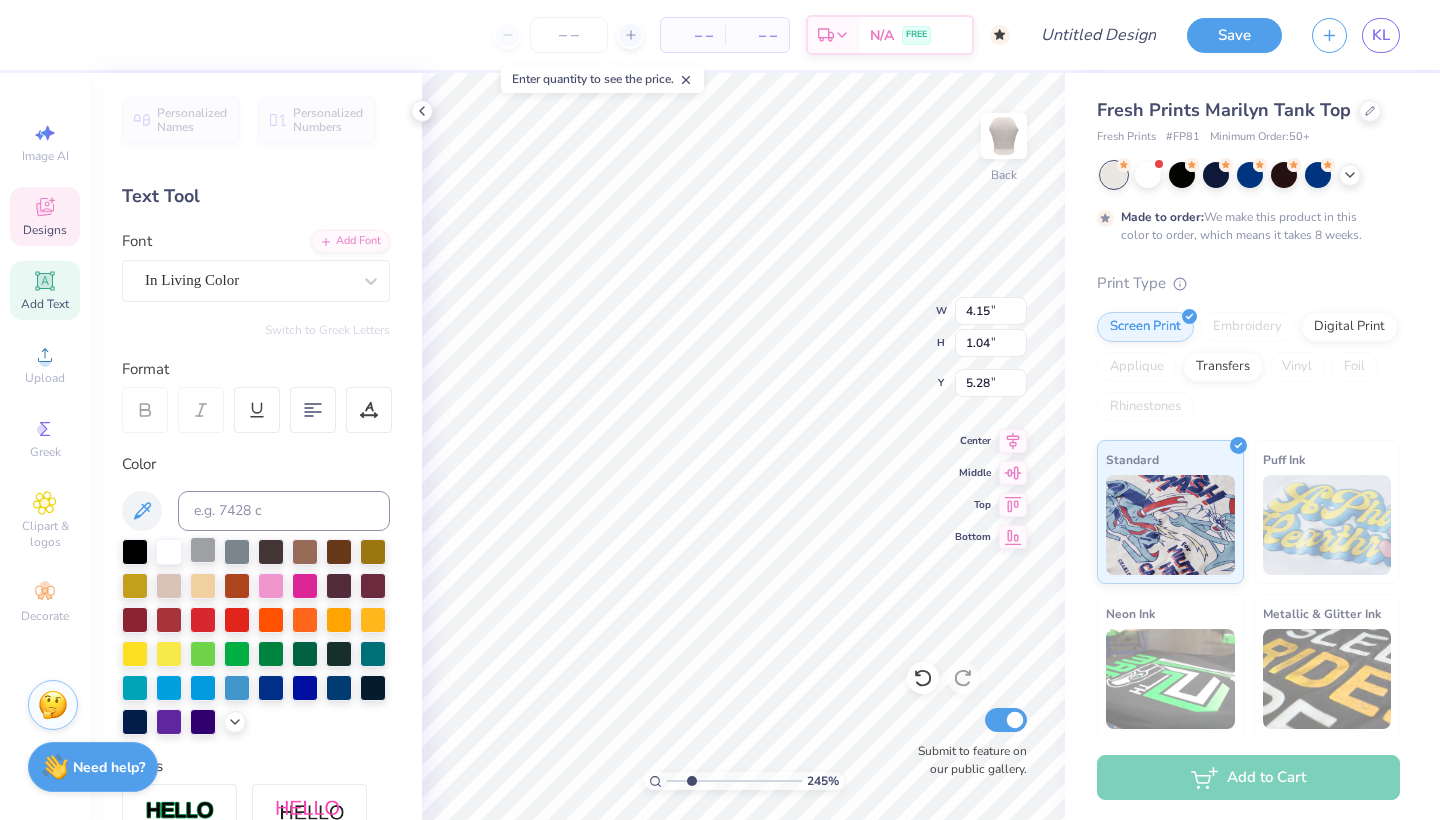 type on "4.15" 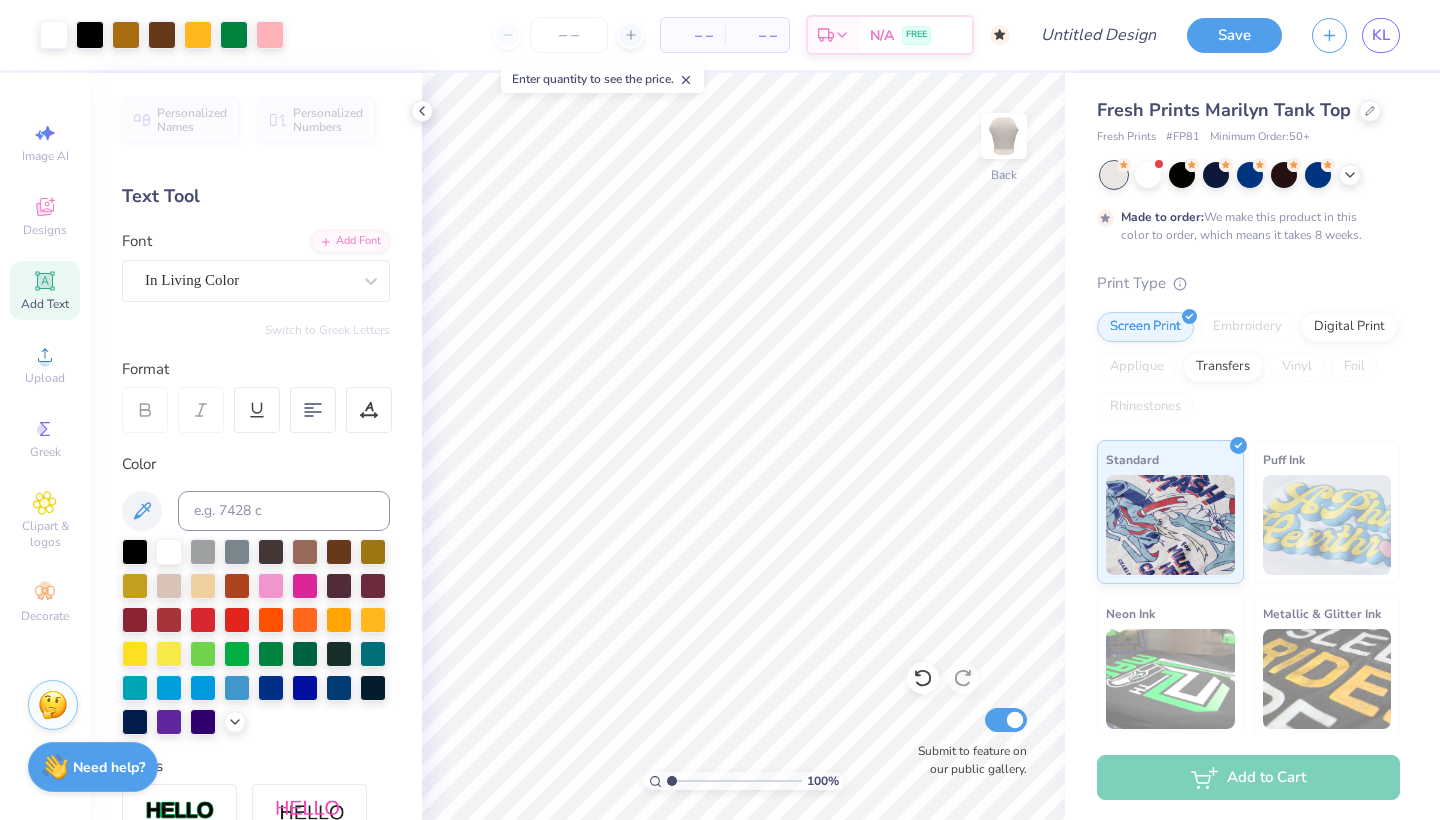 drag, startPoint x: 691, startPoint y: 784, endPoint x: 662, endPoint y: 775, distance: 30.364452 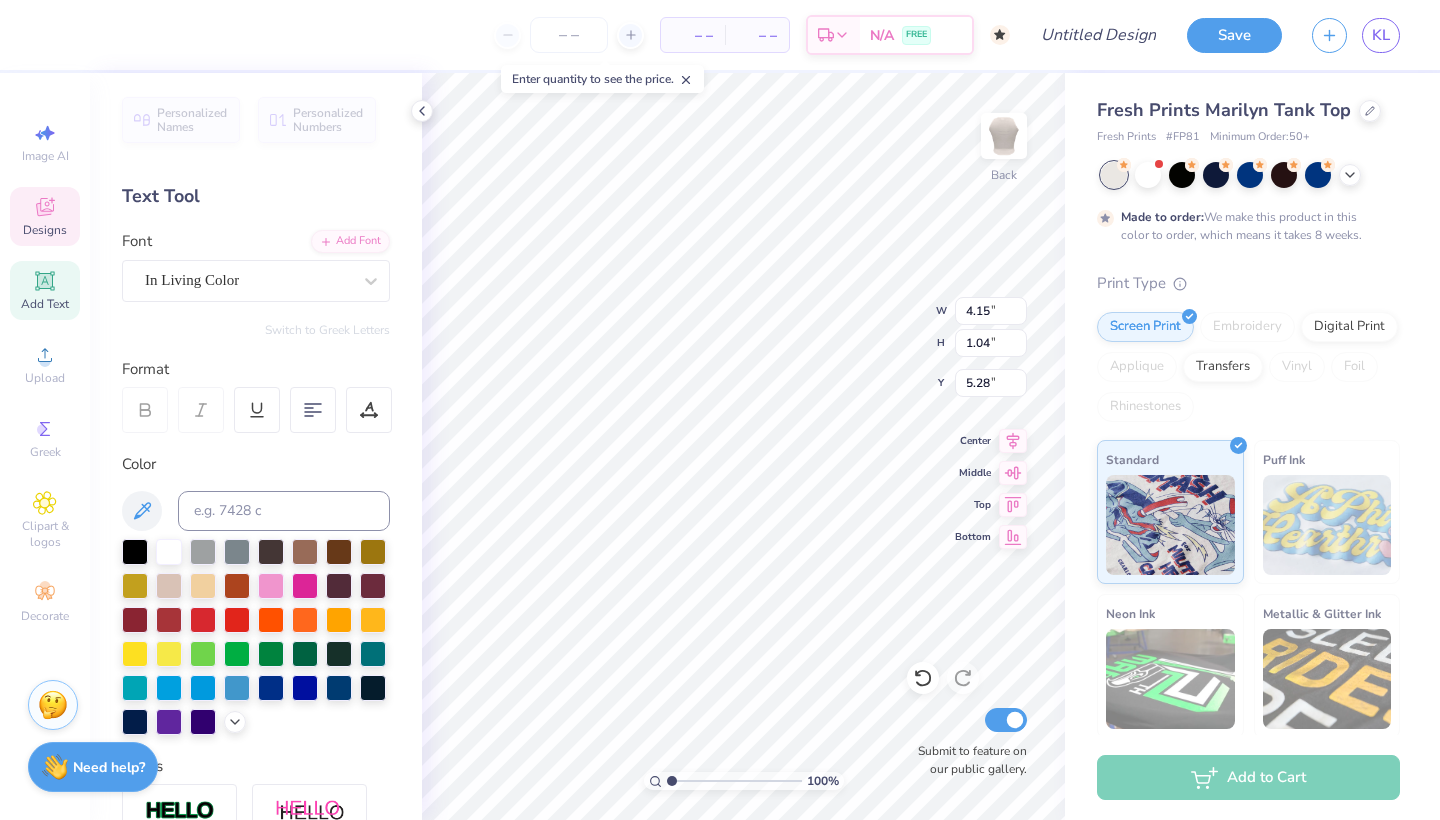 type on "5.68" 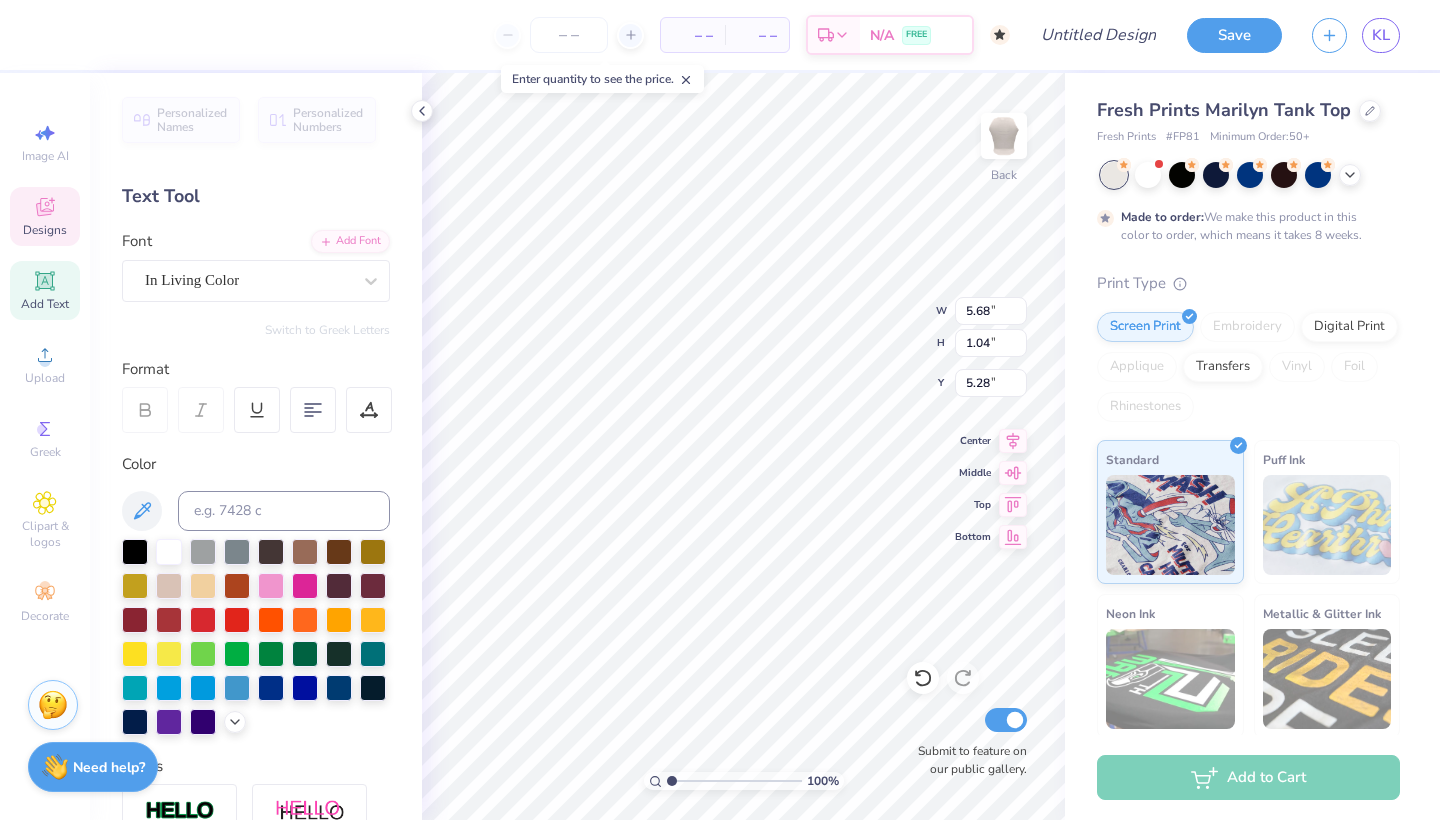 type on "1.43" 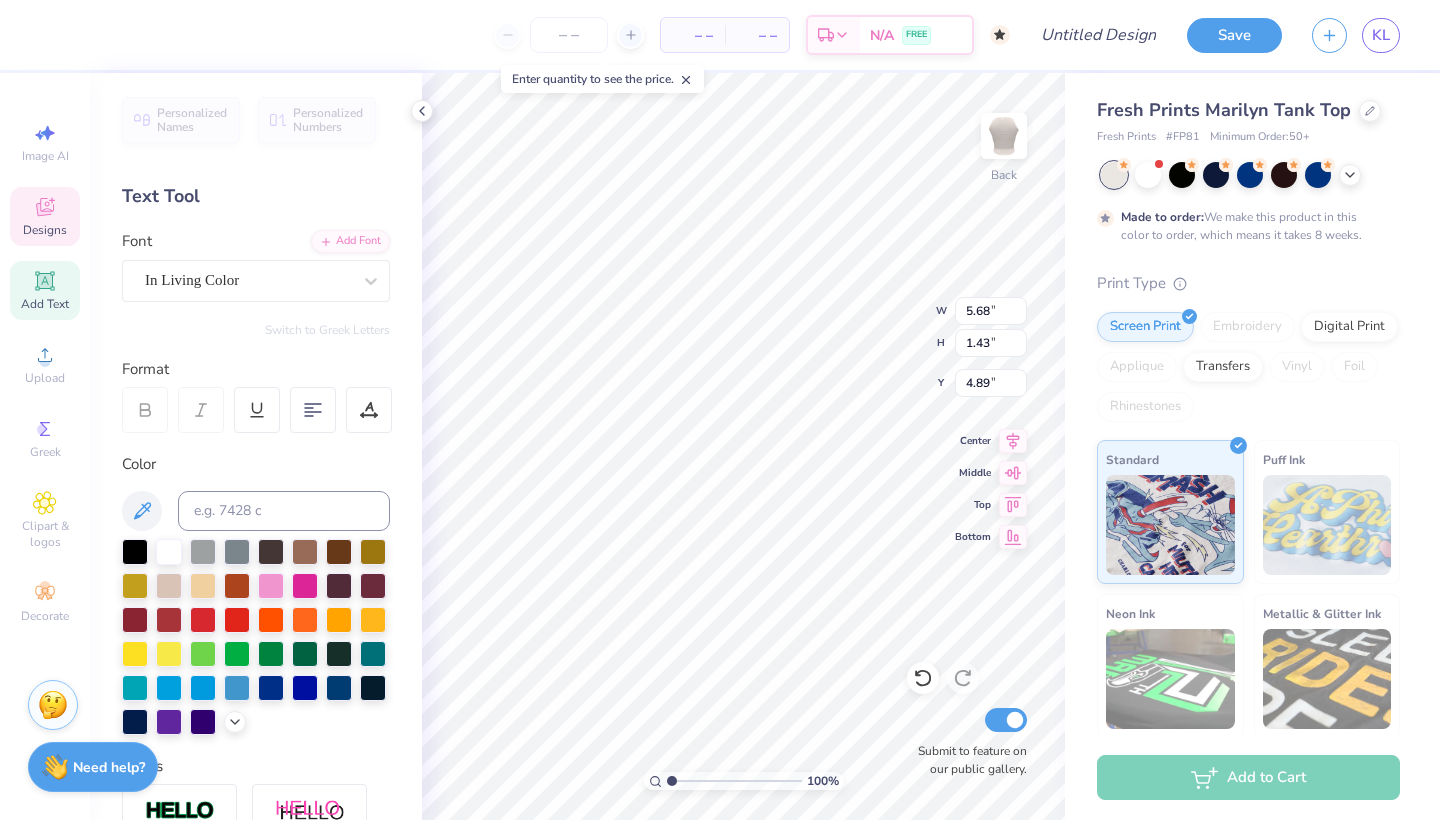 type on "6.60" 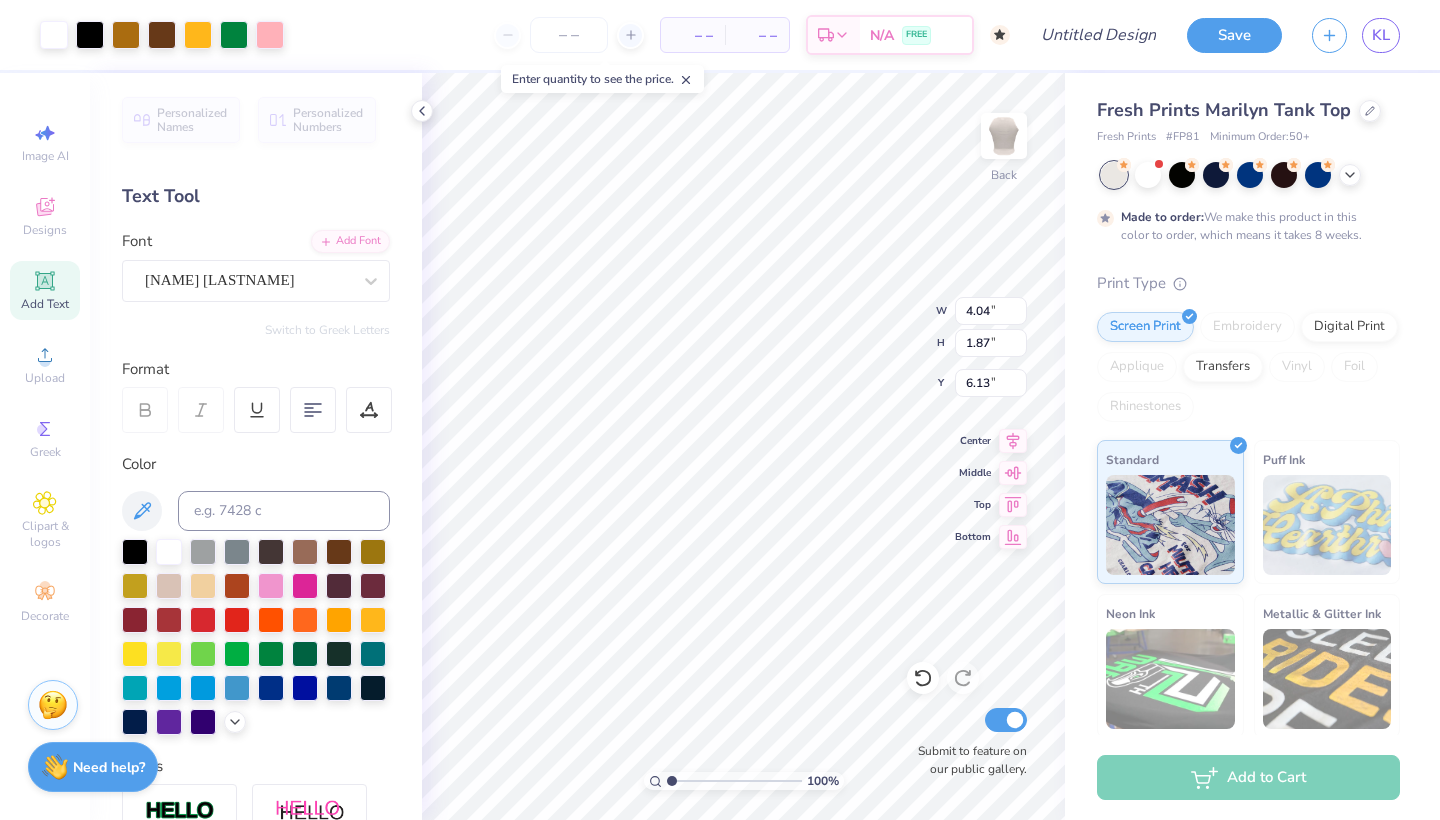 type on "4.99" 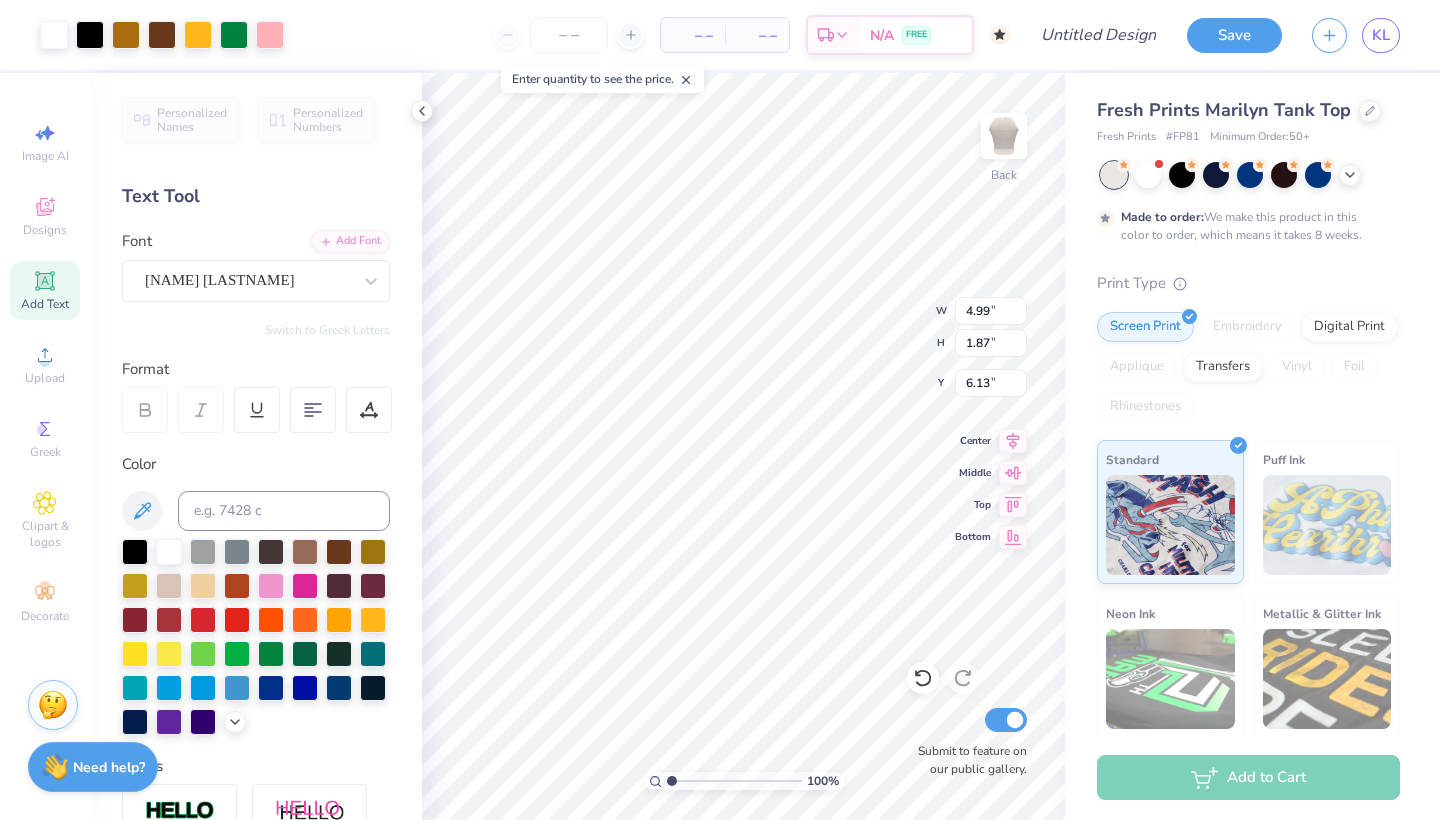 type on "2.32" 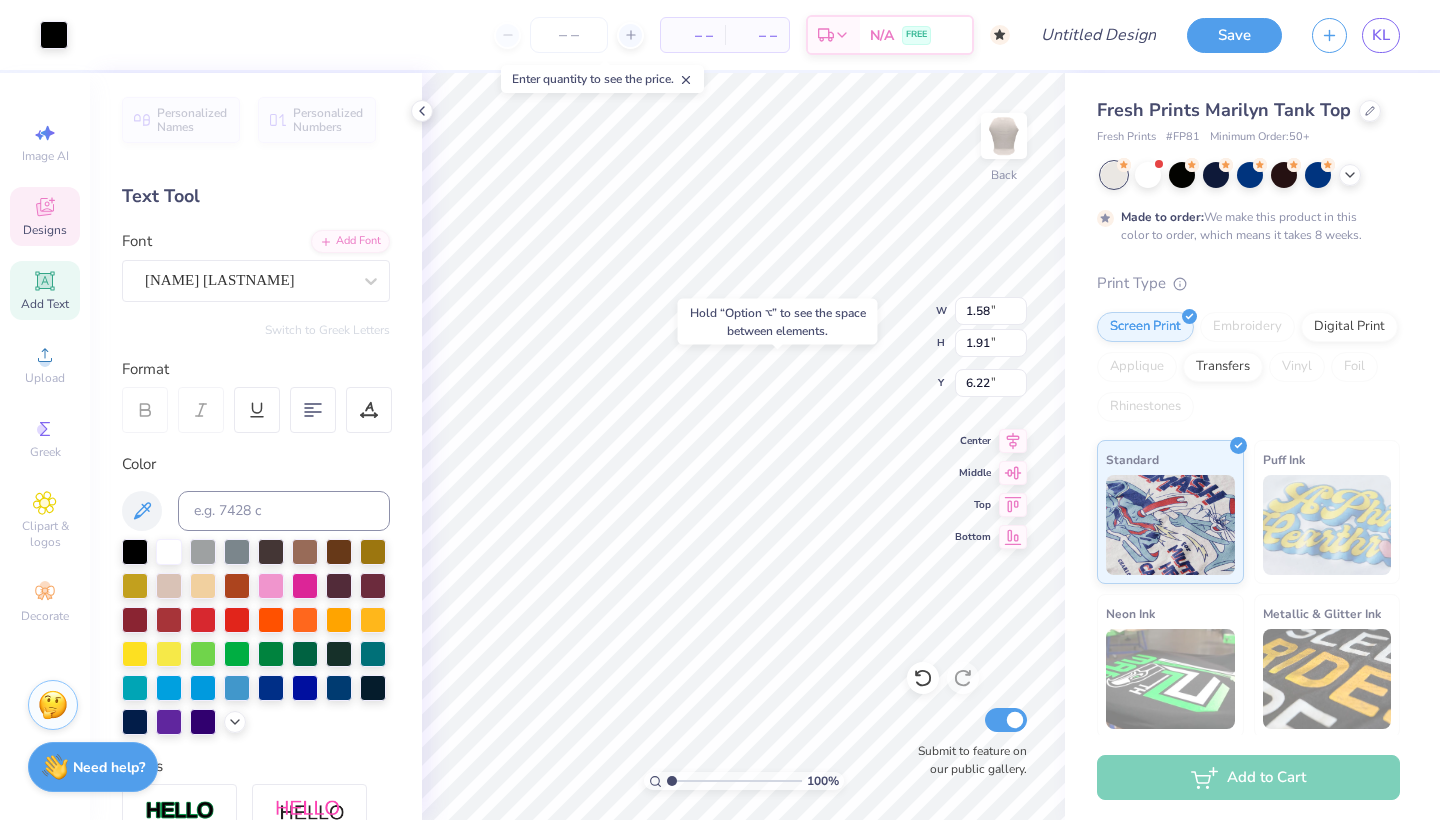 type on "6.22" 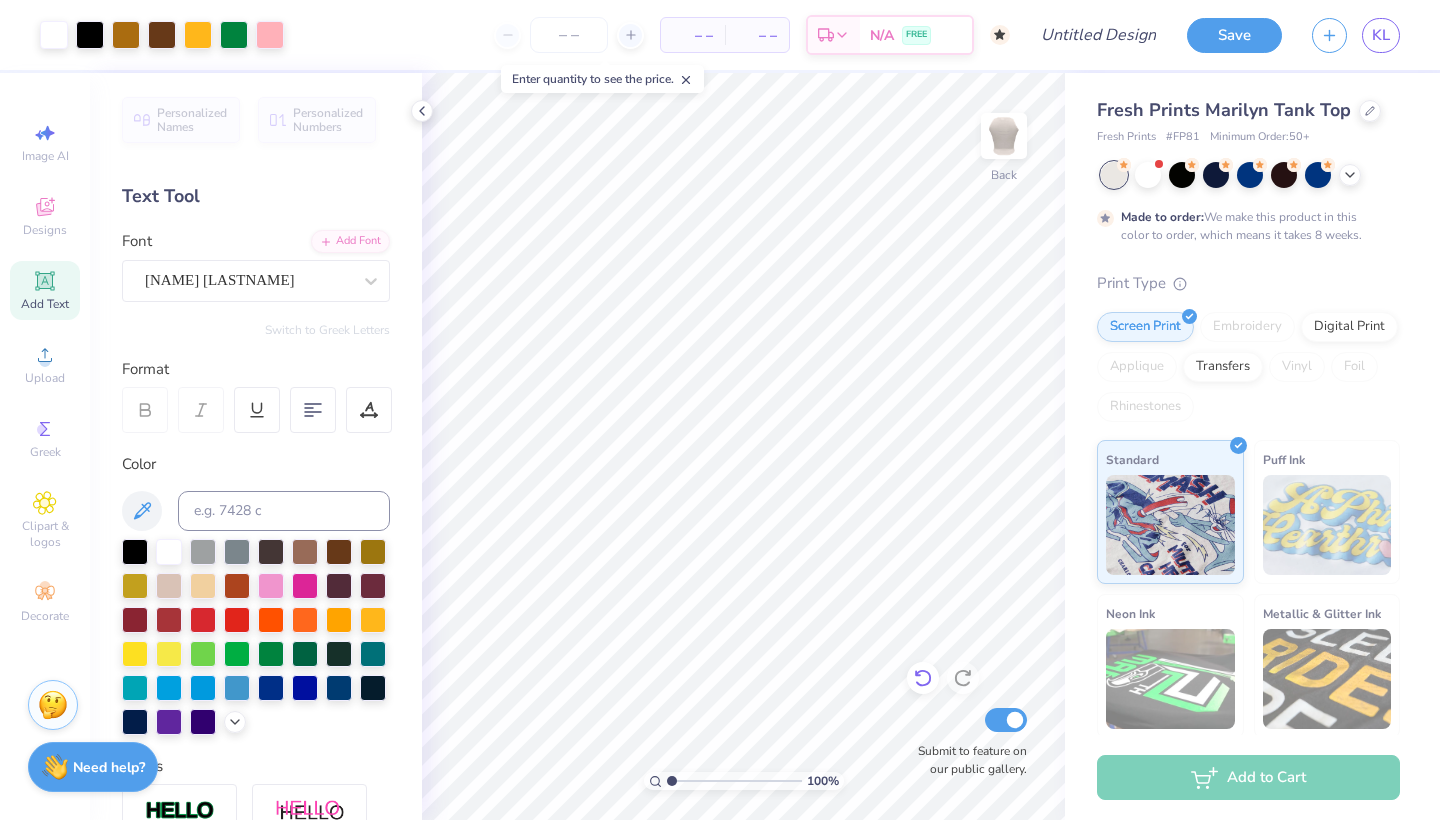 click 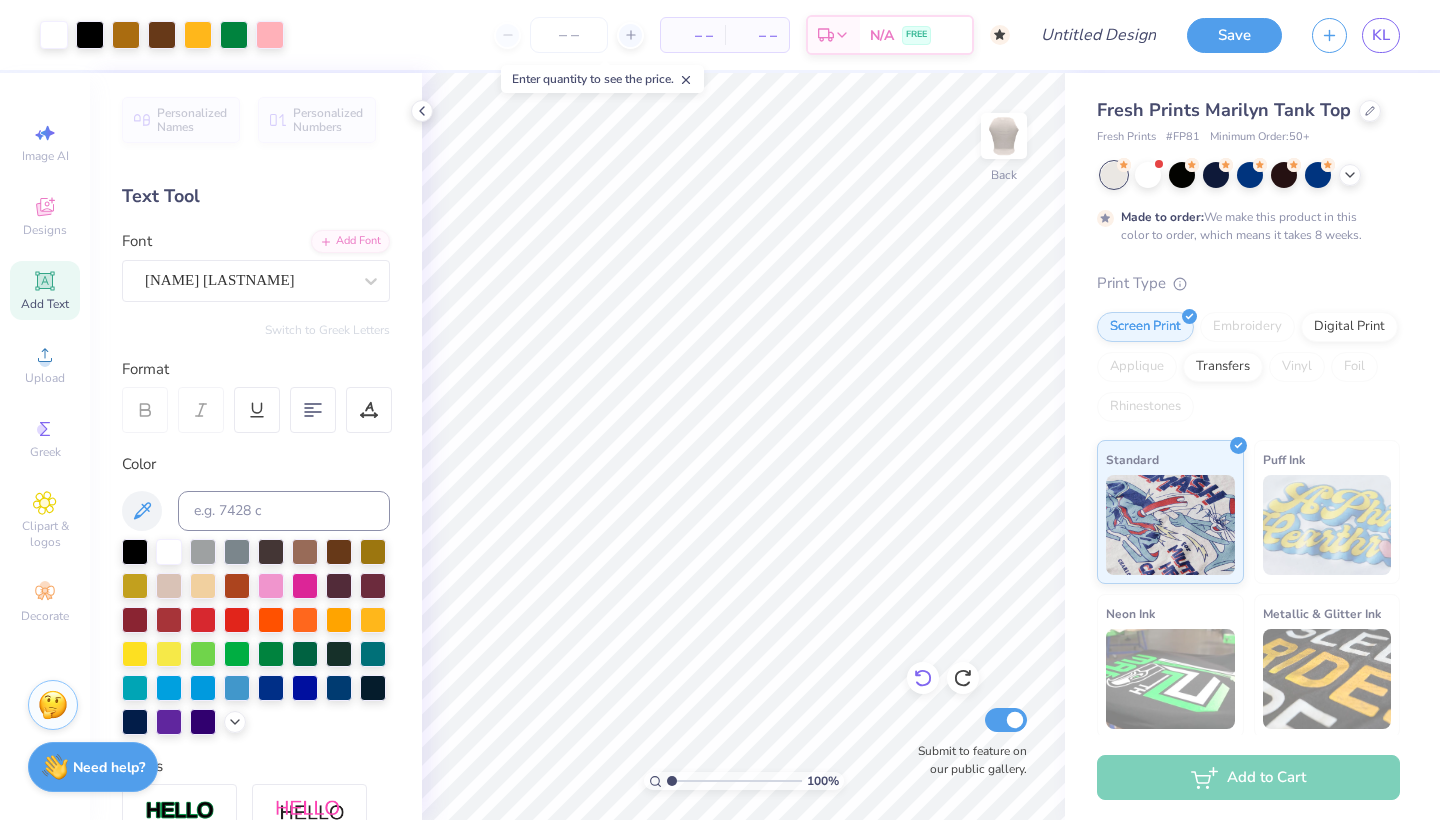 click 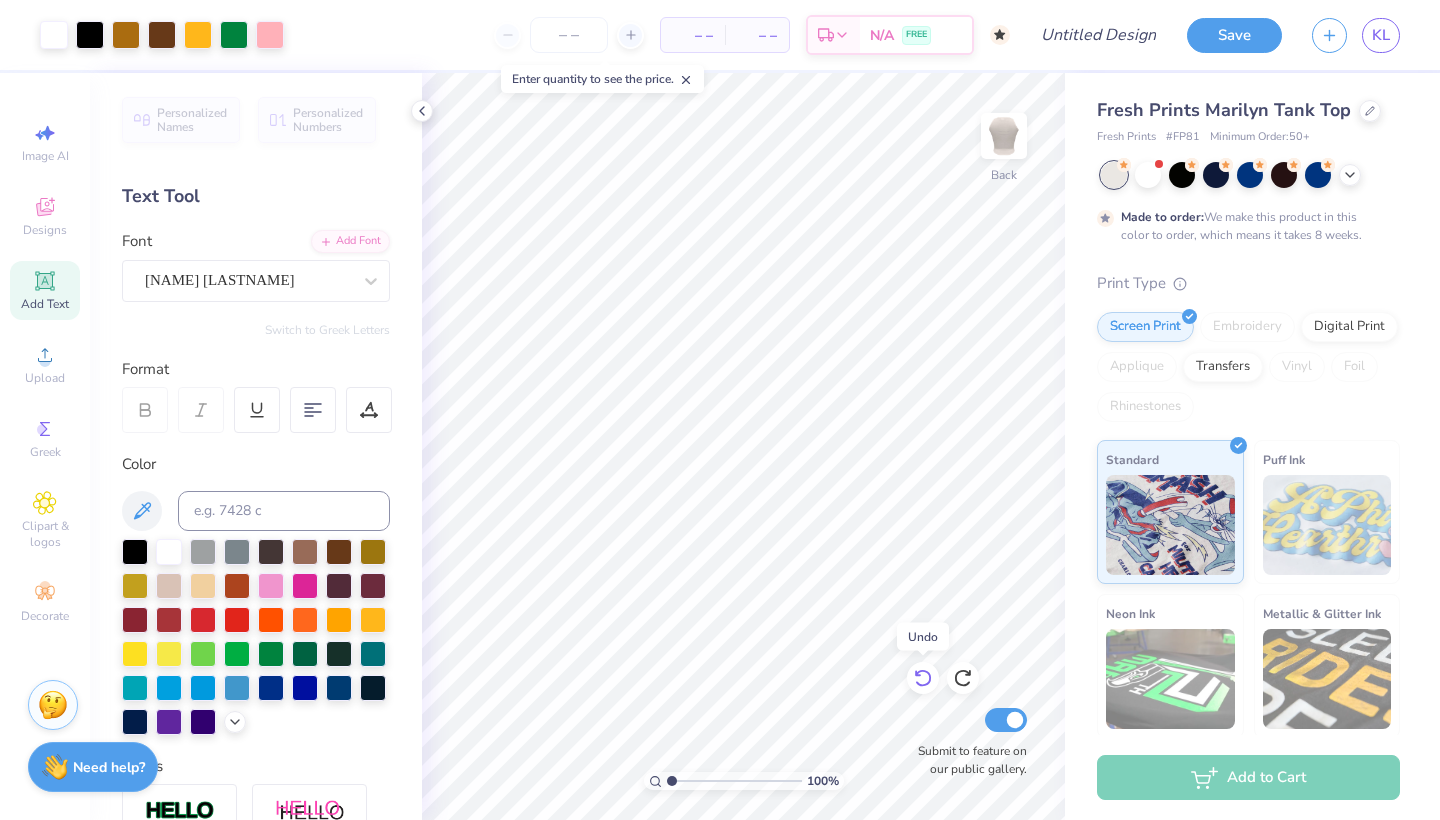 click 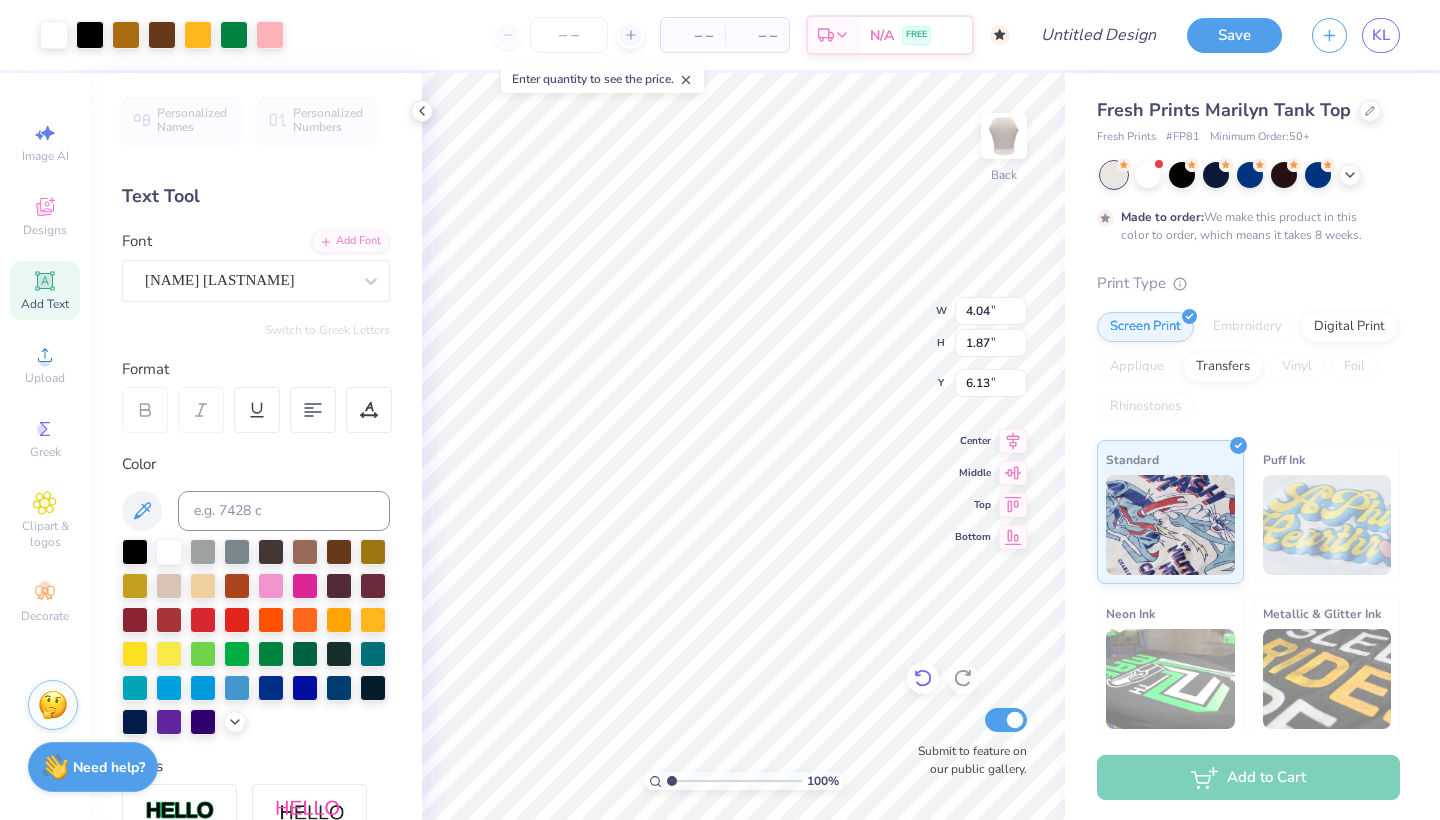 type on "5.00" 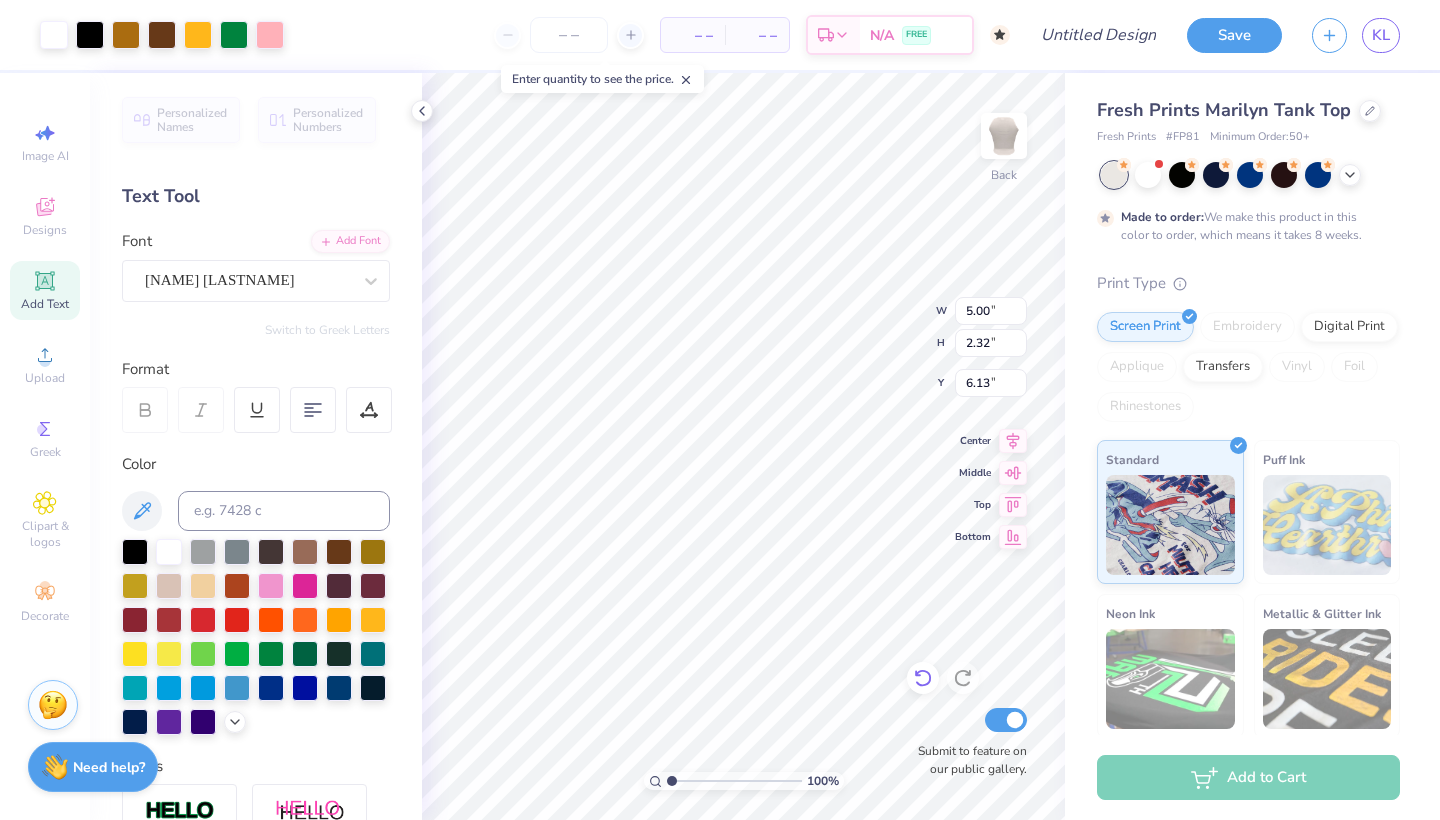 type on "5.19" 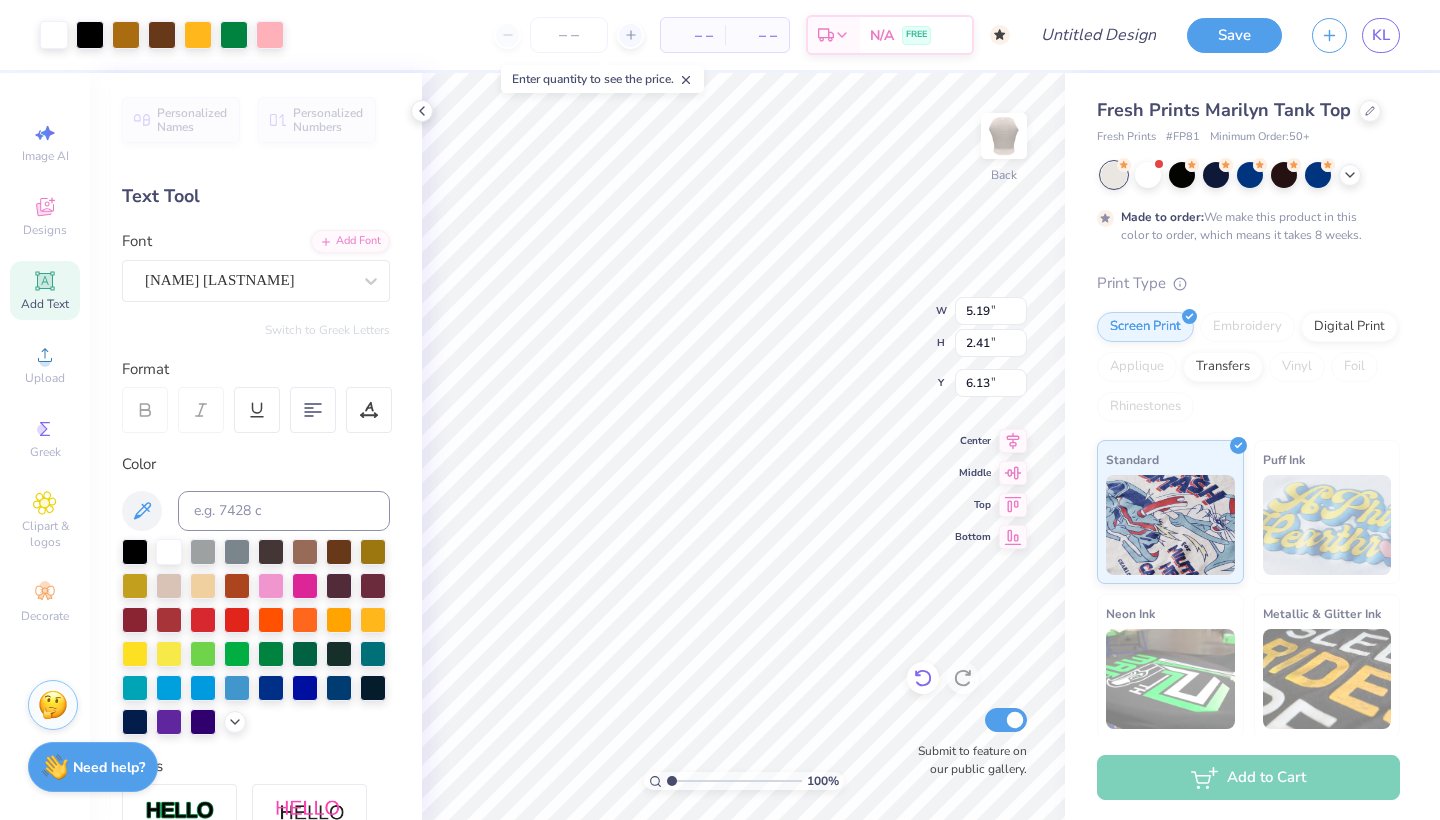type on "6.32" 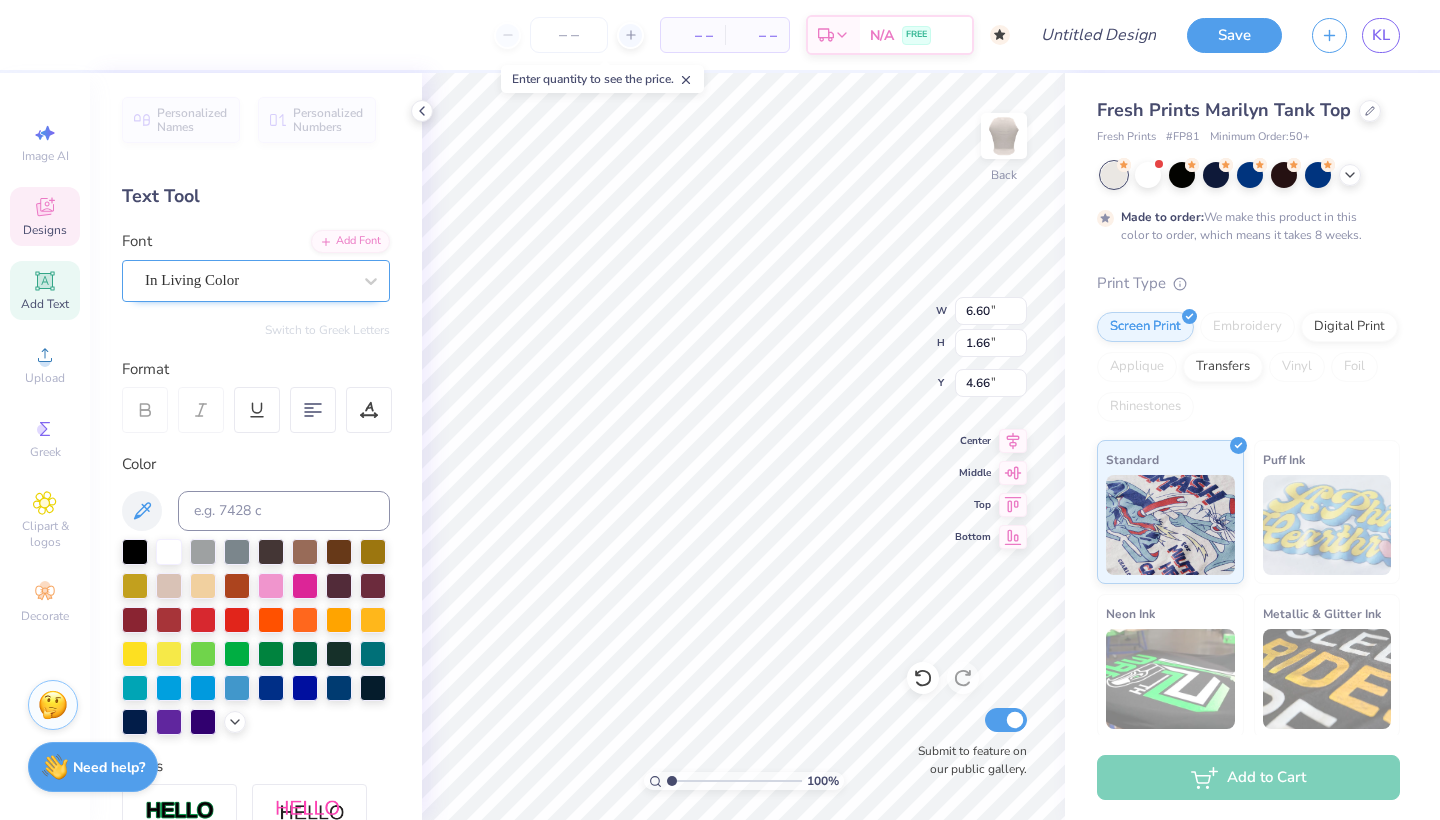 click on "In Living Color" at bounding box center (248, 280) 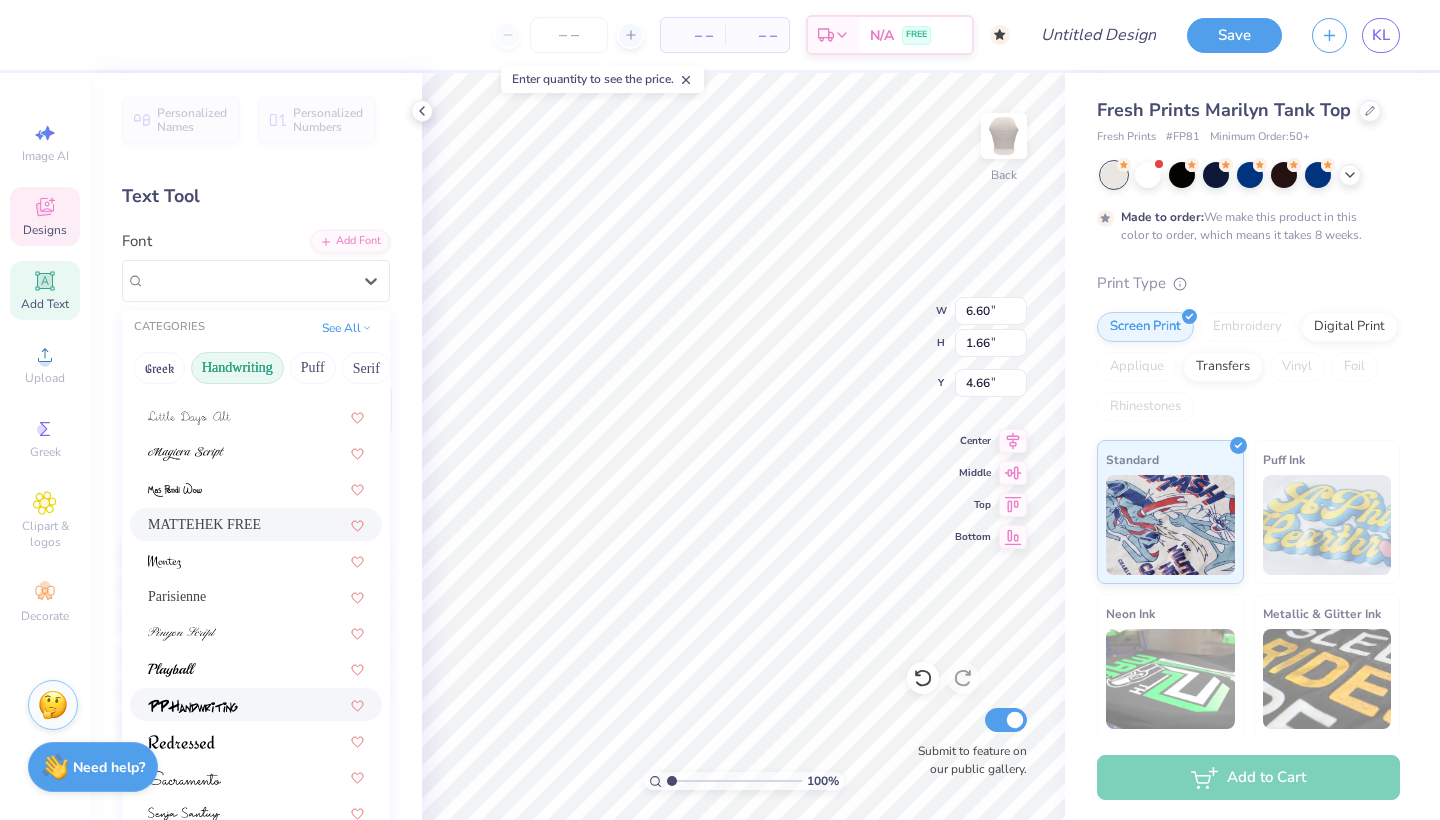 scroll, scrollTop: 452, scrollLeft: 0, axis: vertical 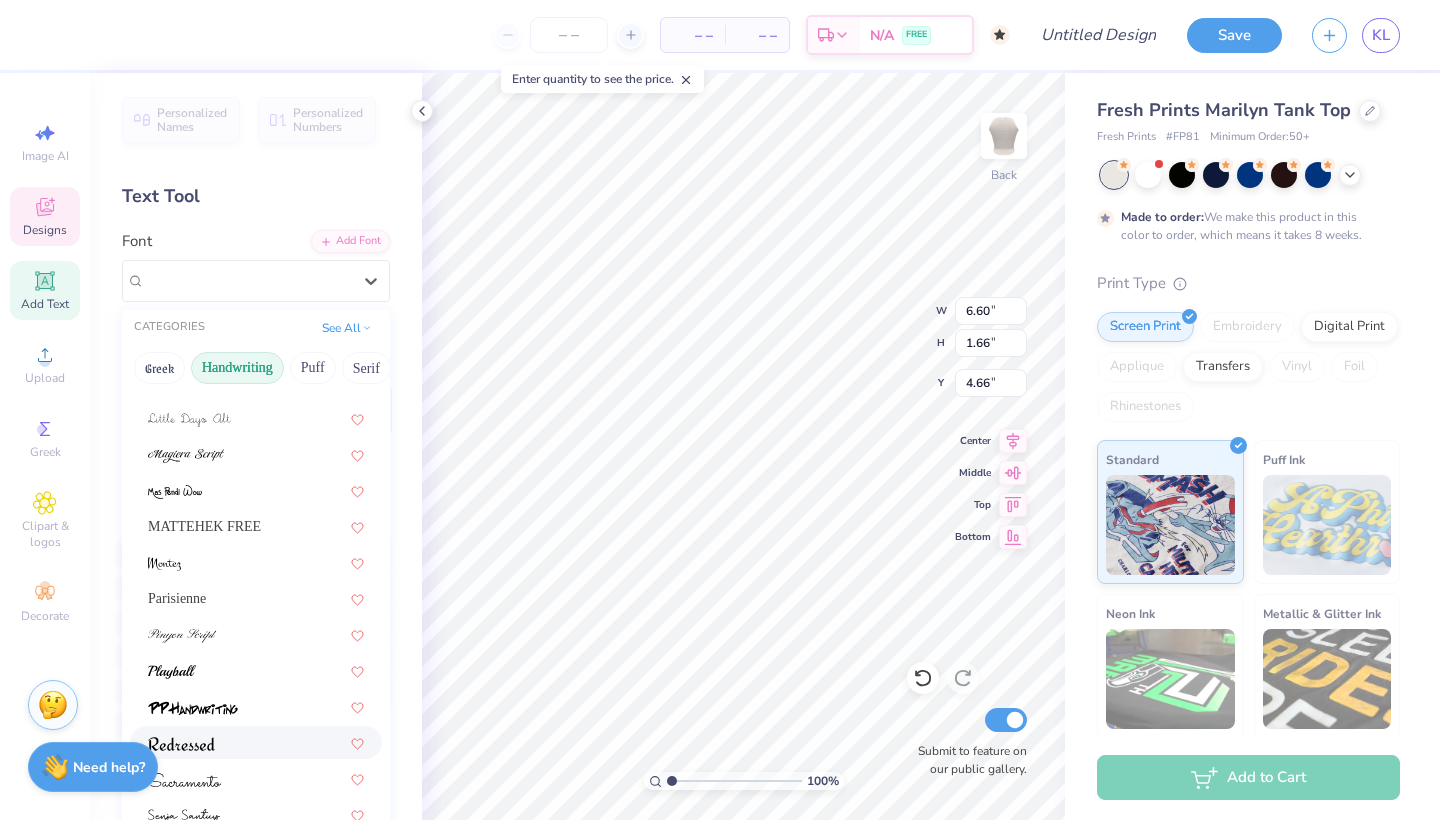 click at bounding box center (181, 744) 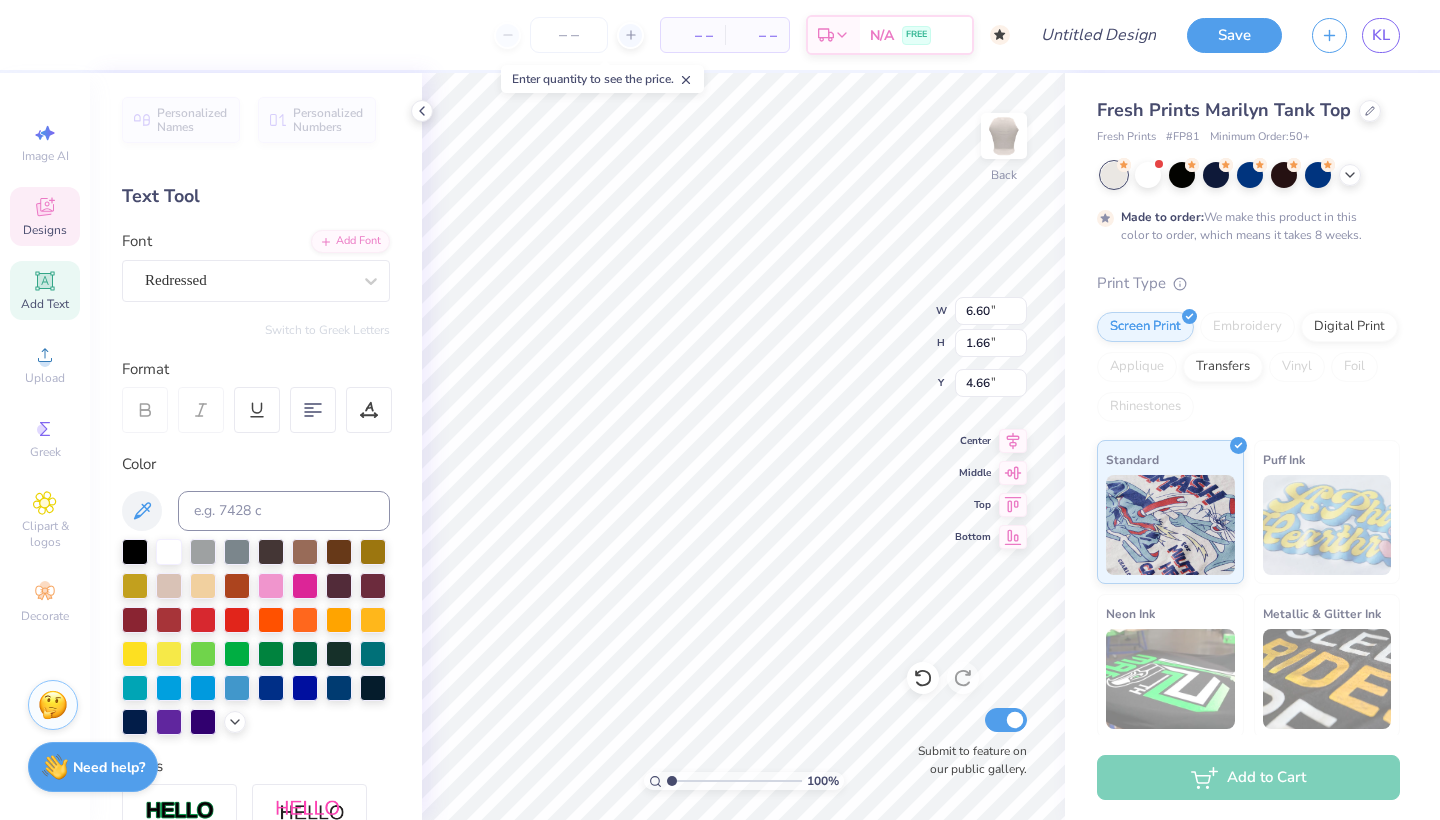 type on "7.19" 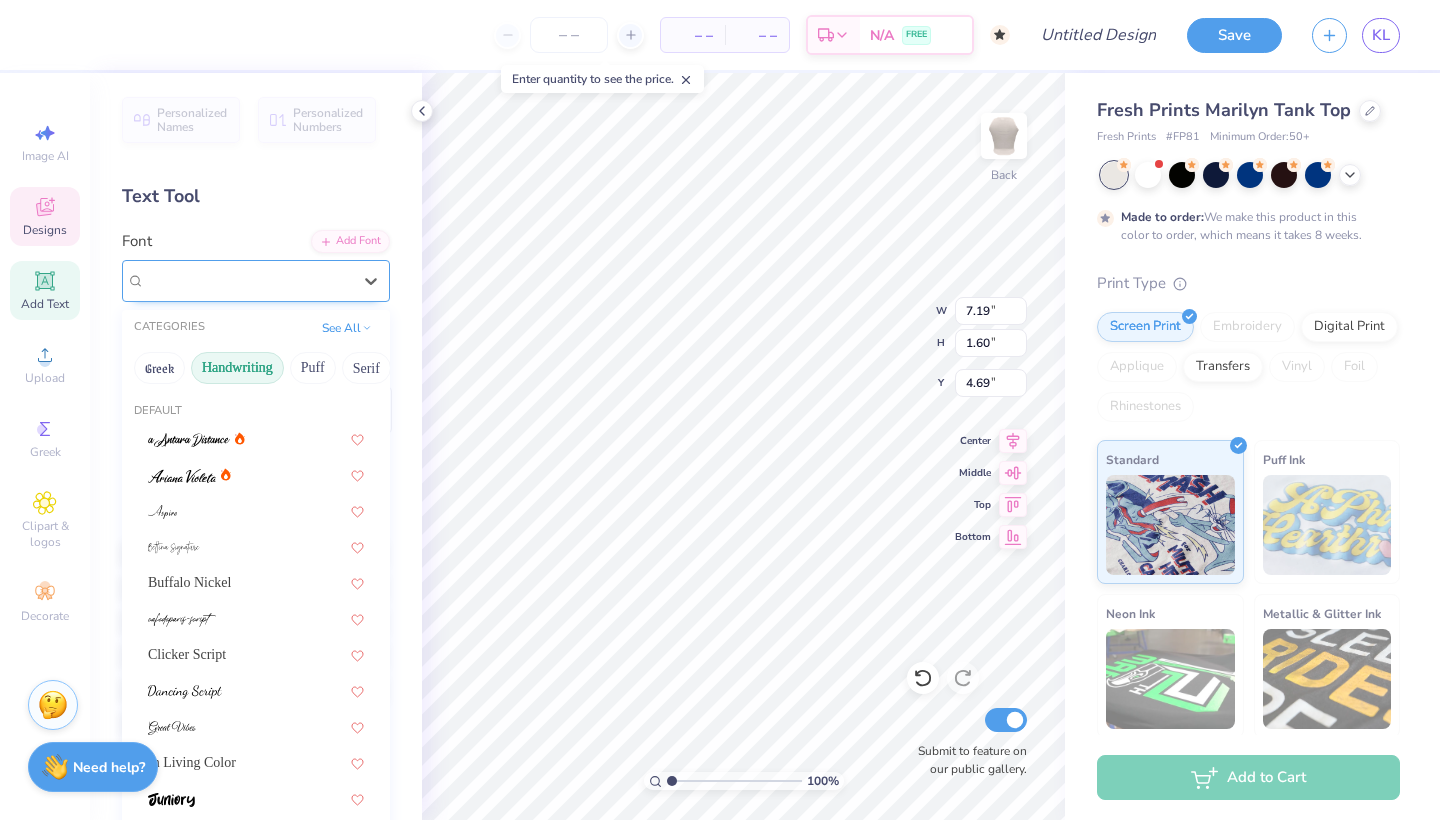 click on "Redressed" at bounding box center (256, 281) 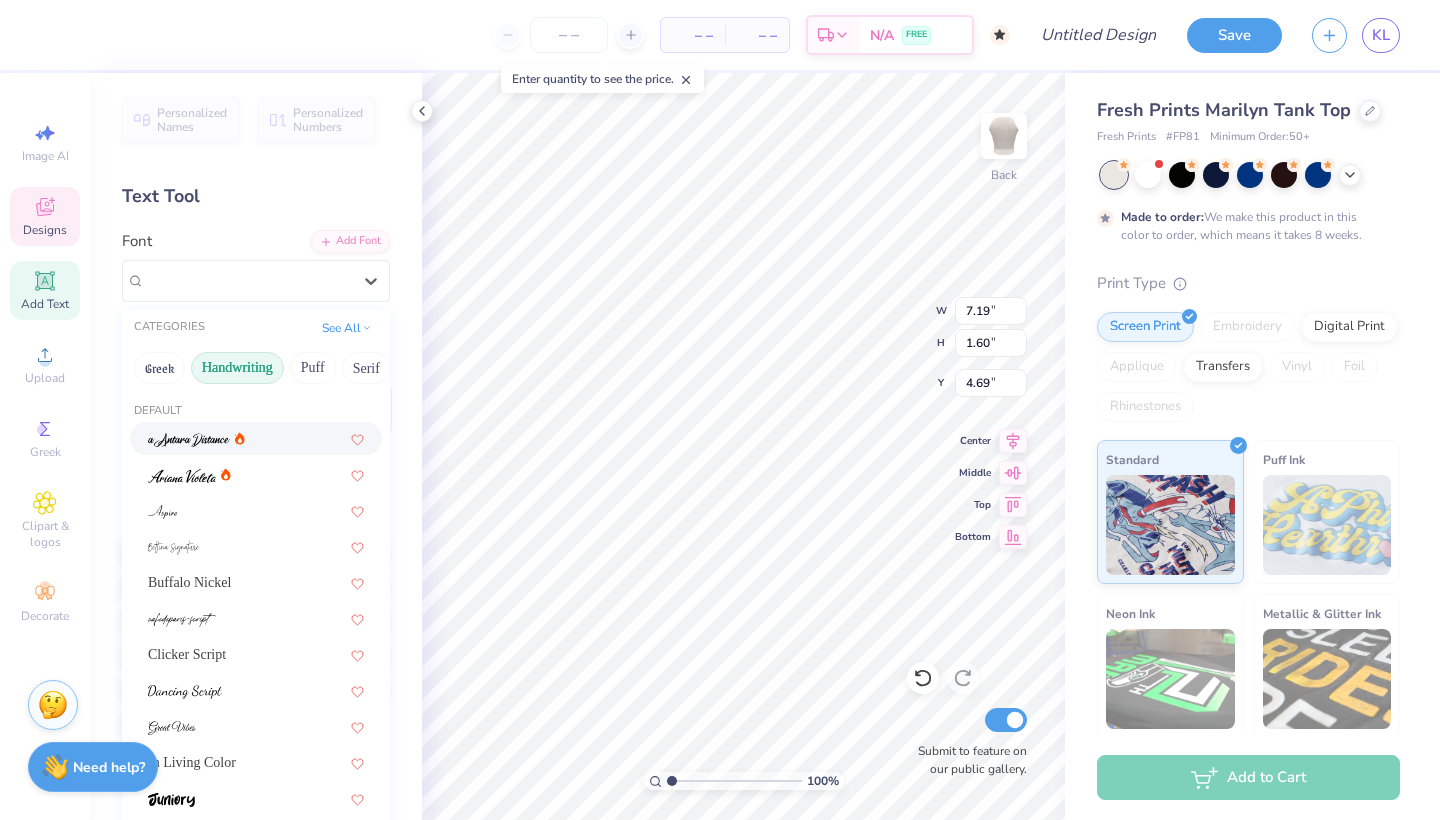 click on "Handwriting" at bounding box center [237, 368] 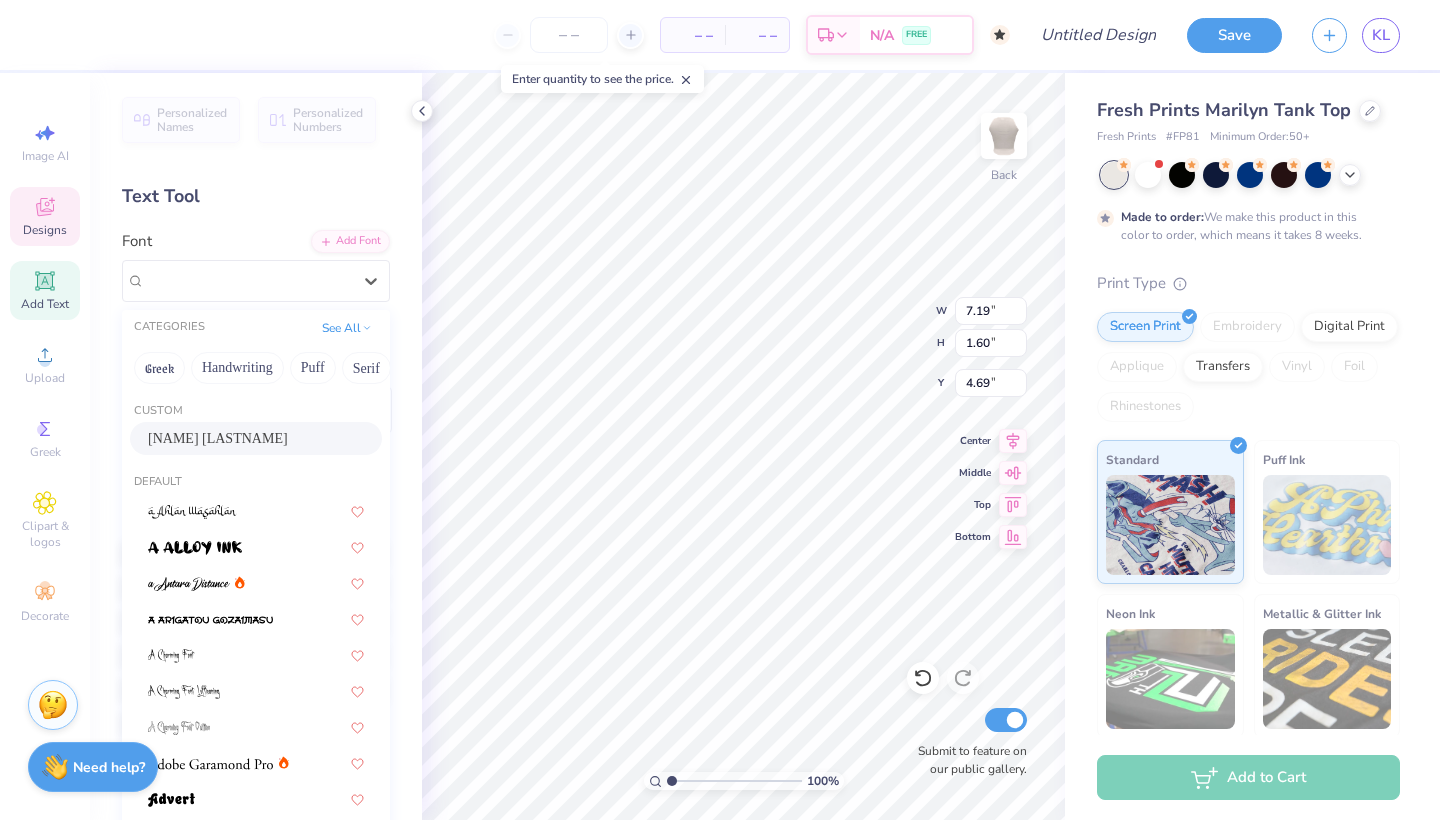click on "[NAME] [LASTNAME]" at bounding box center [256, 438] 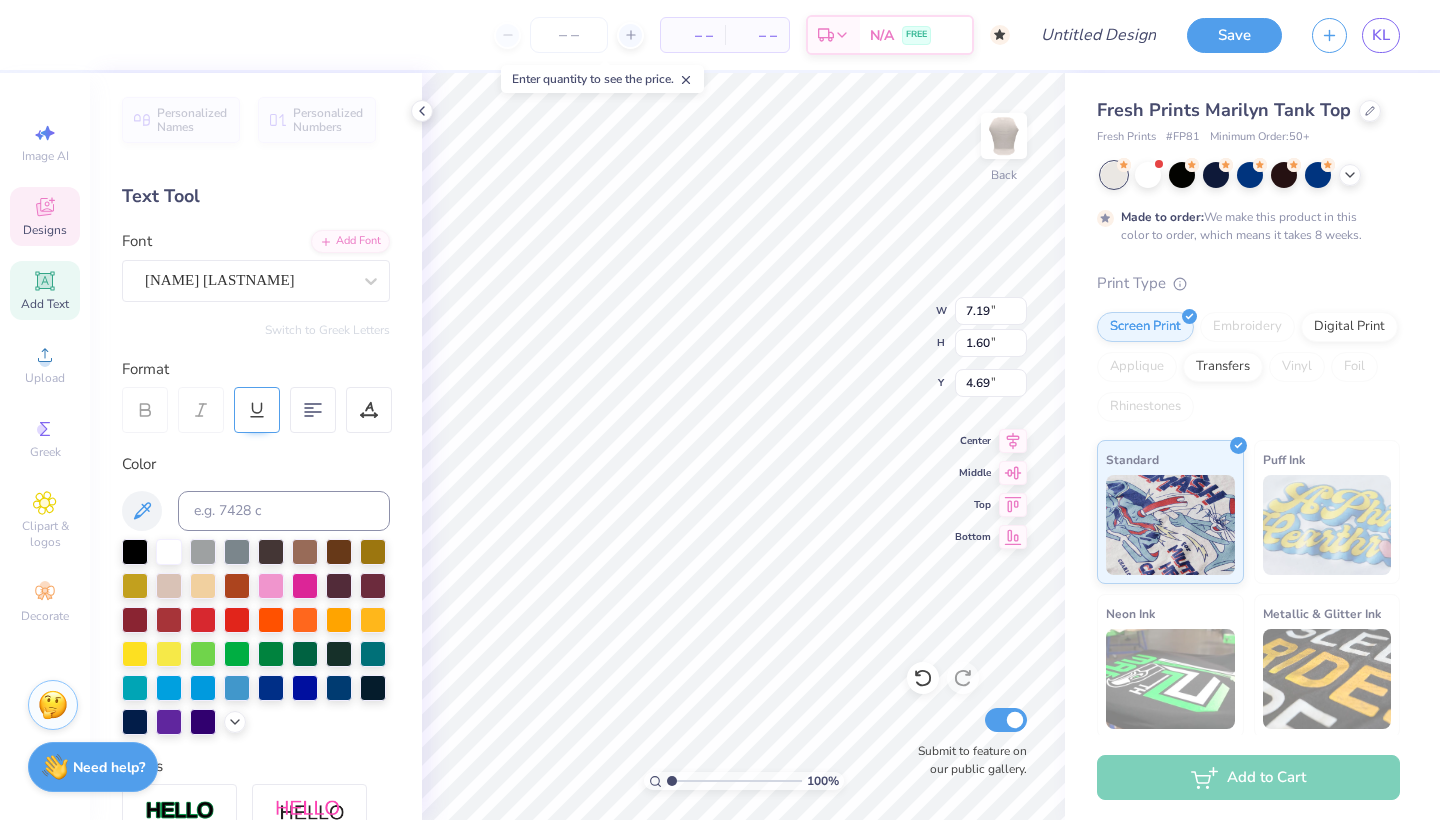 type on "6.81" 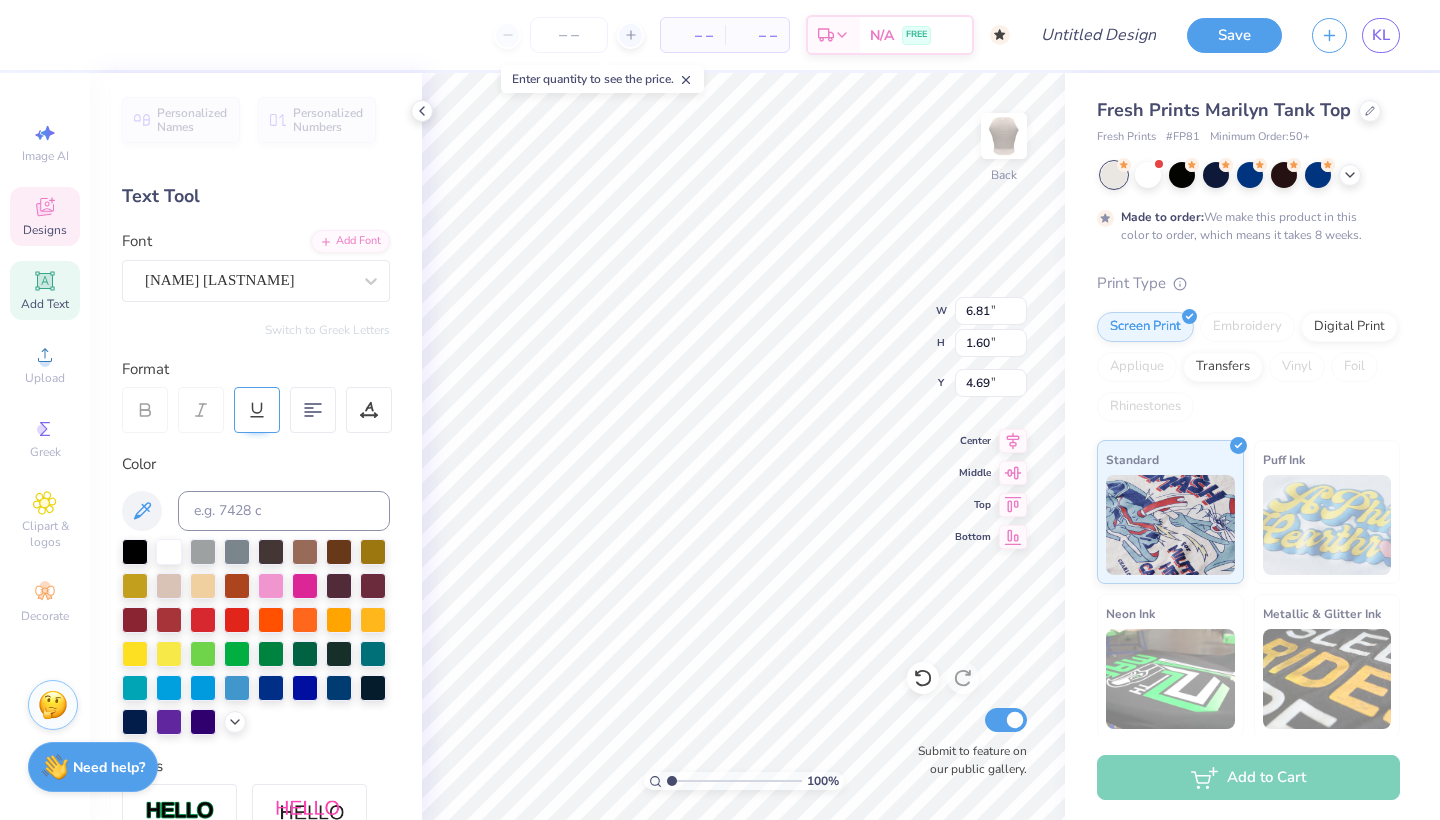 type on "1.48" 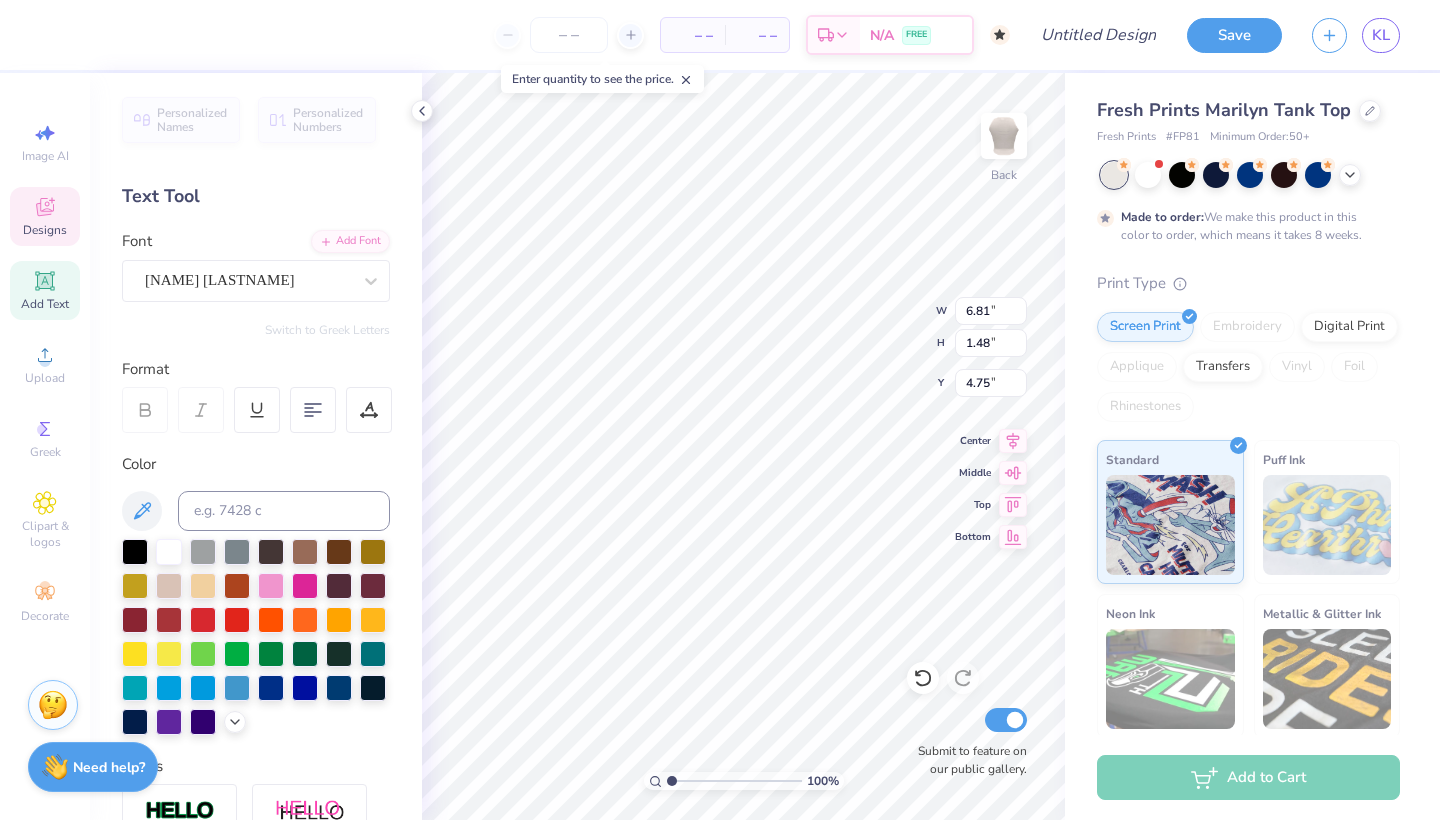 click on "Font [NAME] [LASTNAME]" at bounding box center [256, 266] 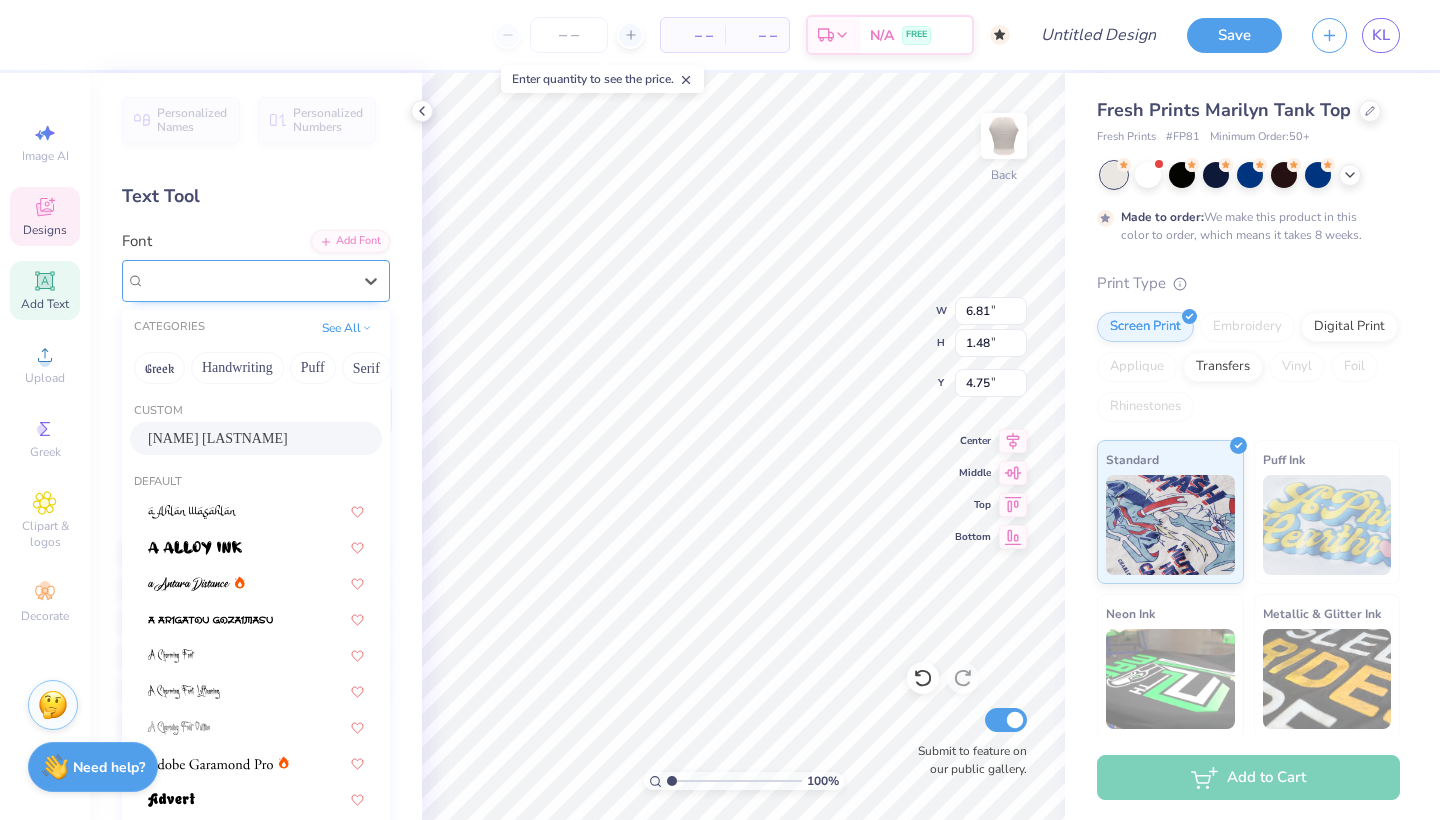 click on "[NAME] [LASTNAME]" at bounding box center (248, 280) 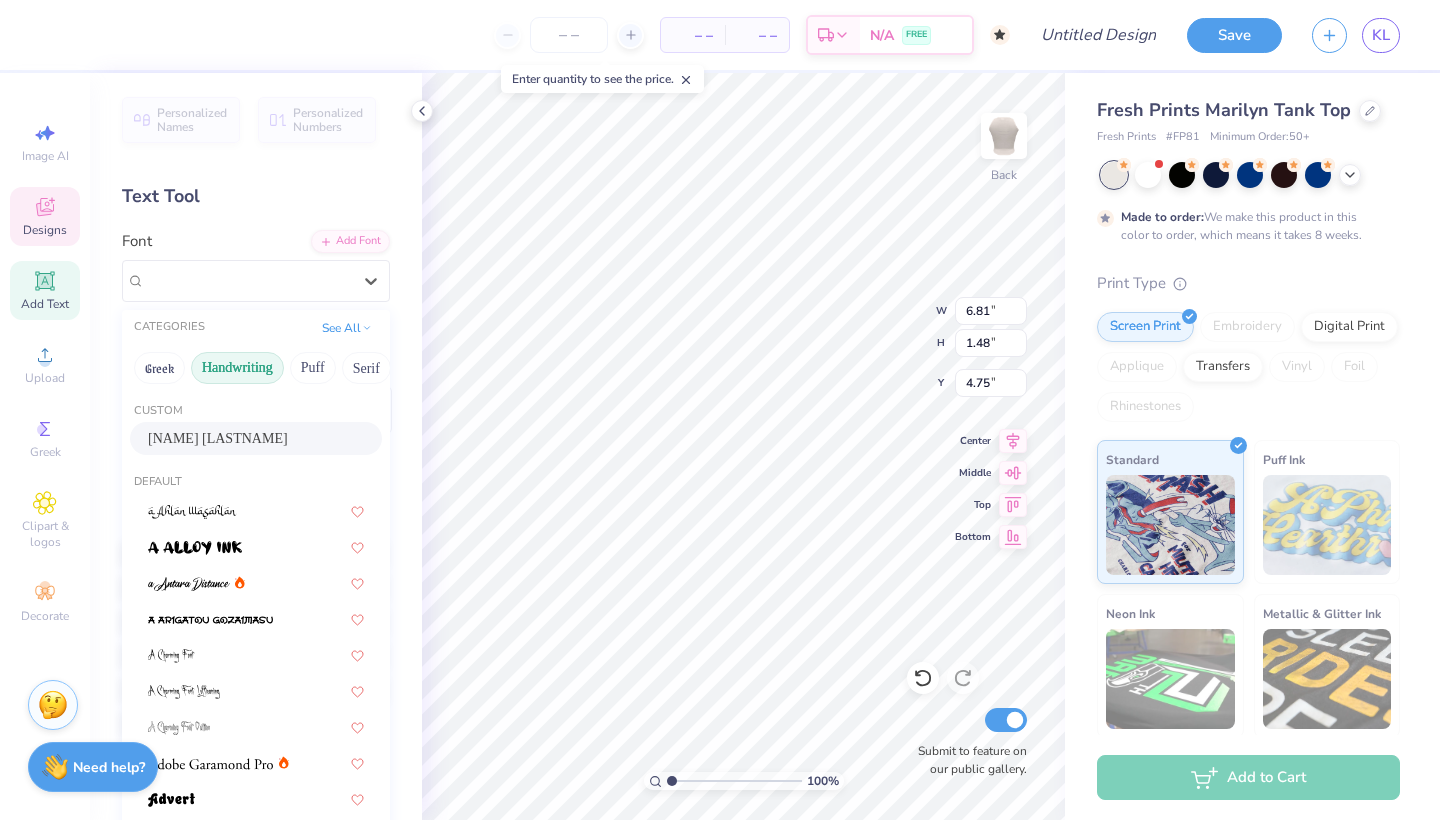 click on "Handwriting" at bounding box center [237, 368] 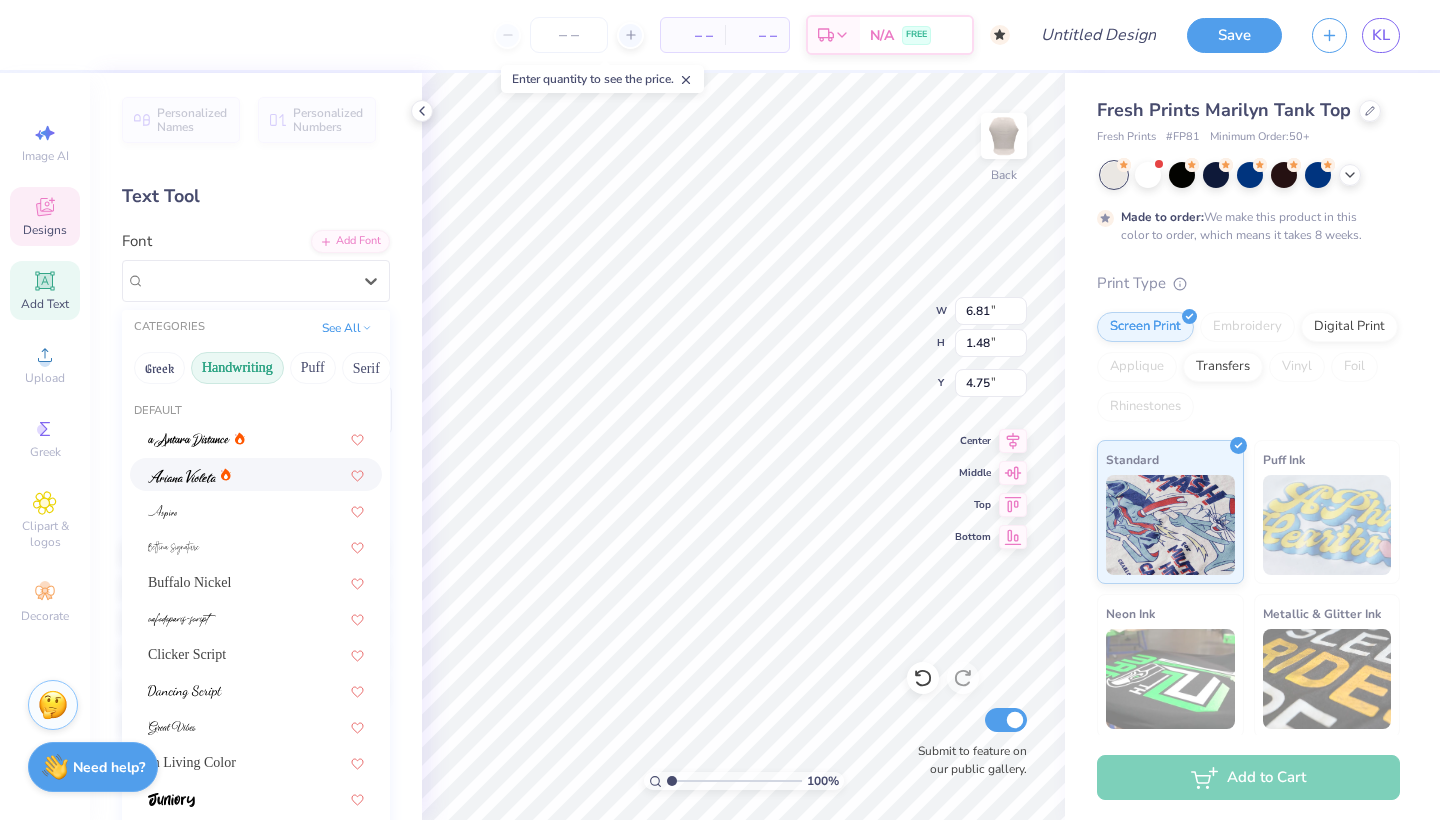 click at bounding box center [256, 474] 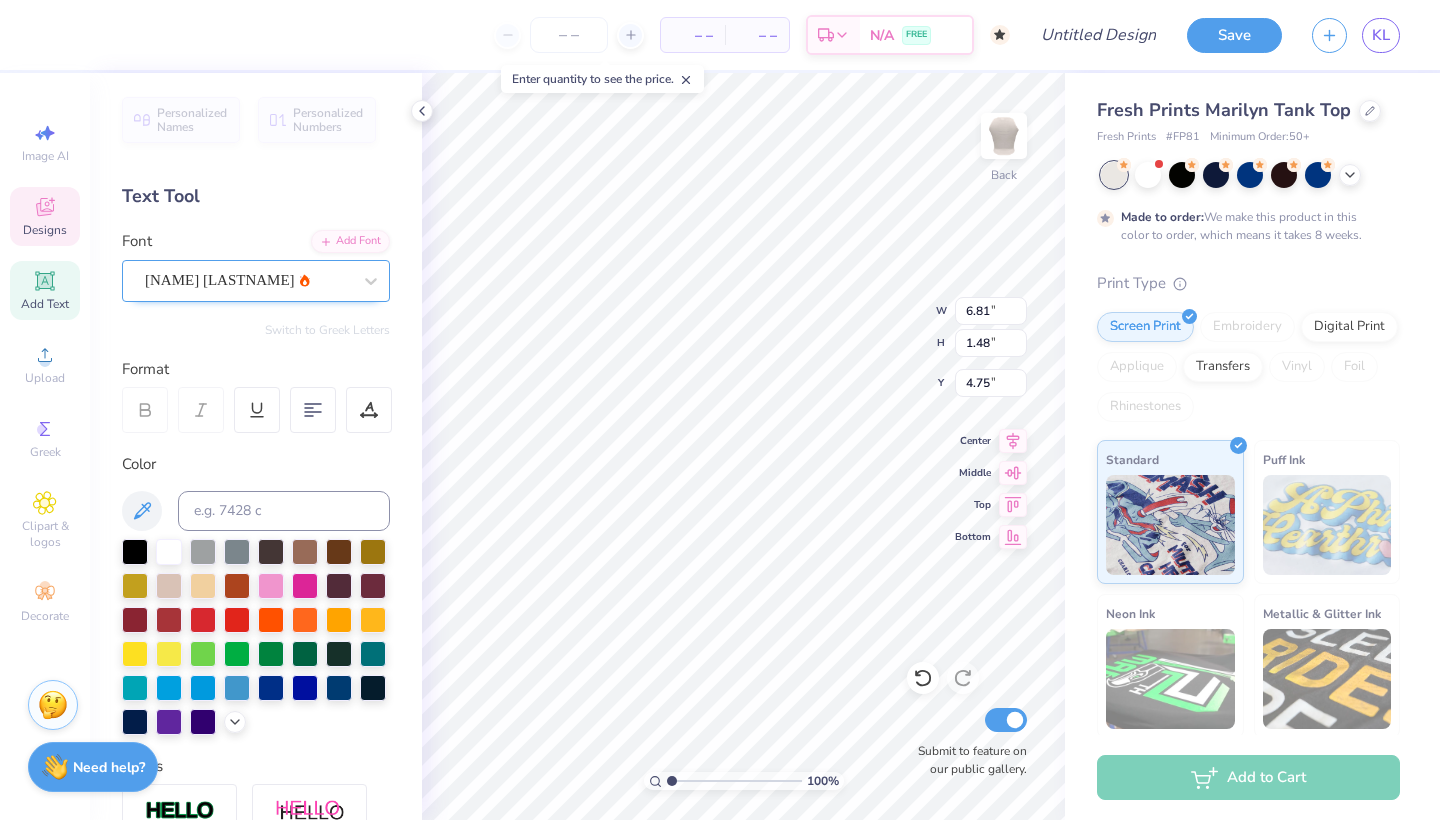 type on "5.34" 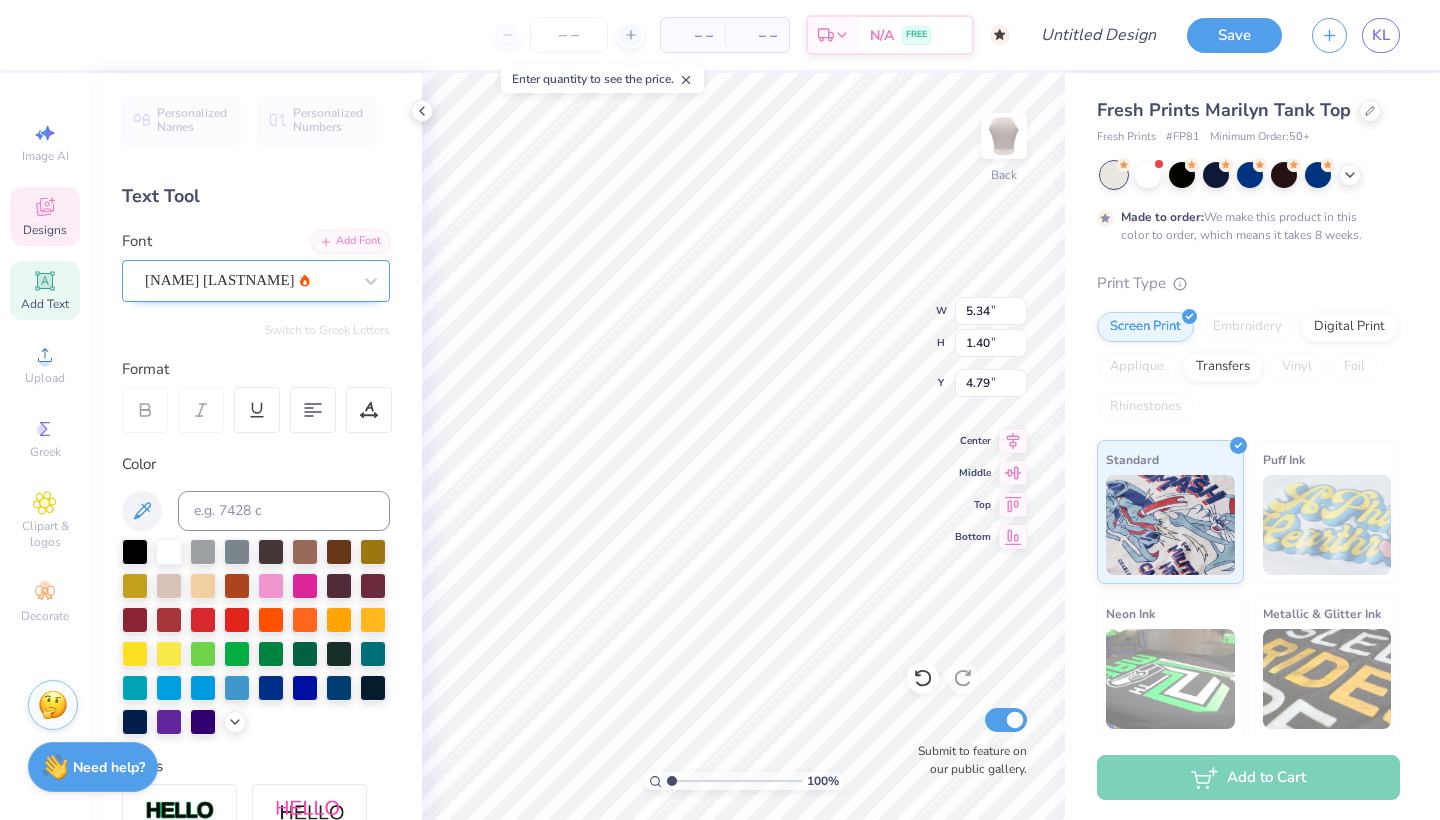 click on "[NAME] [LASTNAME]" at bounding box center (248, 280) 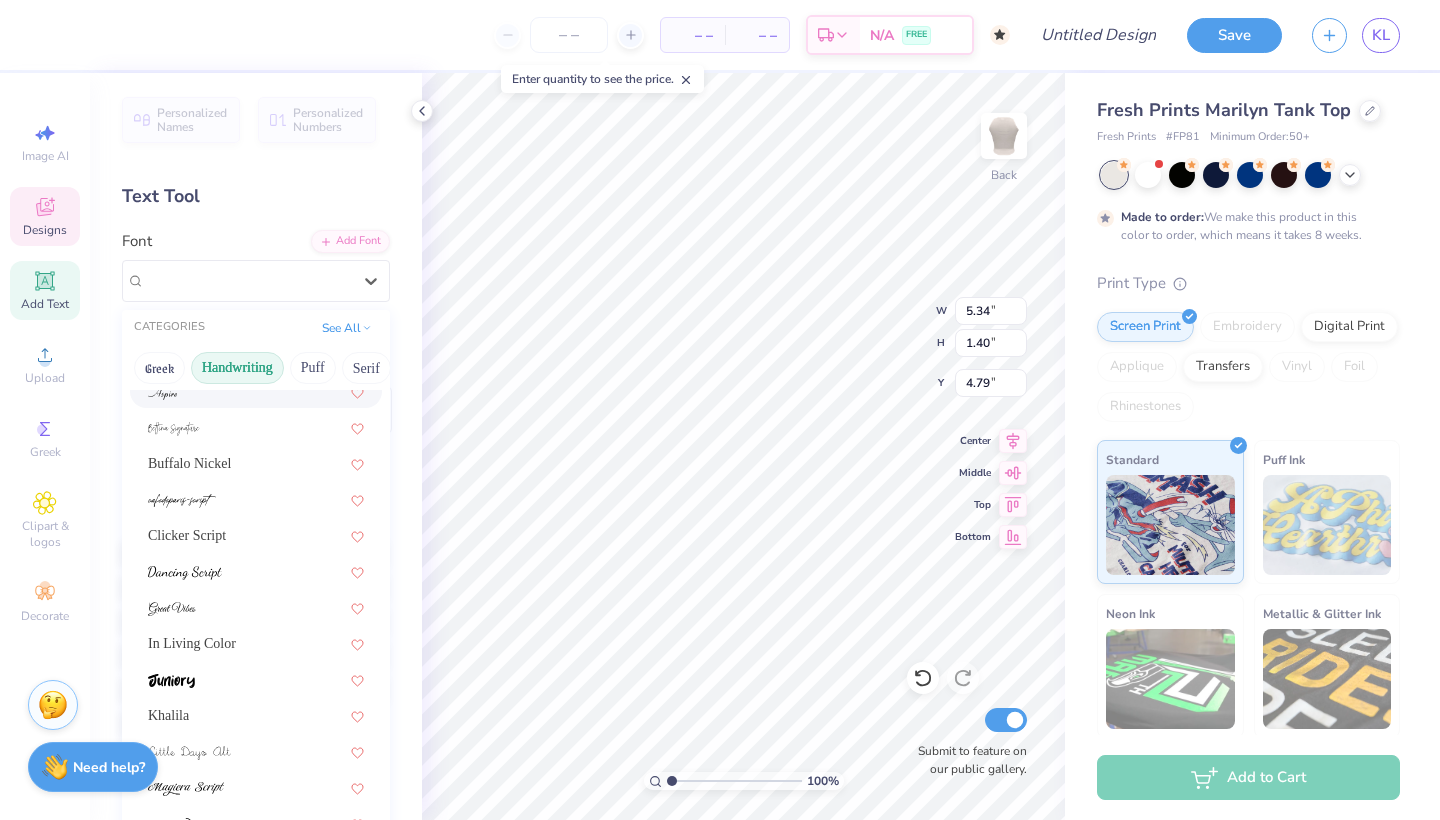 scroll, scrollTop: 125, scrollLeft: 0, axis: vertical 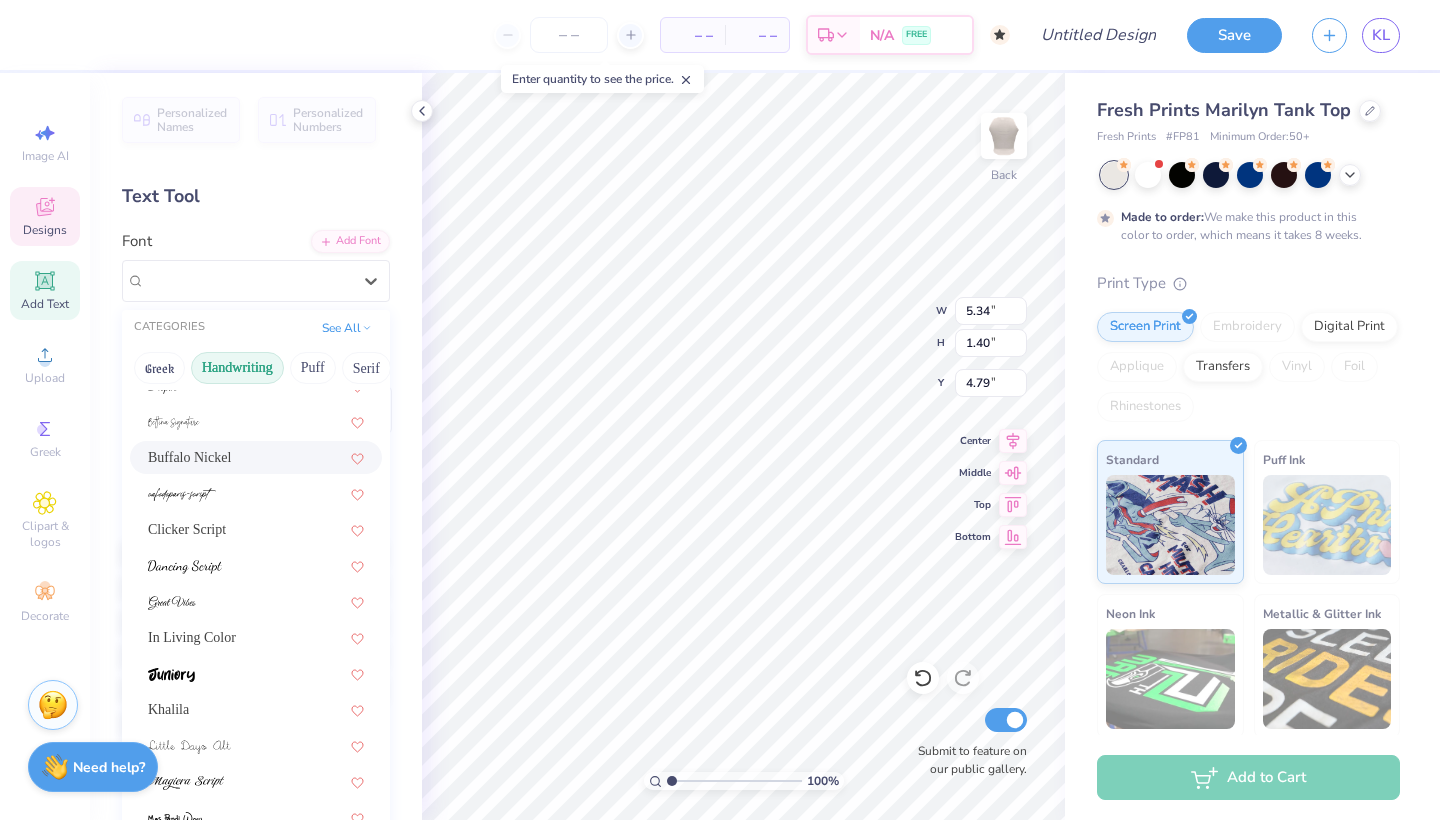 click on "Buffalo Nickel" at bounding box center [256, 457] 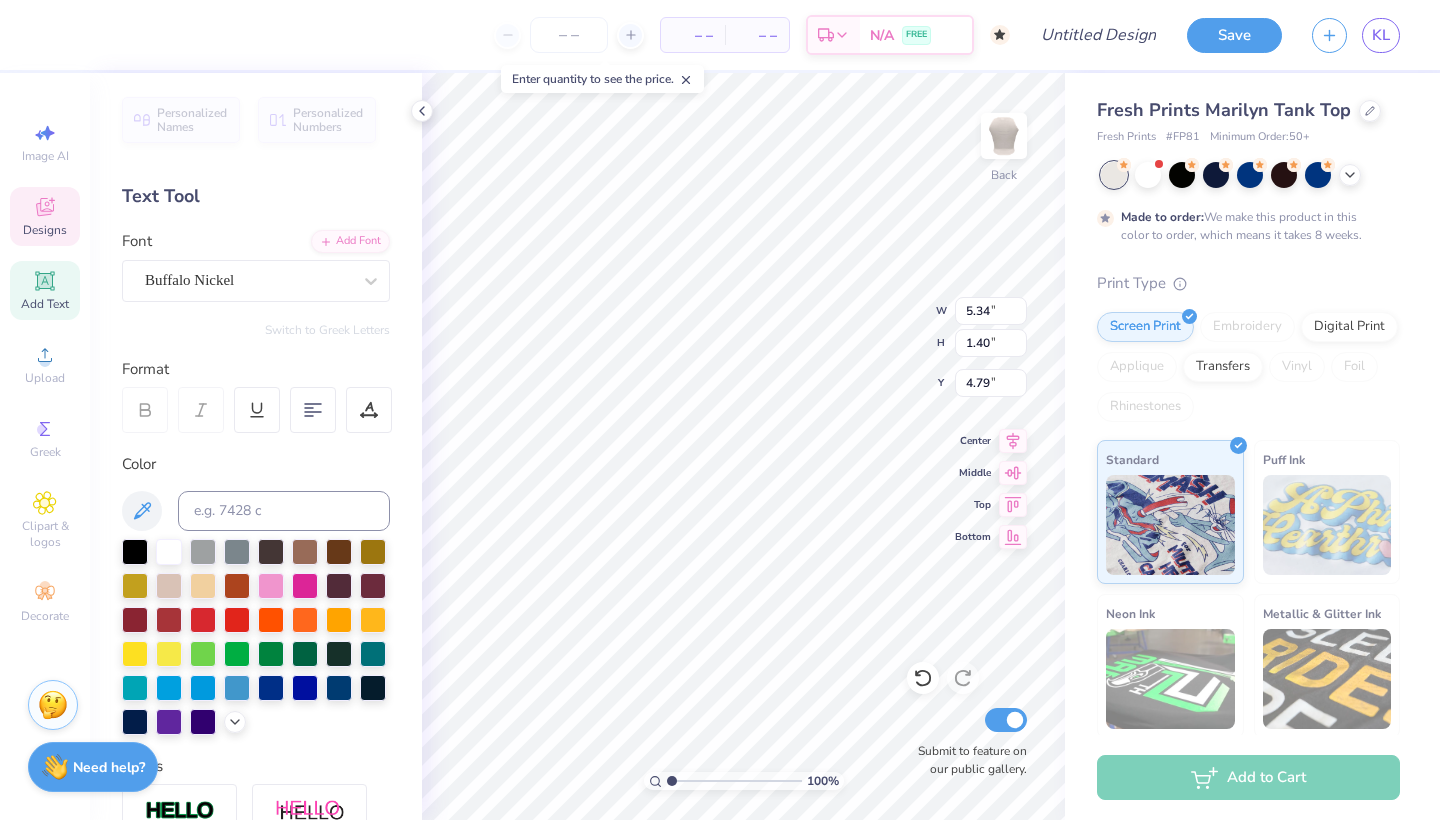 type on "7.19" 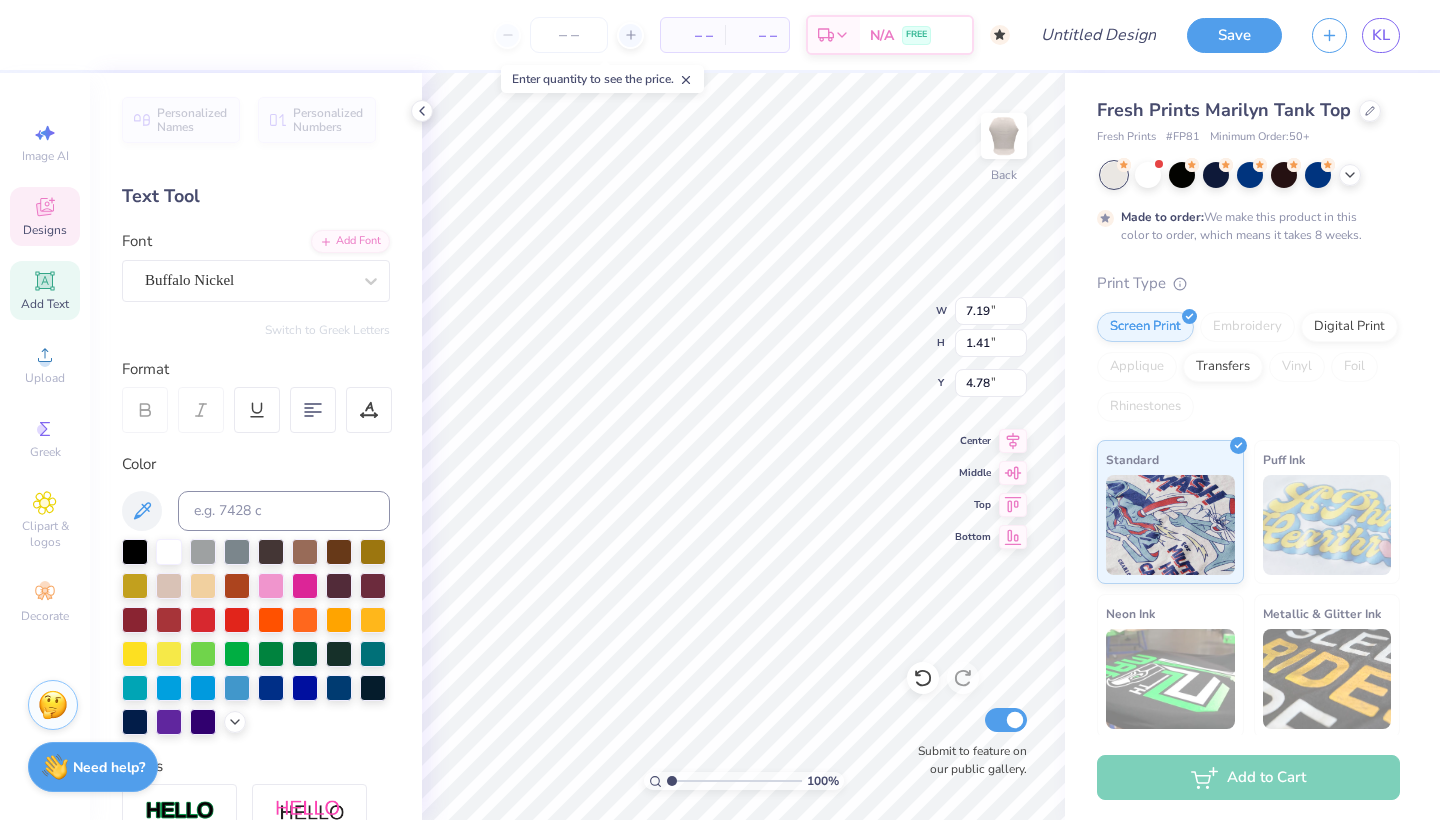 type on "1.41" 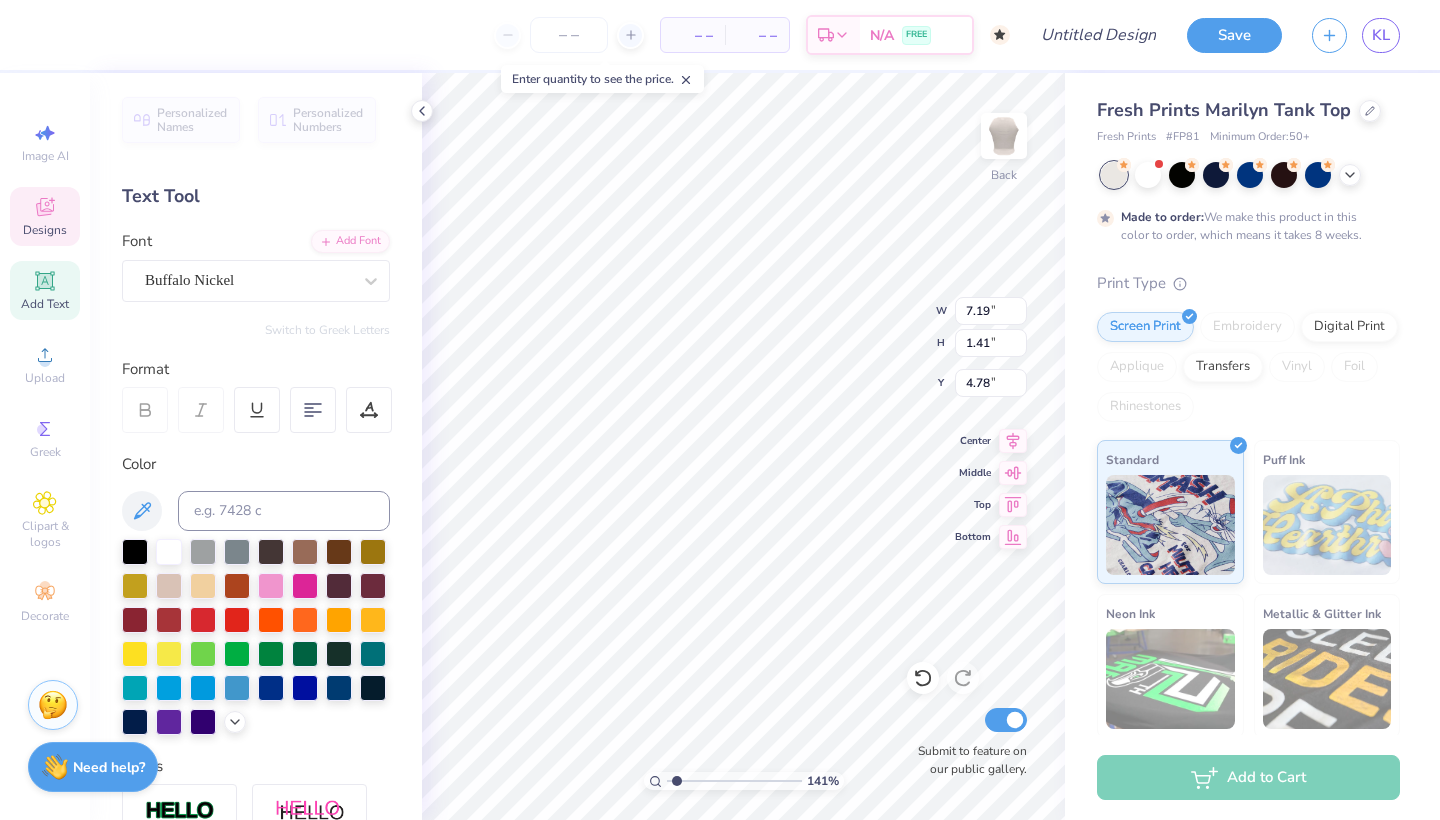 click at bounding box center (734, 781) 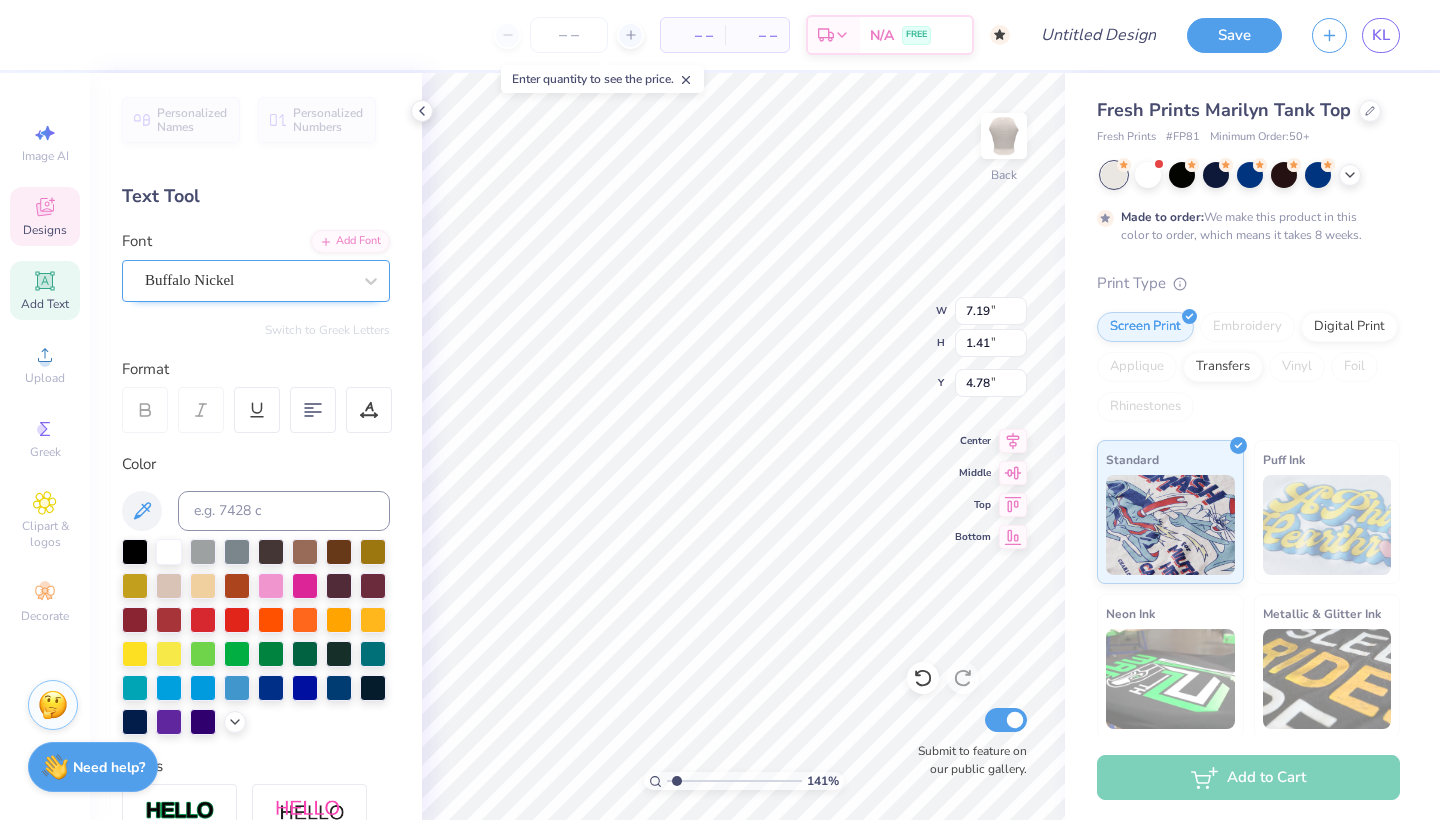 click on "Buffalo Nickel" at bounding box center [248, 280] 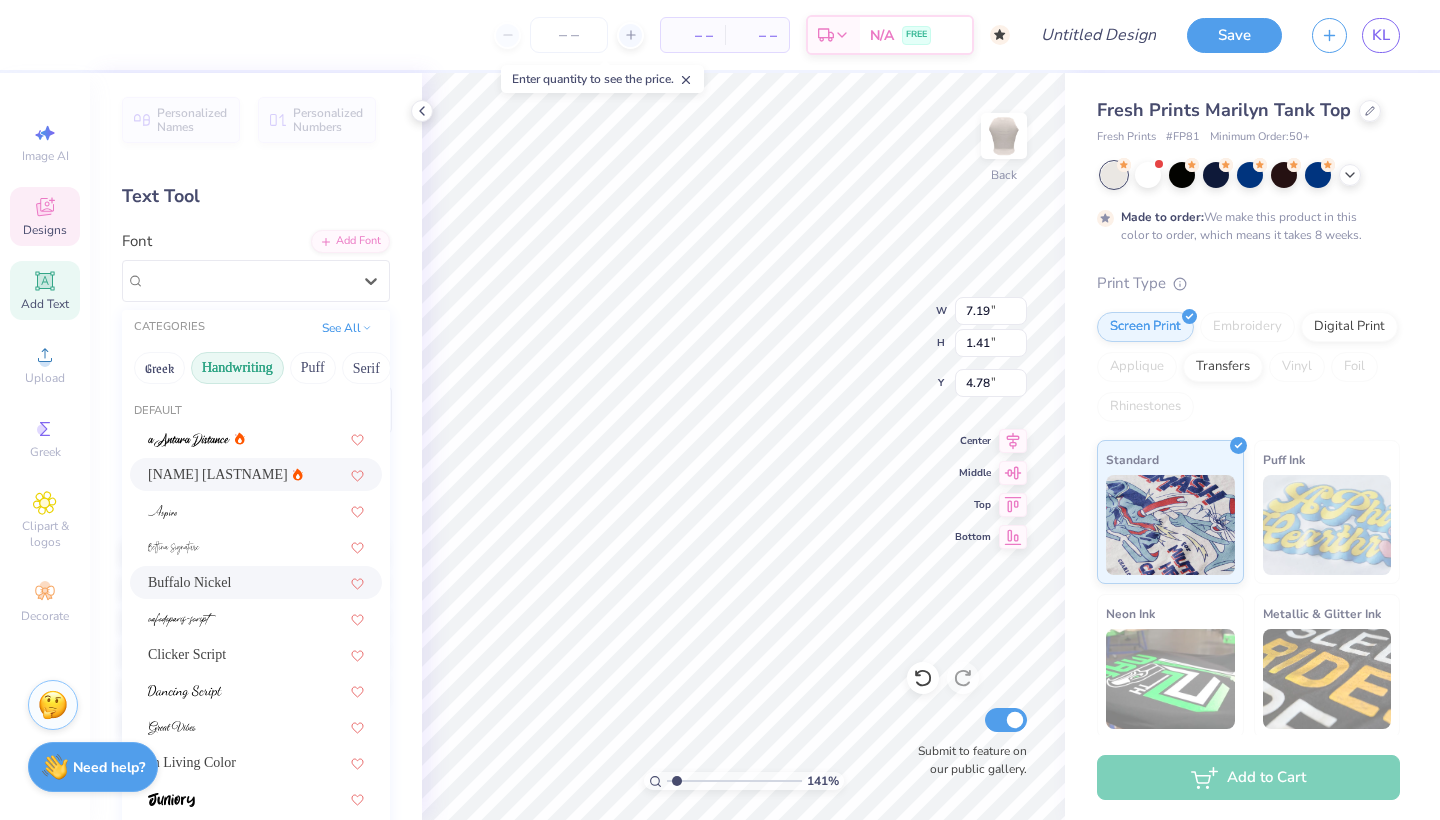 click on "[NAME] [LASTNAME]" at bounding box center [256, 474] 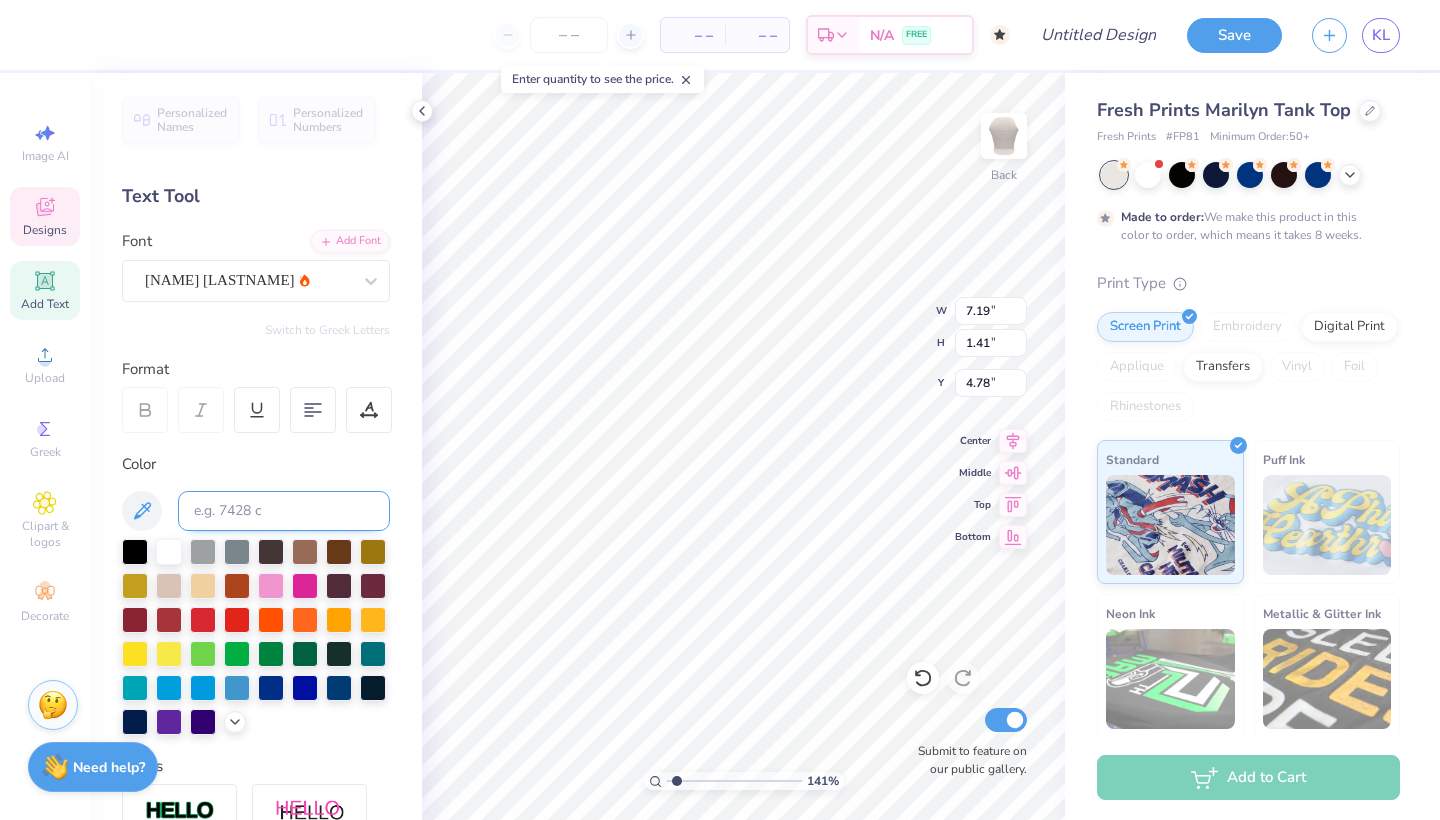 type on "4.89" 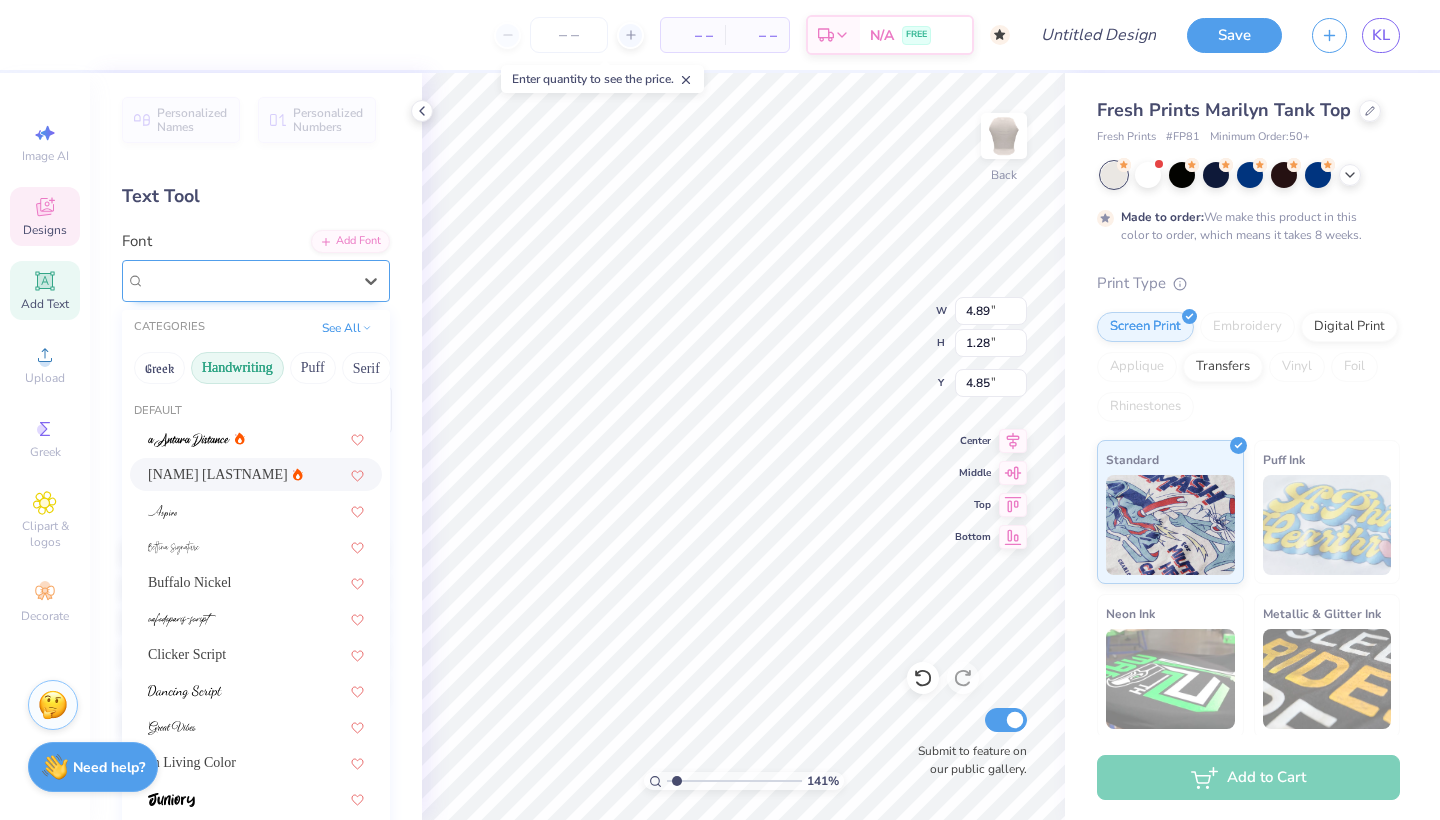 click on "[NAME] [LASTNAME]" at bounding box center [248, 280] 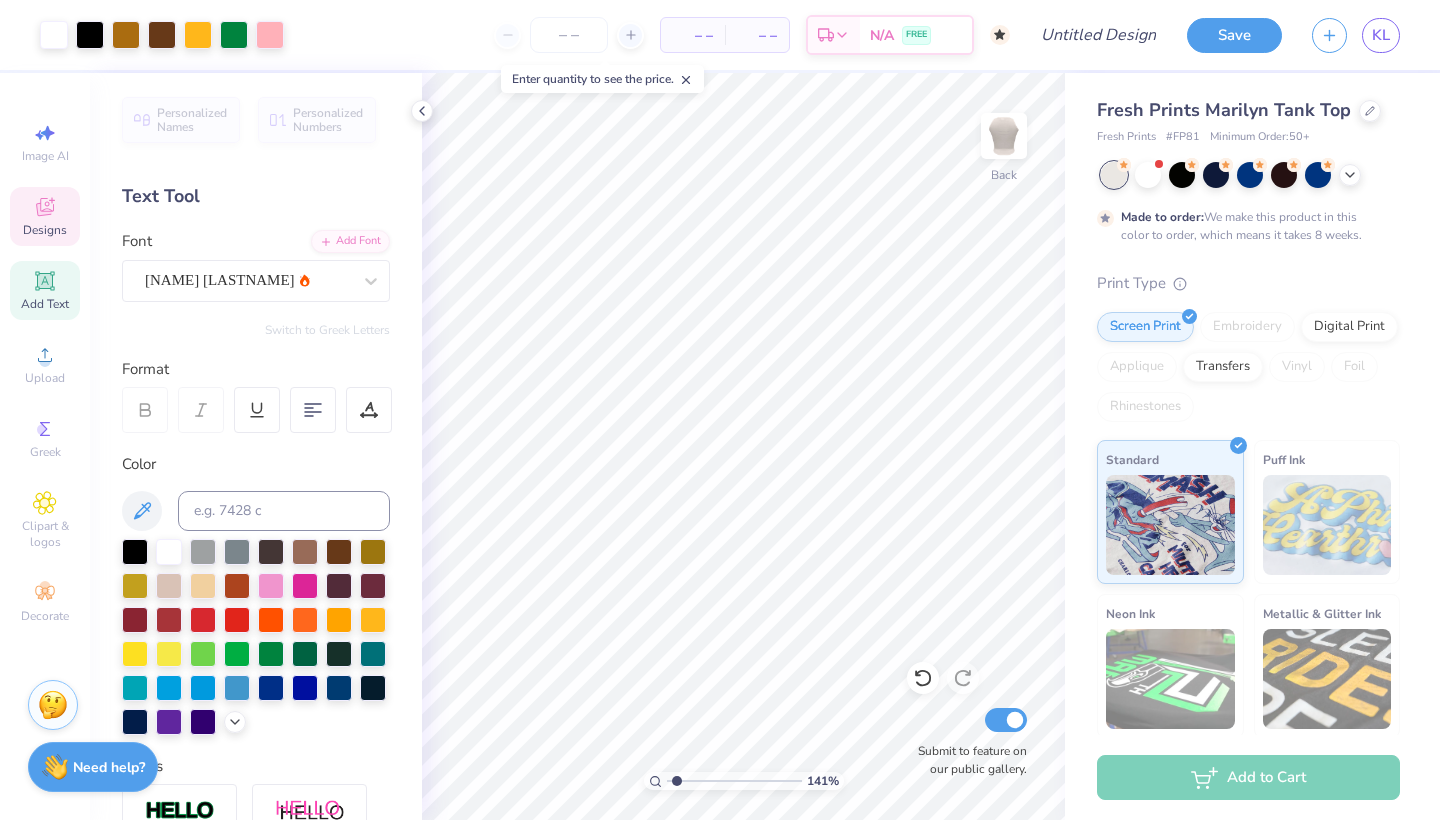 click on "Designs" at bounding box center (45, 216) 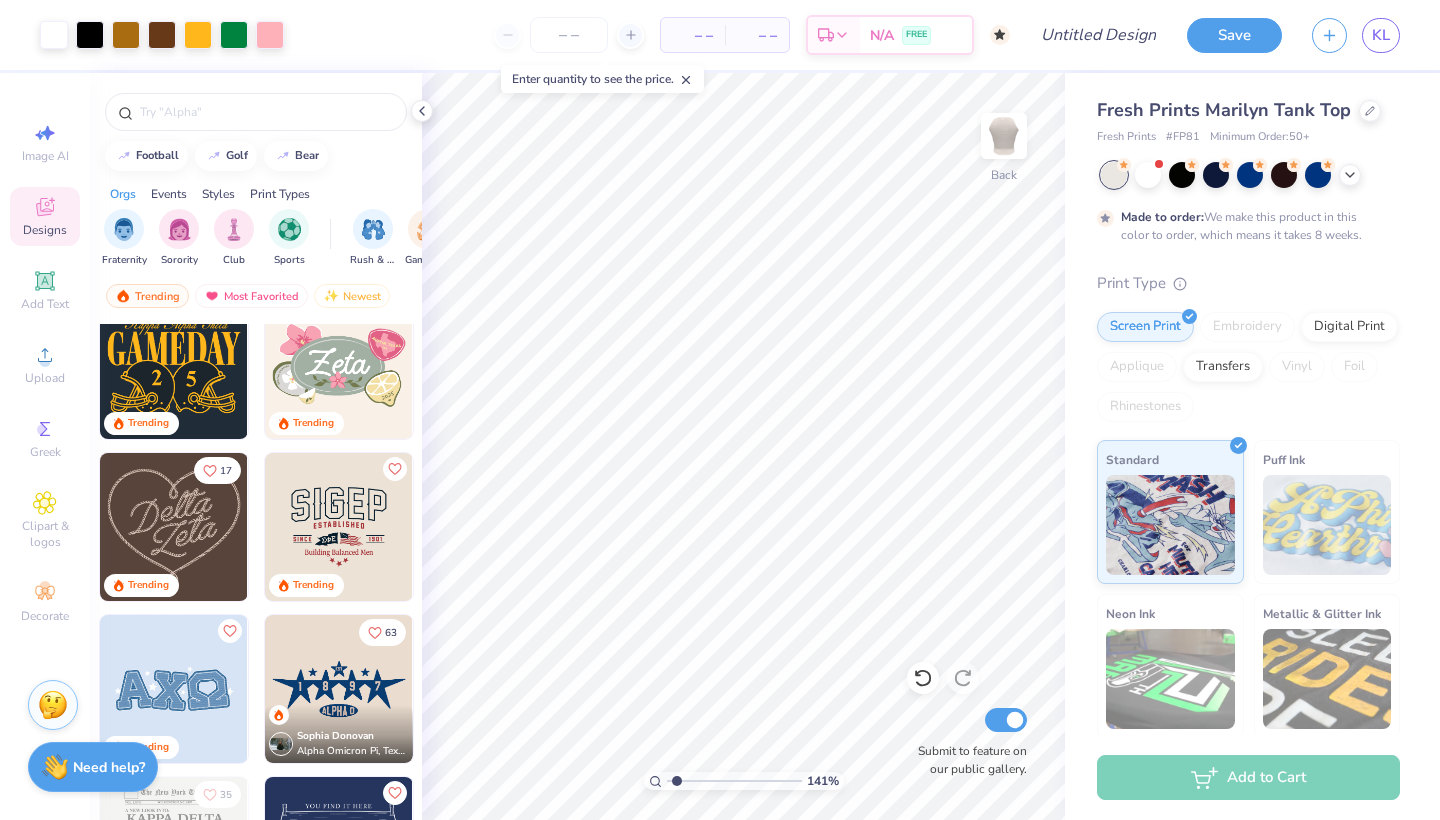 scroll, scrollTop: 524, scrollLeft: 0, axis: vertical 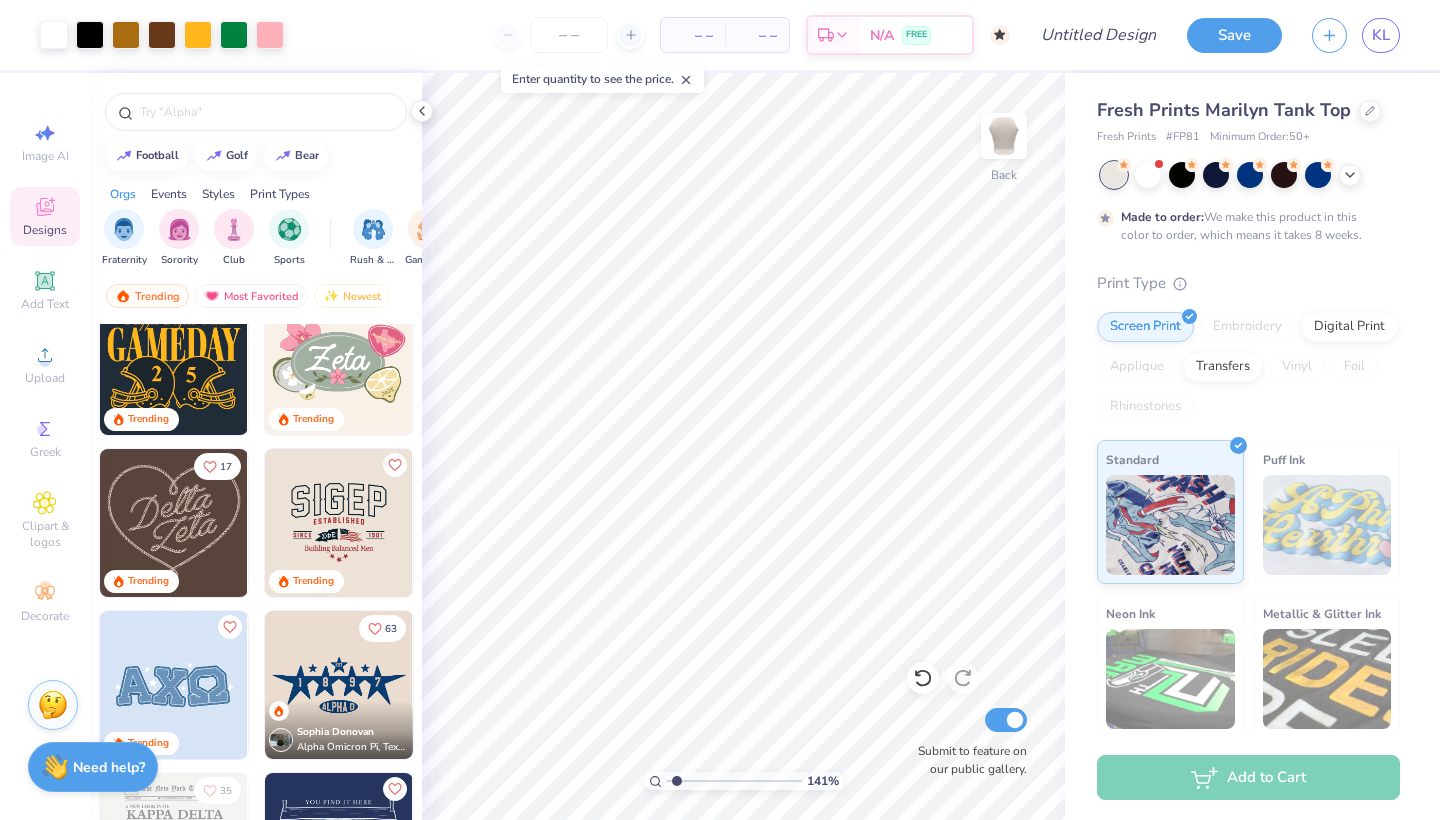 click at bounding box center [174, 523] 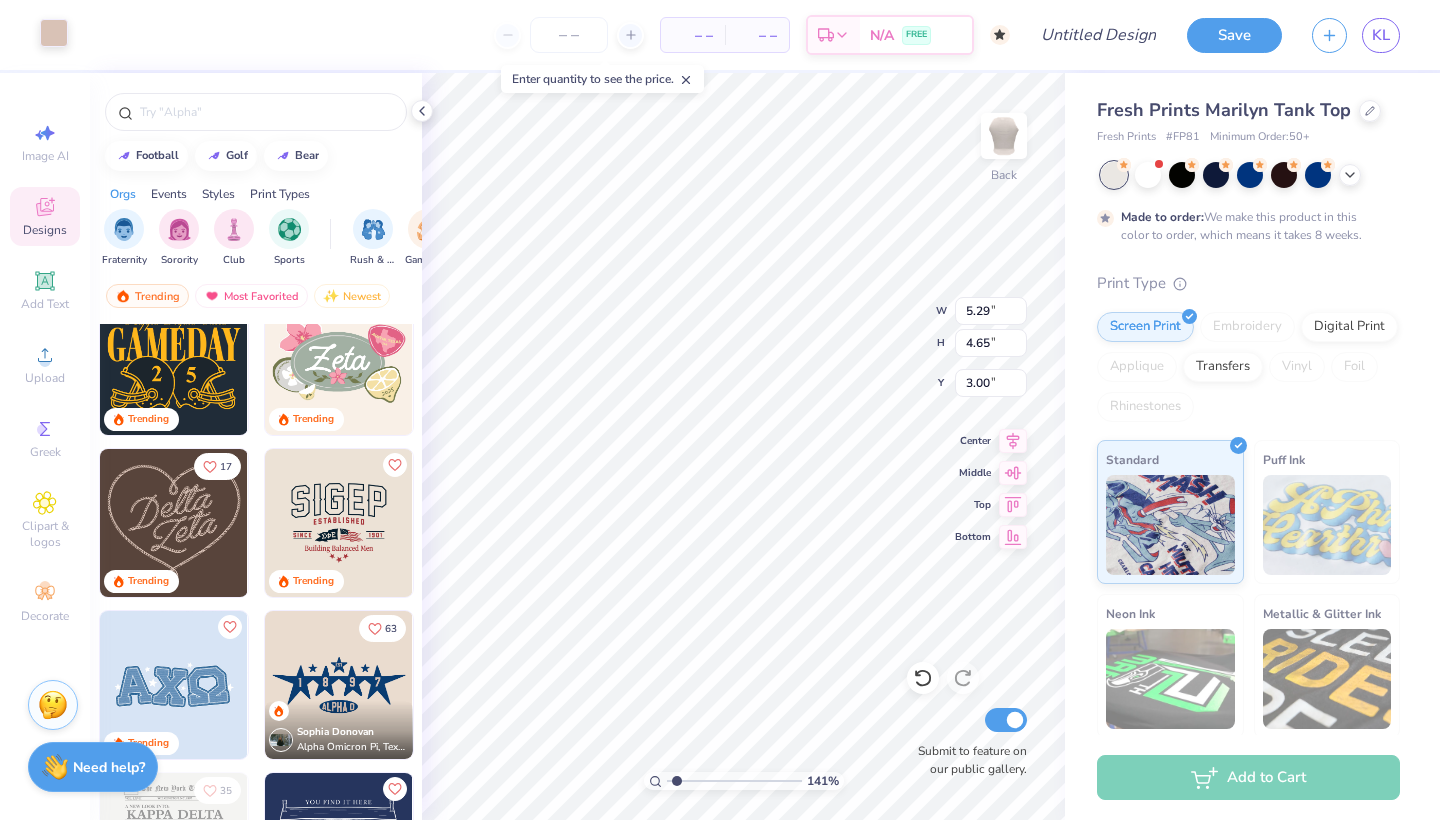 type on "9.27" 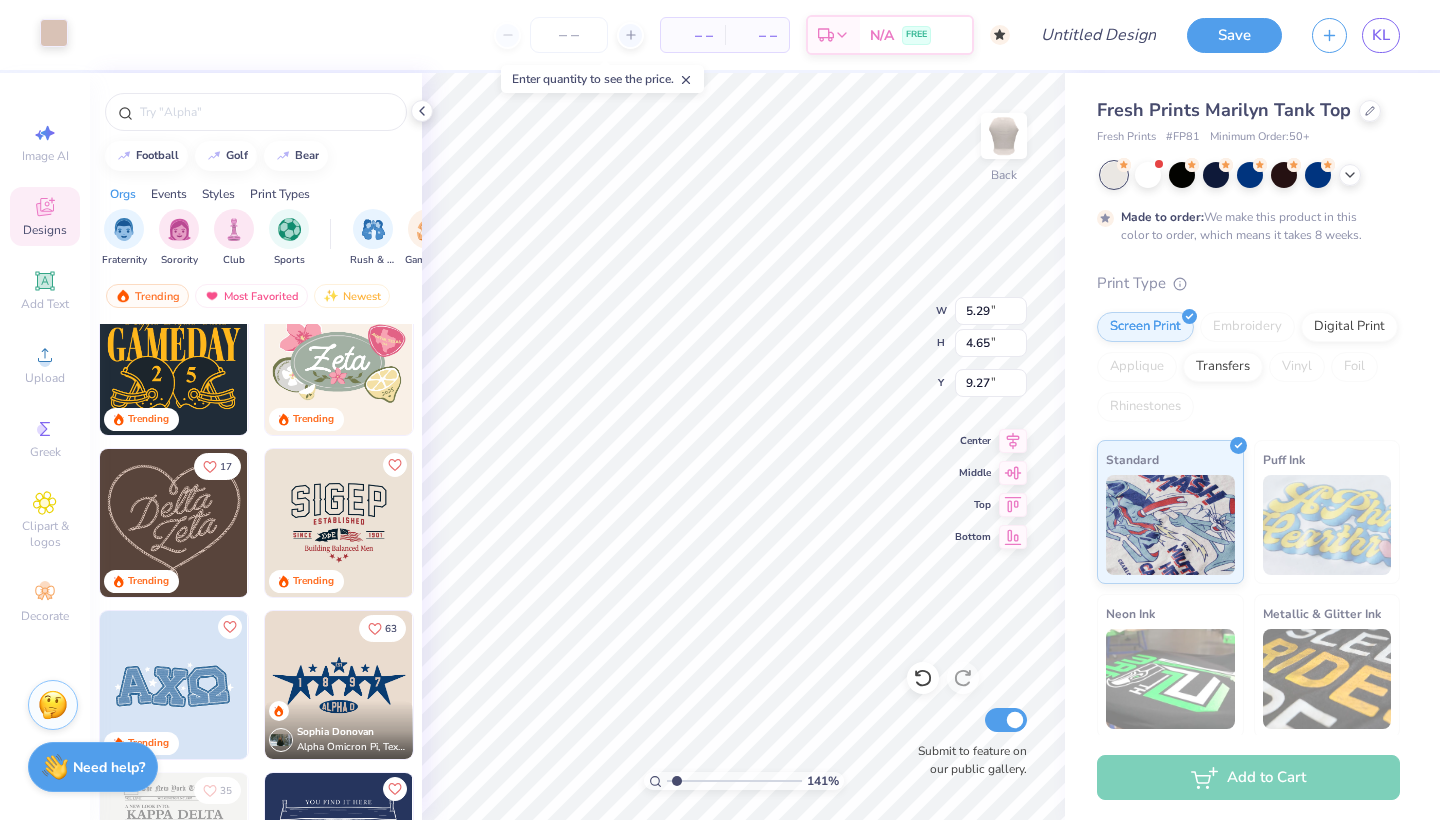 click at bounding box center [54, 33] 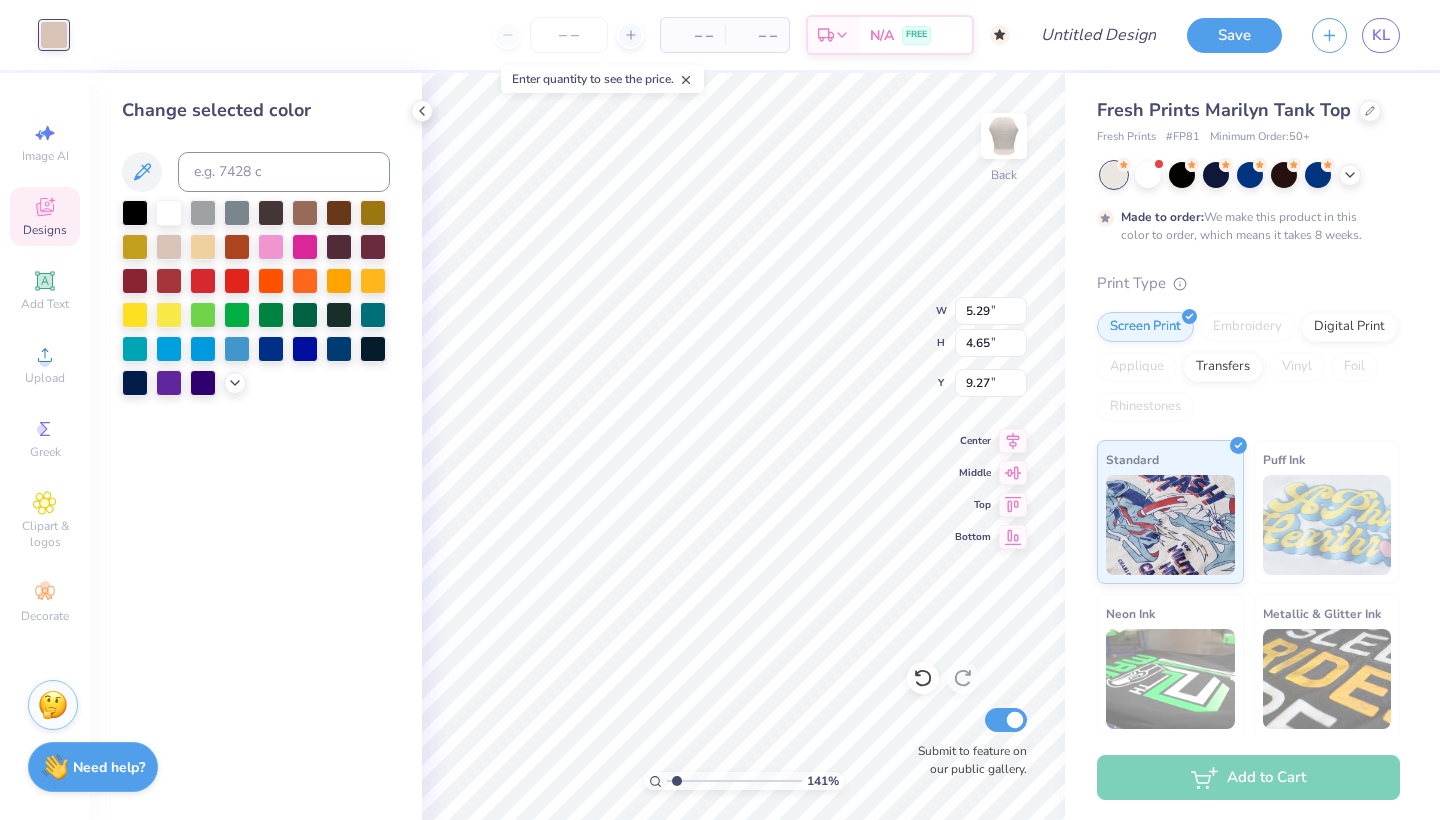 click at bounding box center [54, 35] 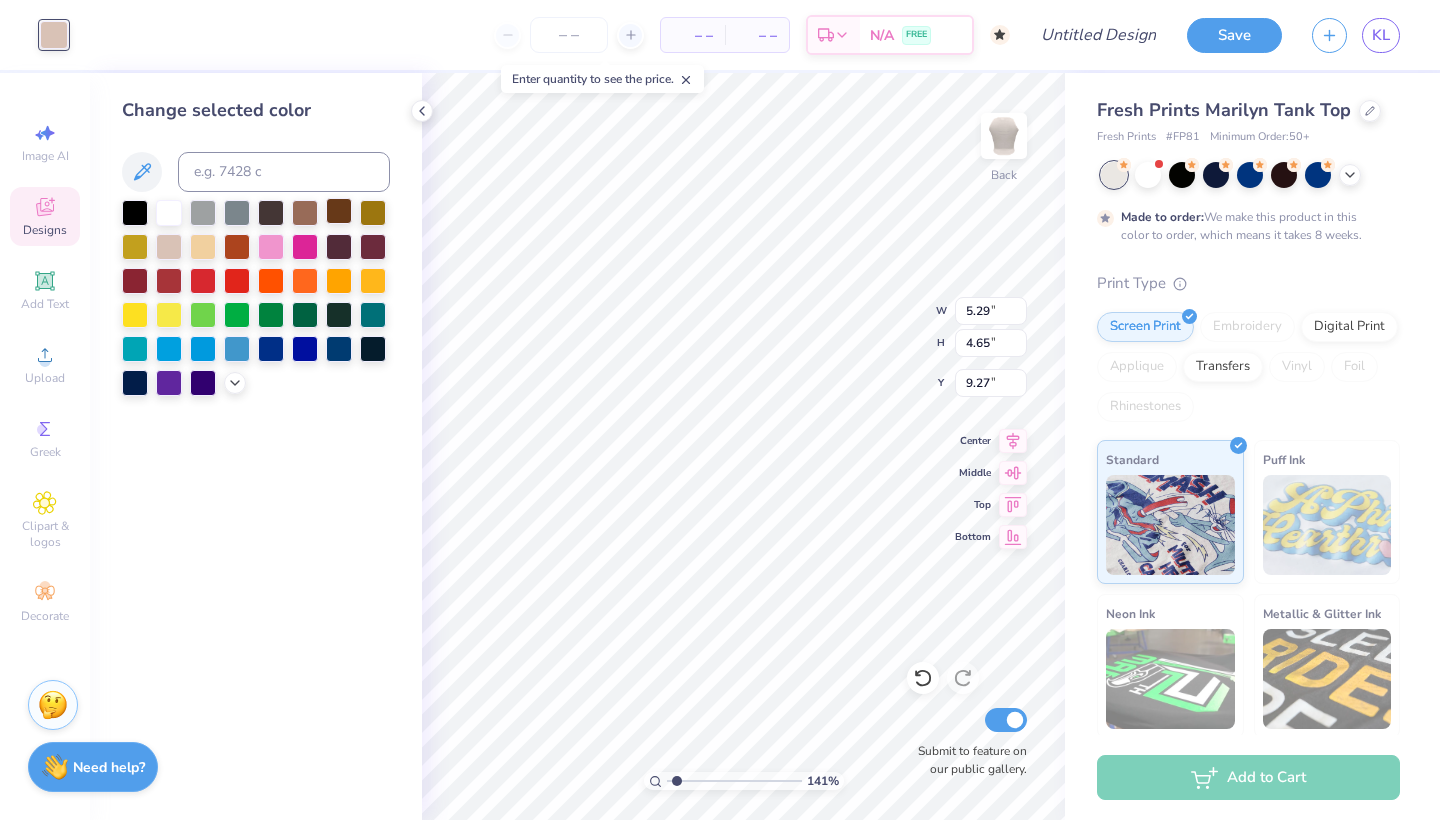 click at bounding box center [339, 211] 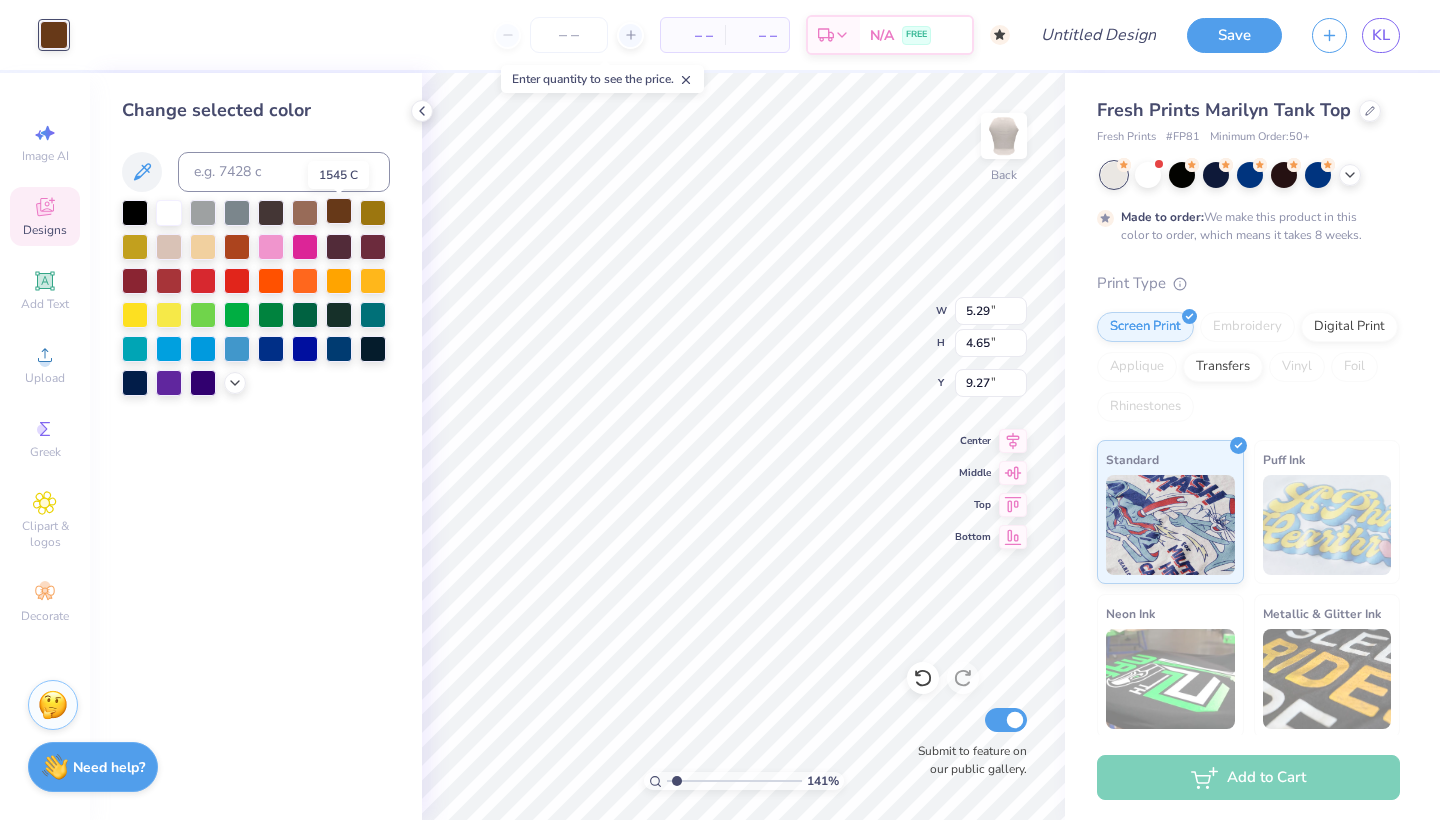 click at bounding box center [339, 211] 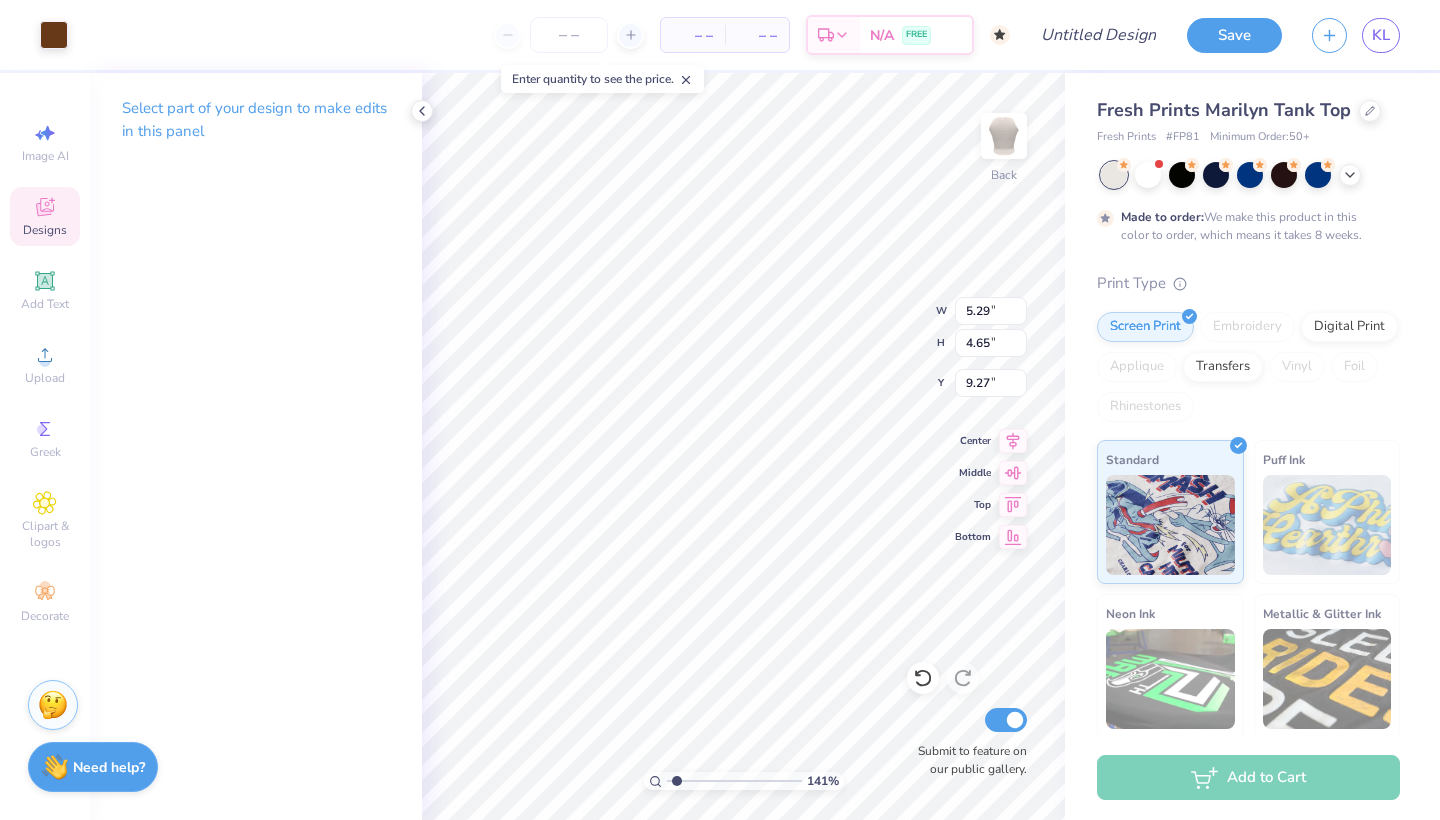 type on "9.13" 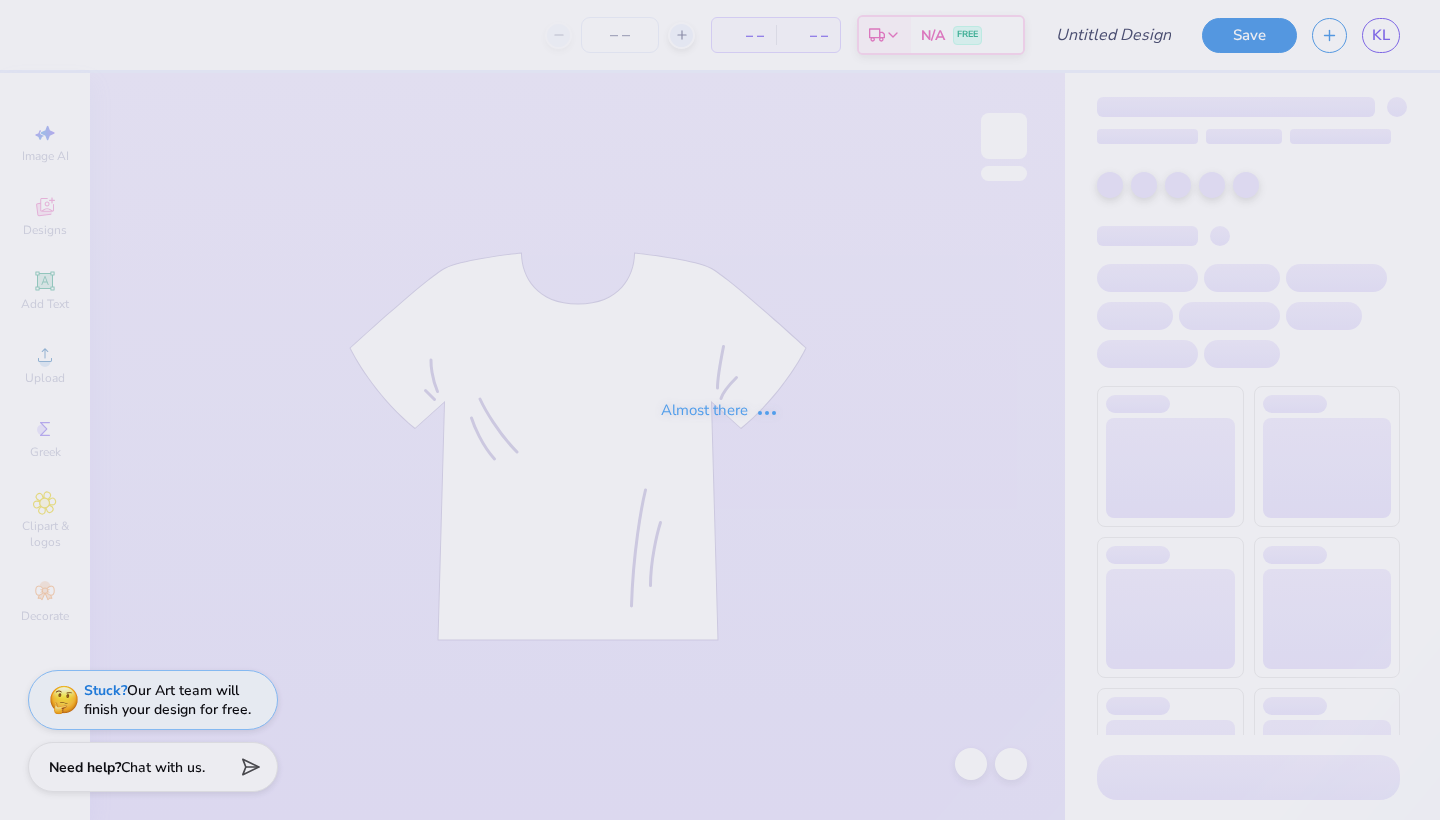 type on "hoodie 2" 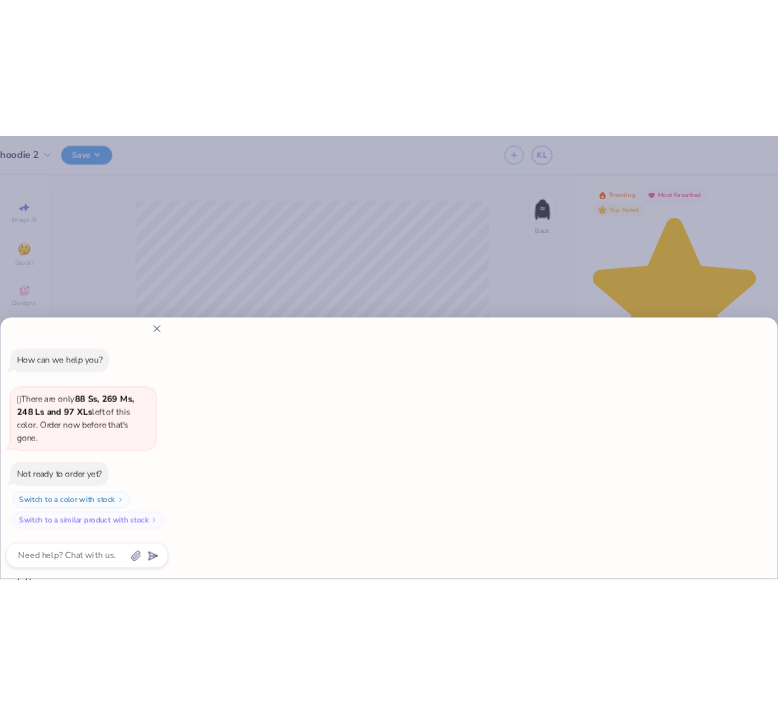 scroll, scrollTop: 0, scrollLeft: 0, axis: both 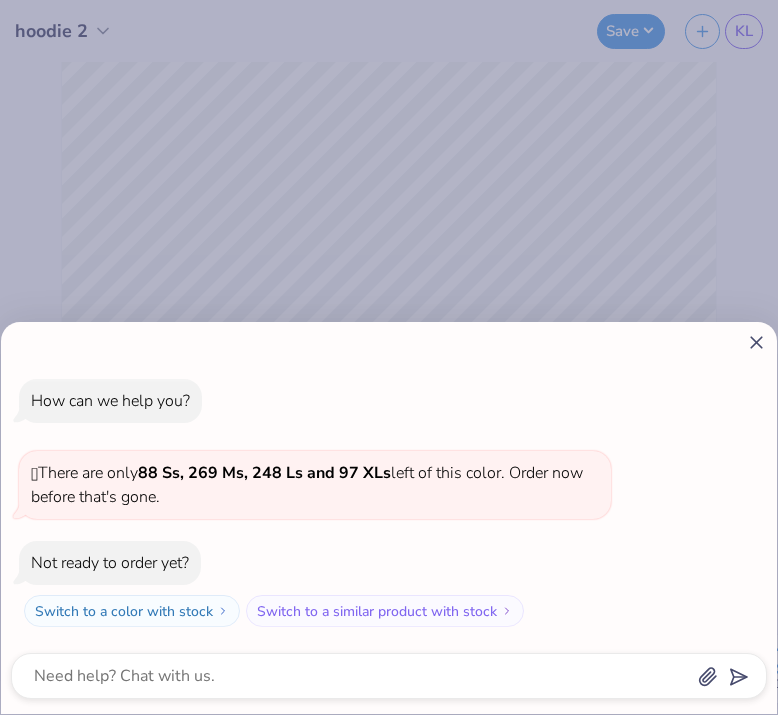 click 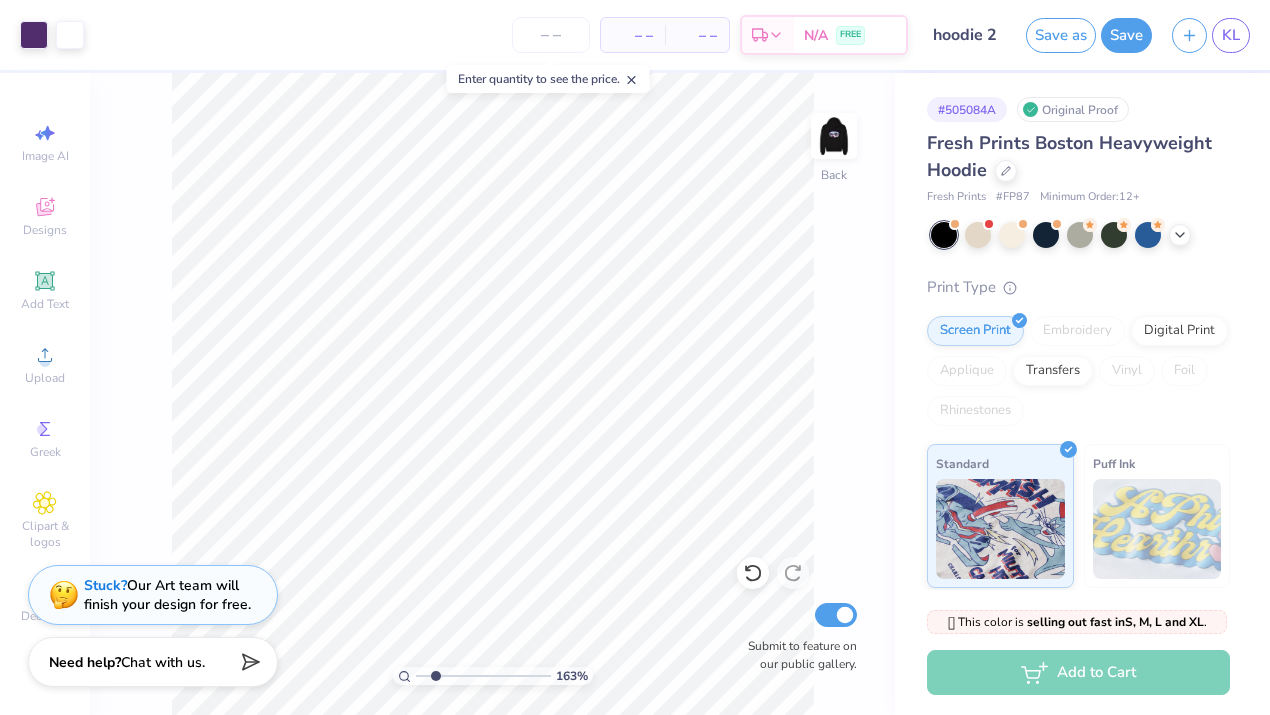 type on "2.08" 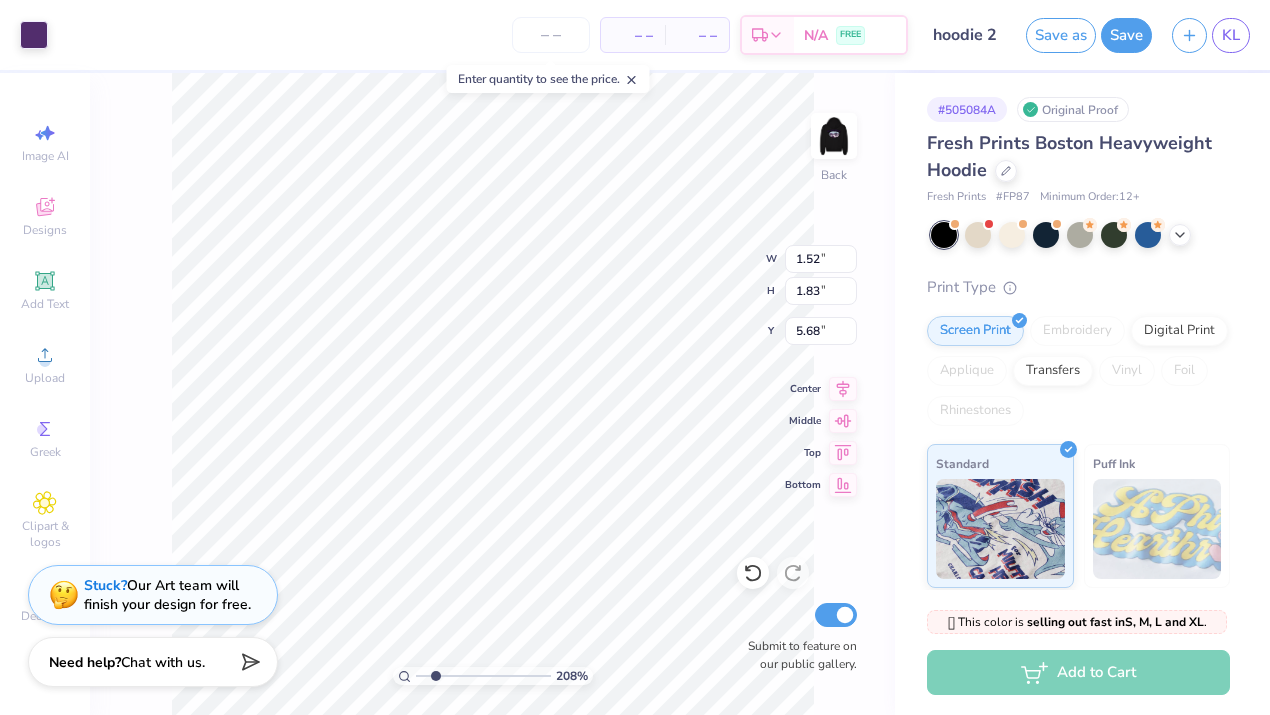 type on "5.19" 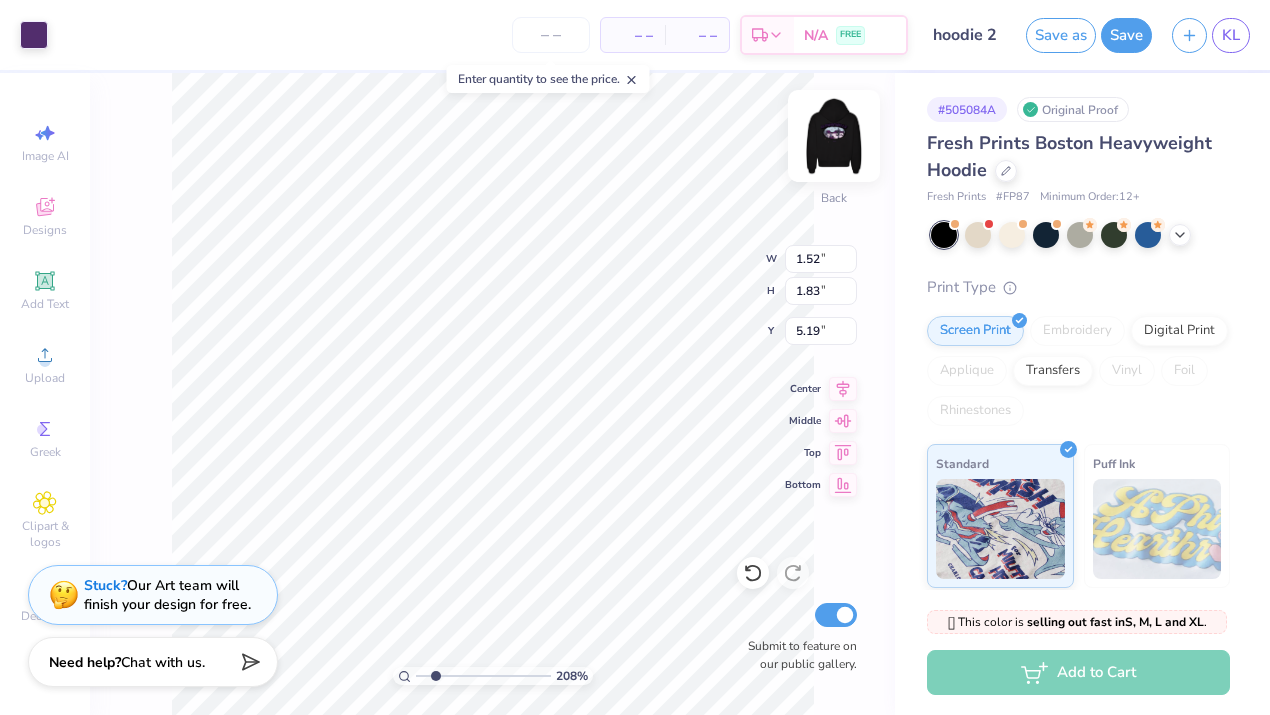 click at bounding box center [834, 136] 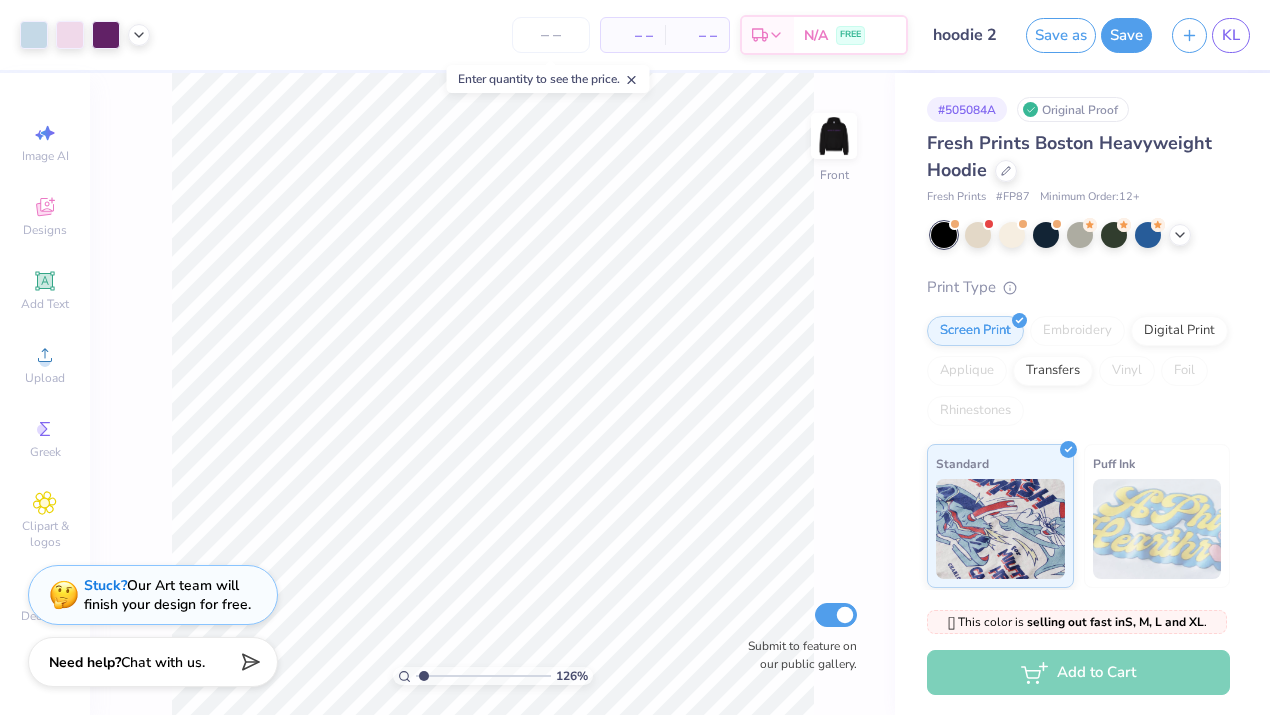 click at bounding box center [483, 676] 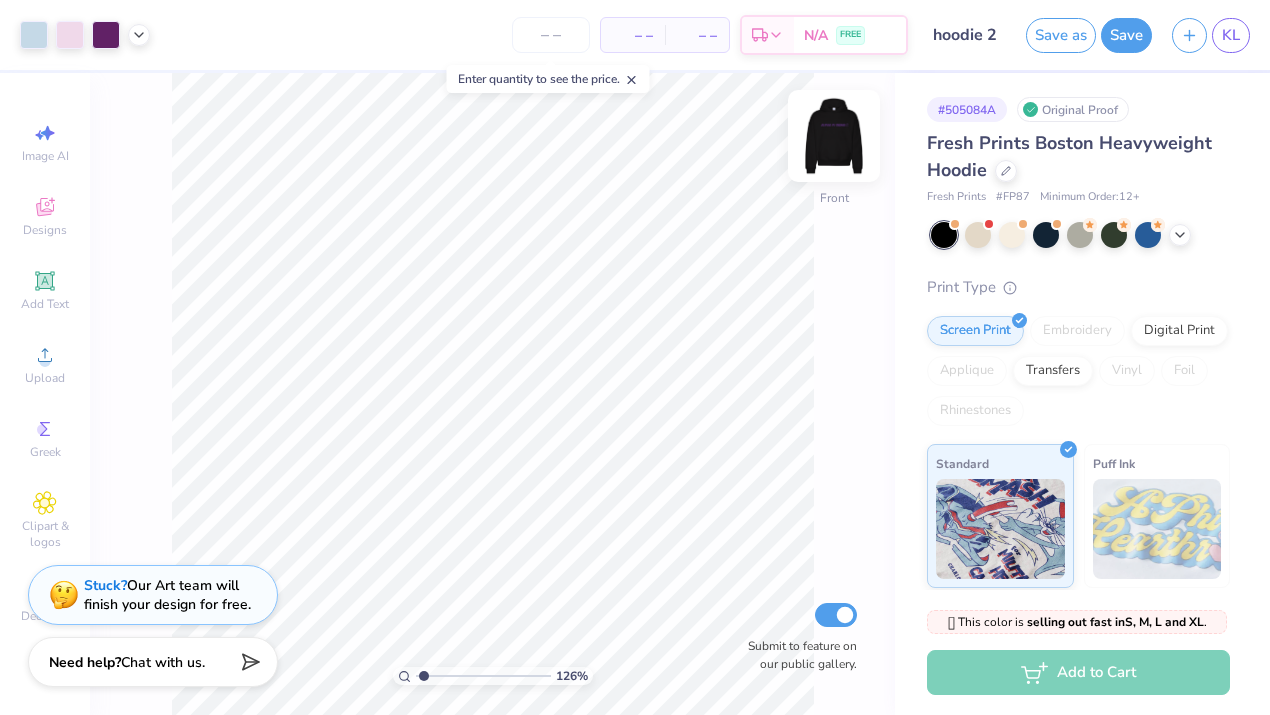 click at bounding box center (834, 136) 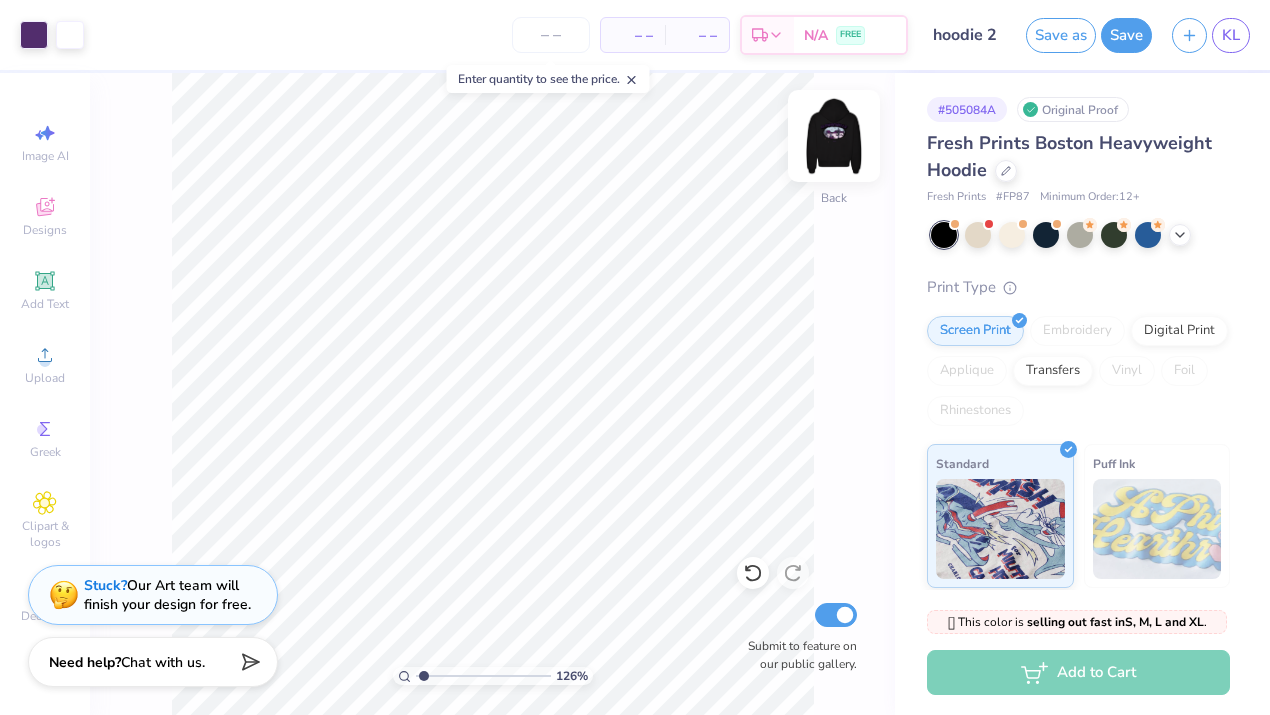click at bounding box center [834, 136] 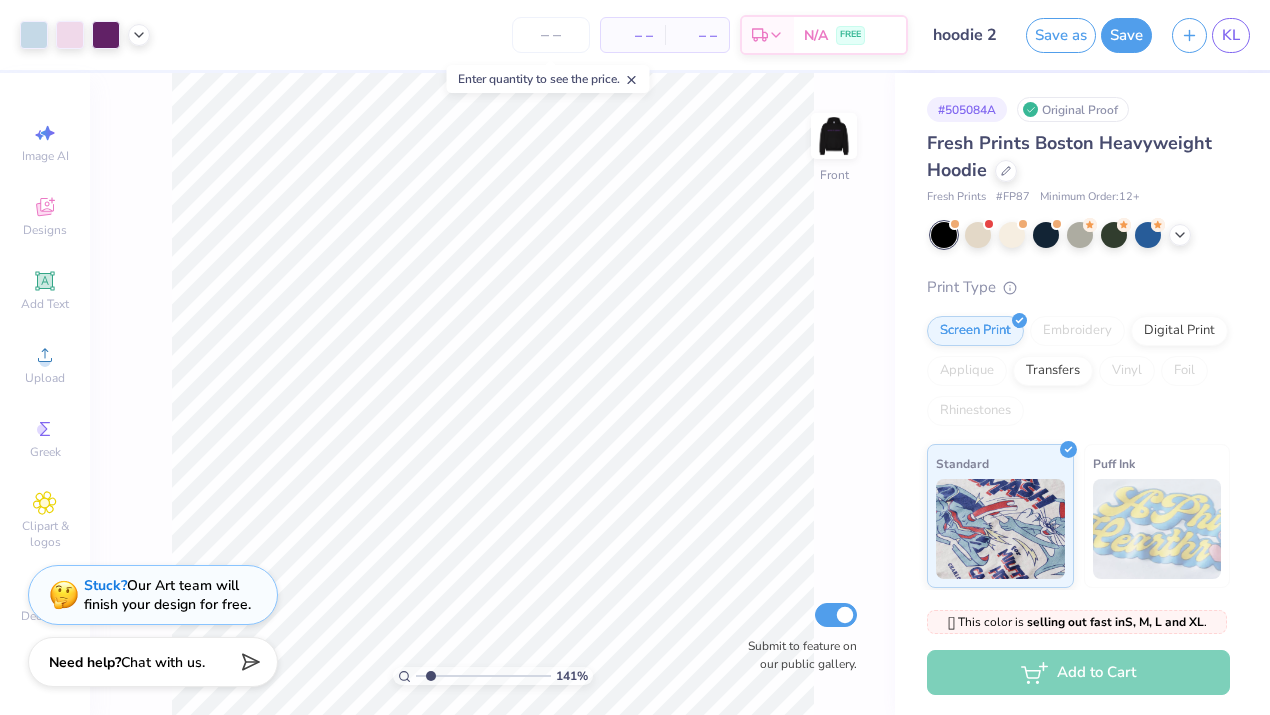 click at bounding box center (483, 676) 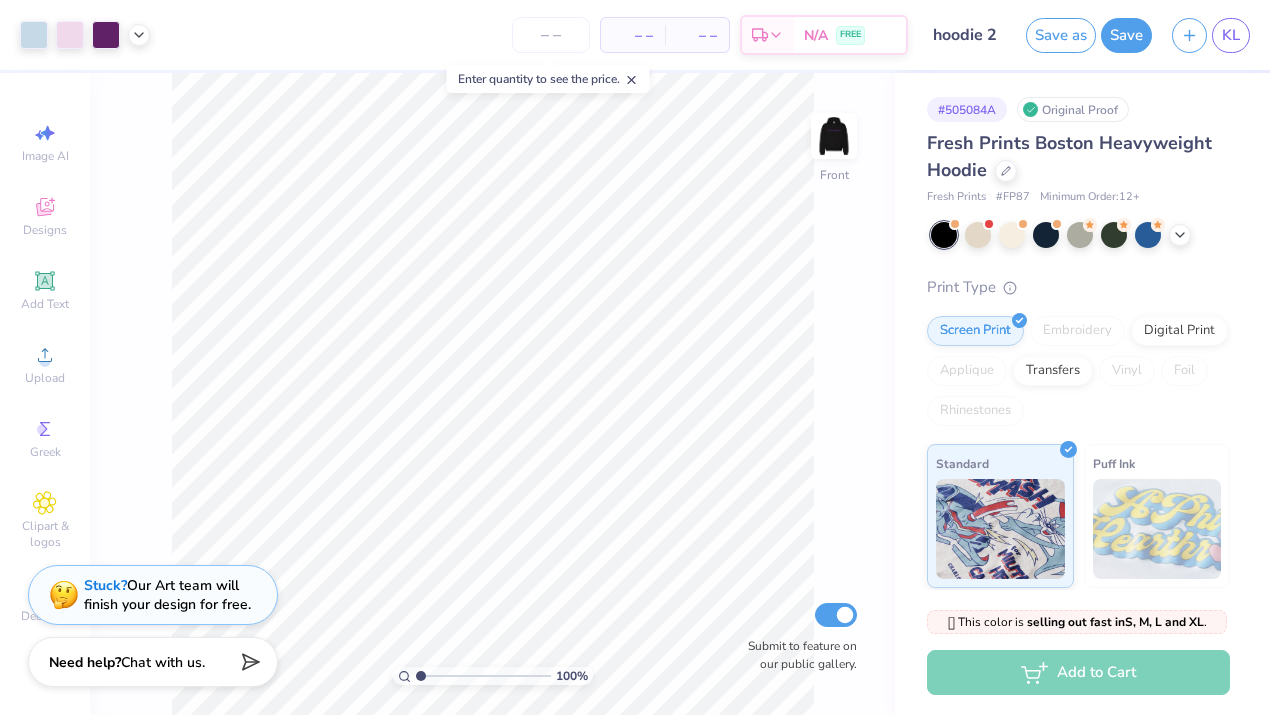 drag, startPoint x: 428, startPoint y: 680, endPoint x: 394, endPoint y: 681, distance: 34.0147 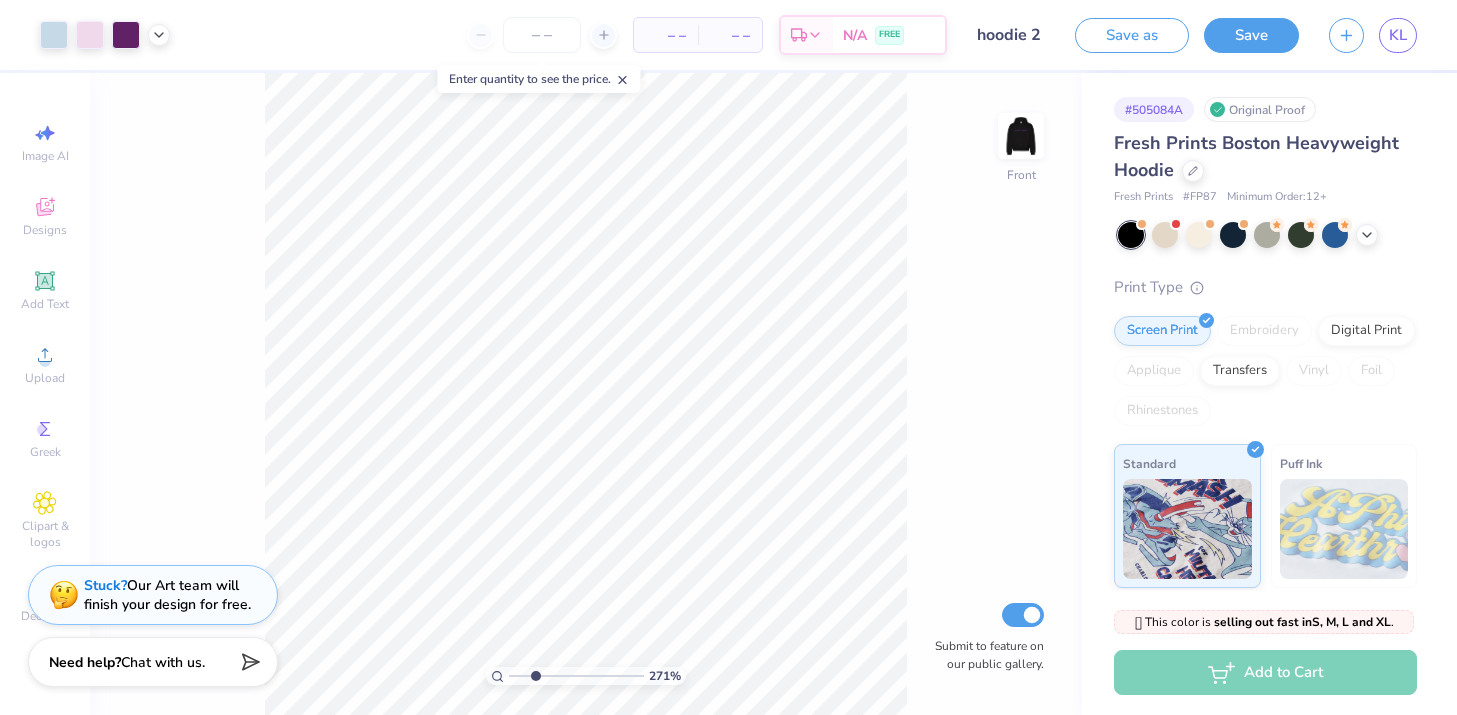 drag, startPoint x: 513, startPoint y: 674, endPoint x: 535, endPoint y: 671, distance: 22.203604 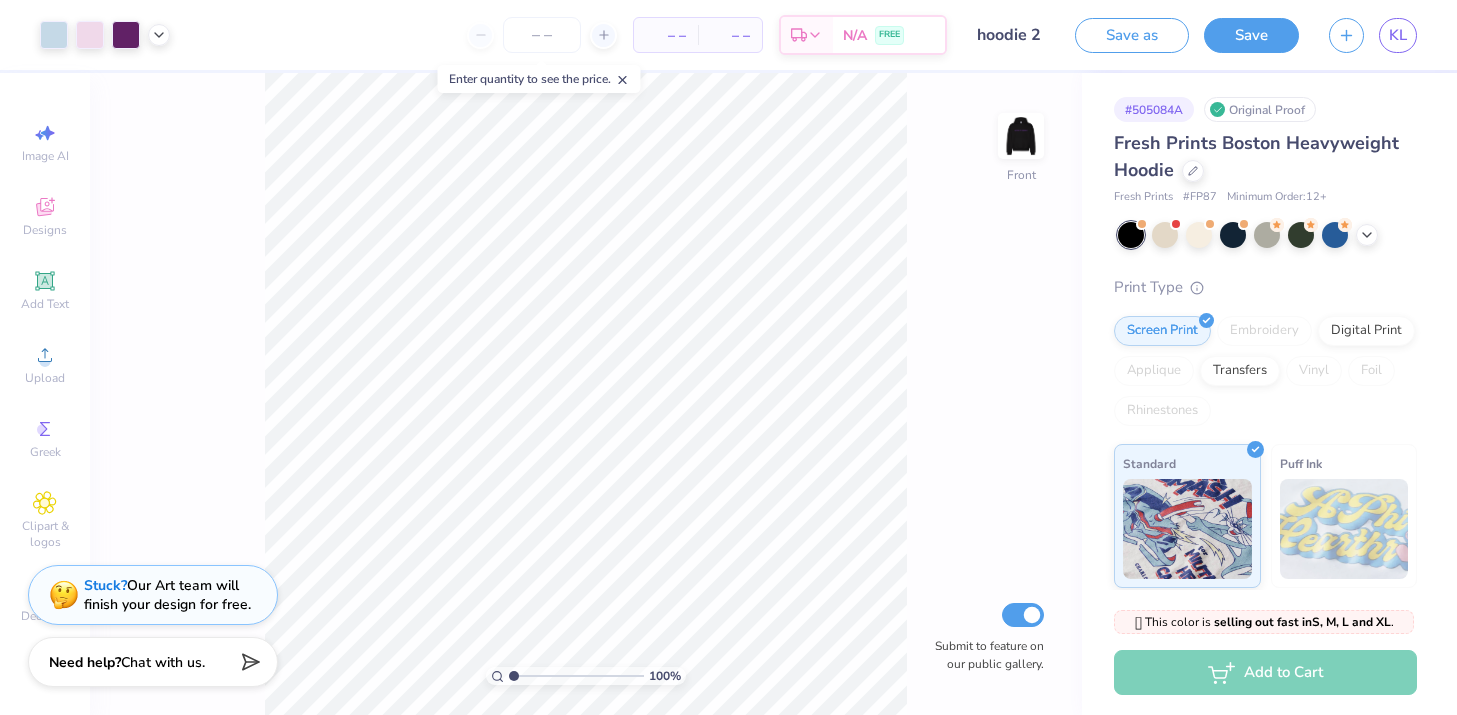 drag, startPoint x: 531, startPoint y: 675, endPoint x: 331, endPoint y: 681, distance: 200.08998 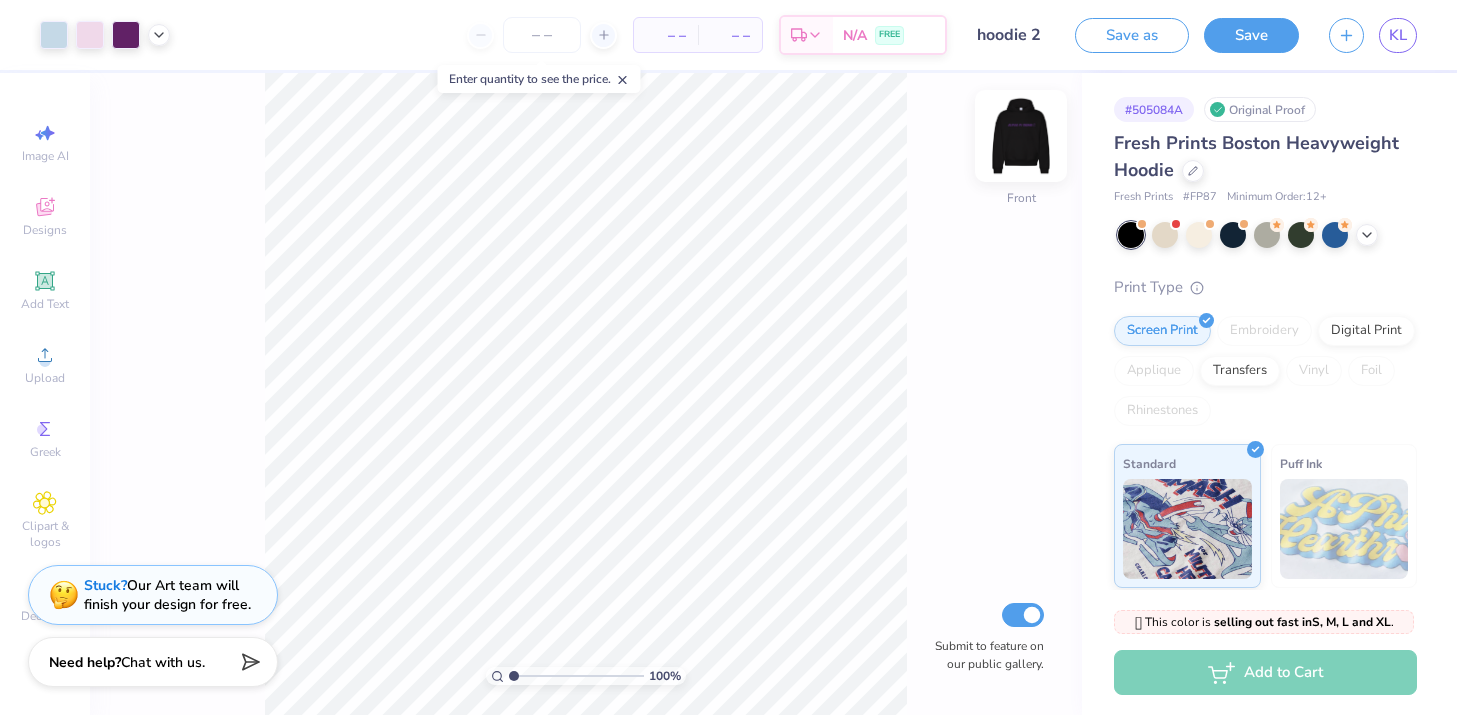 click at bounding box center (1021, 136) 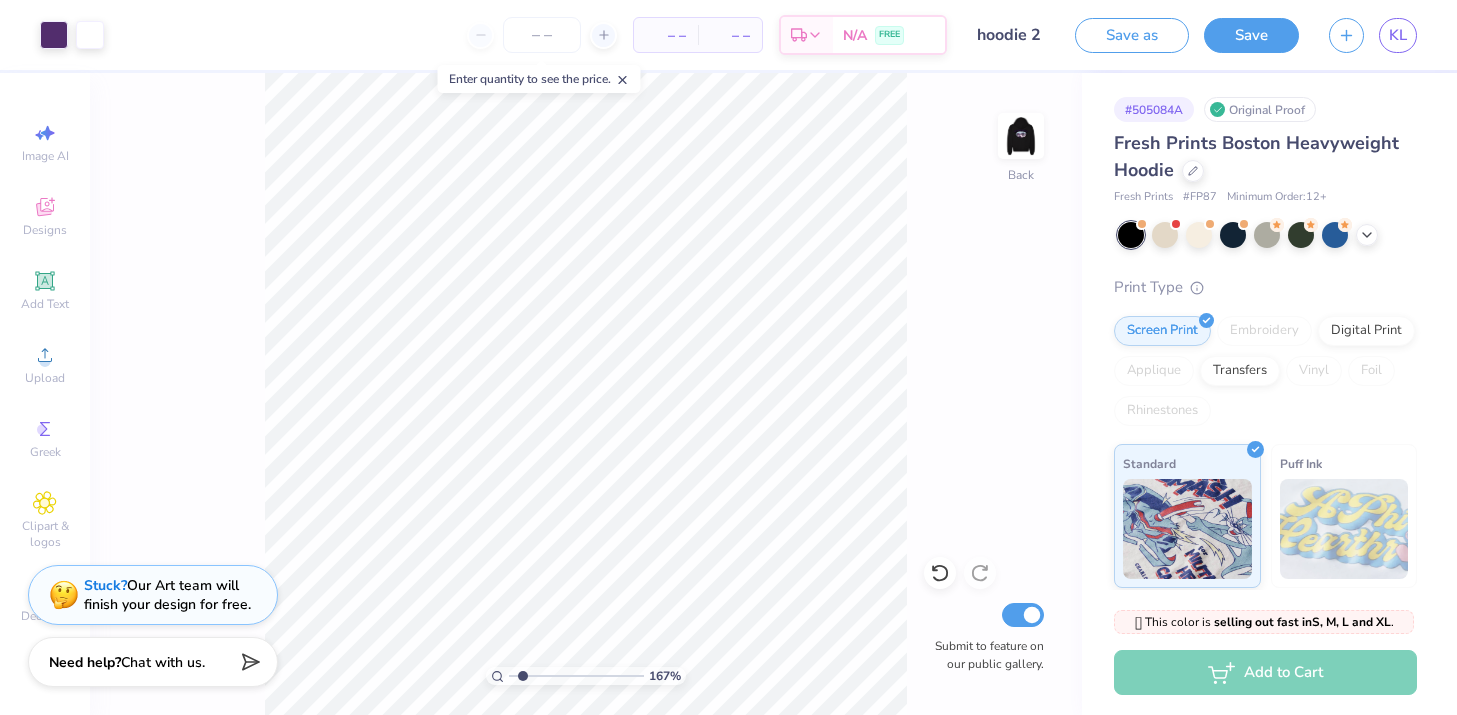 type on "1.67" 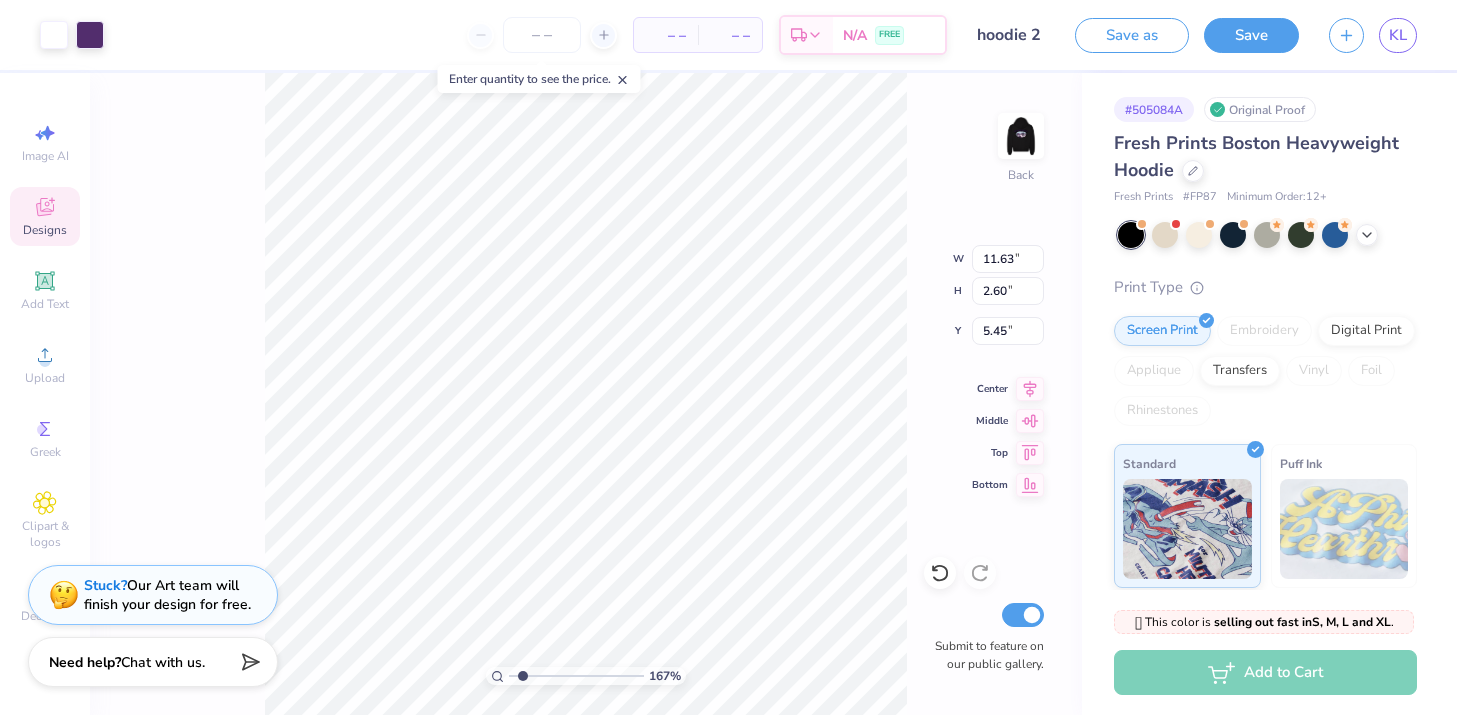 type on "5.59" 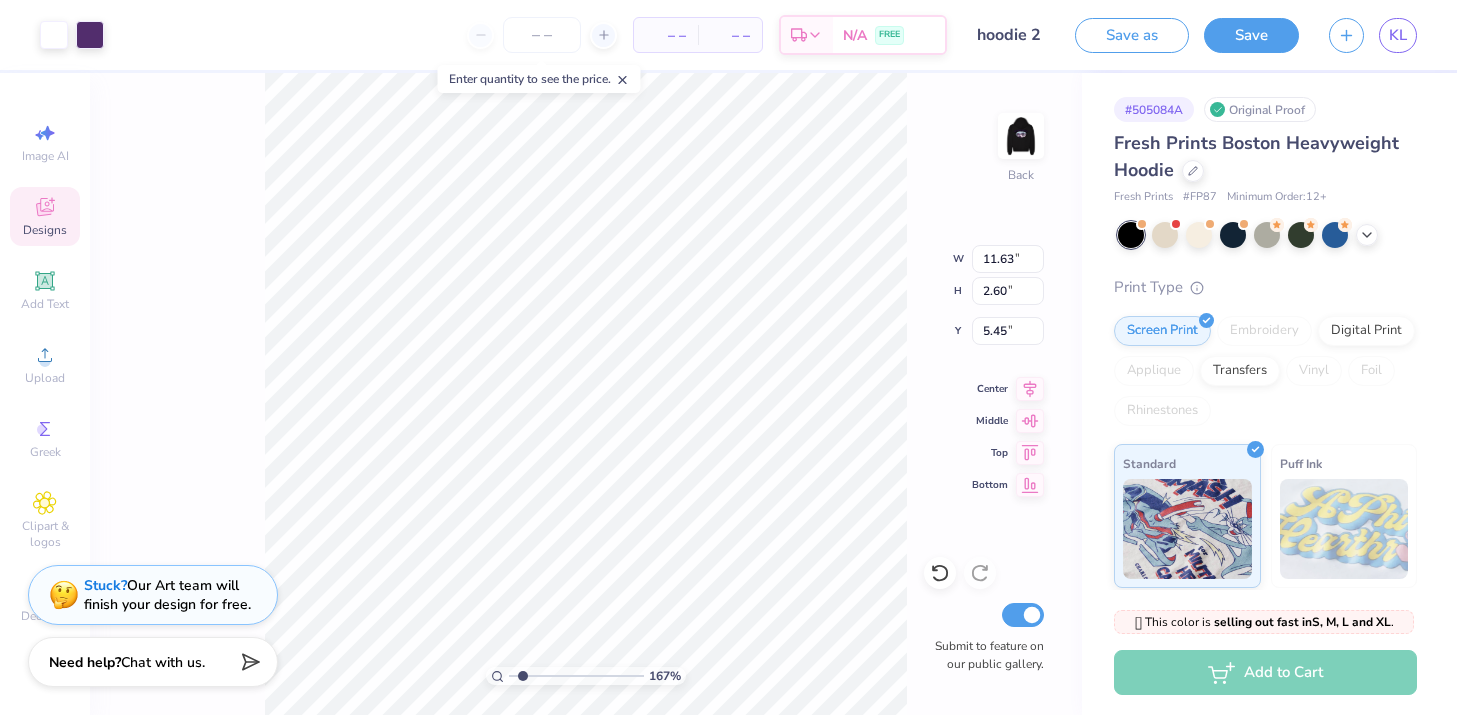 type on "1.25" 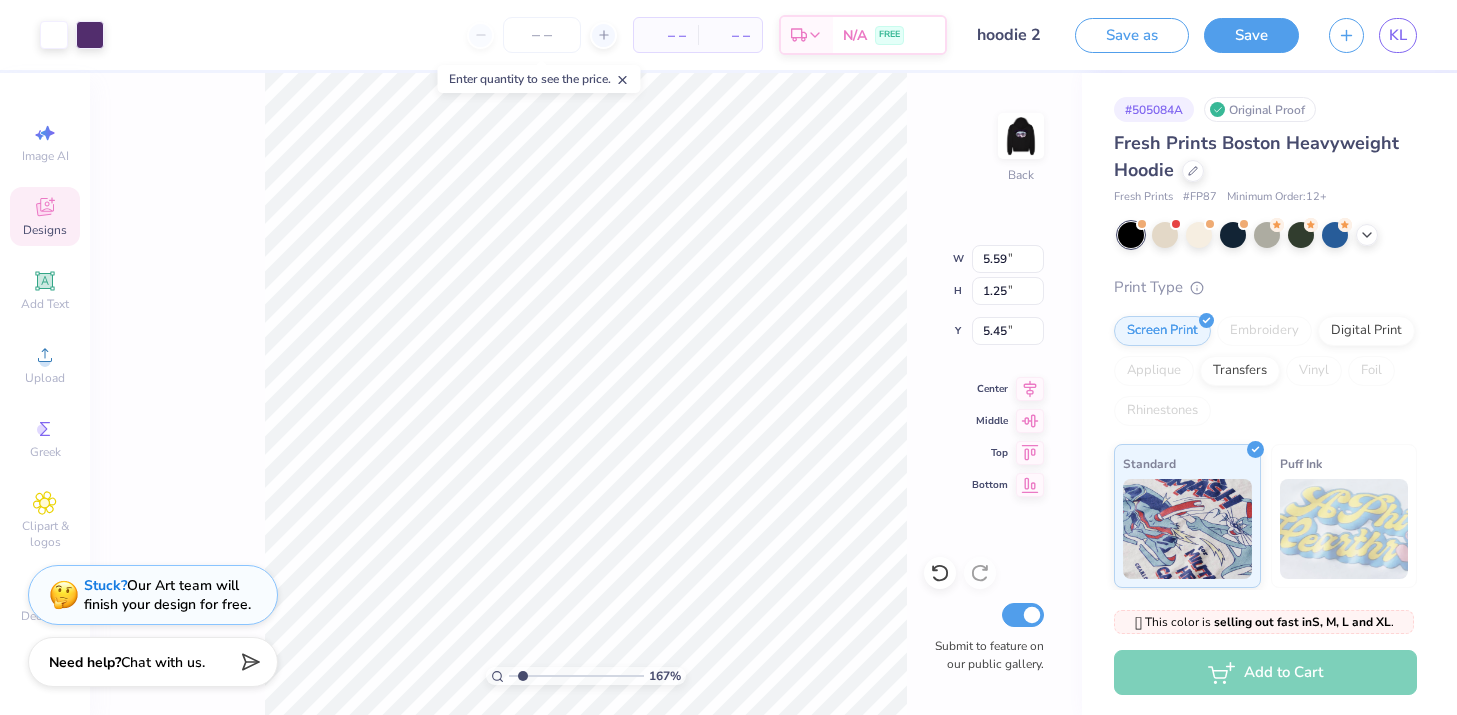 type on "3.94" 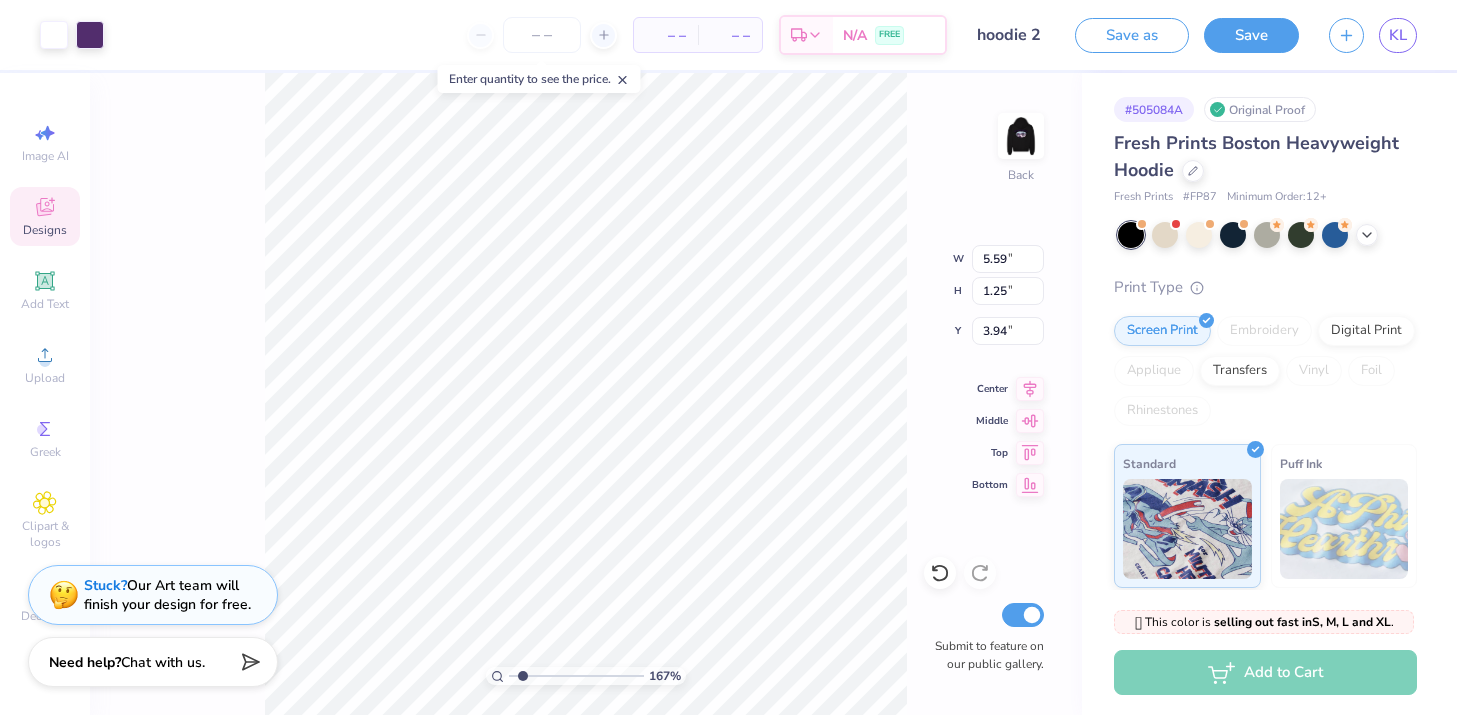 type on "4.27" 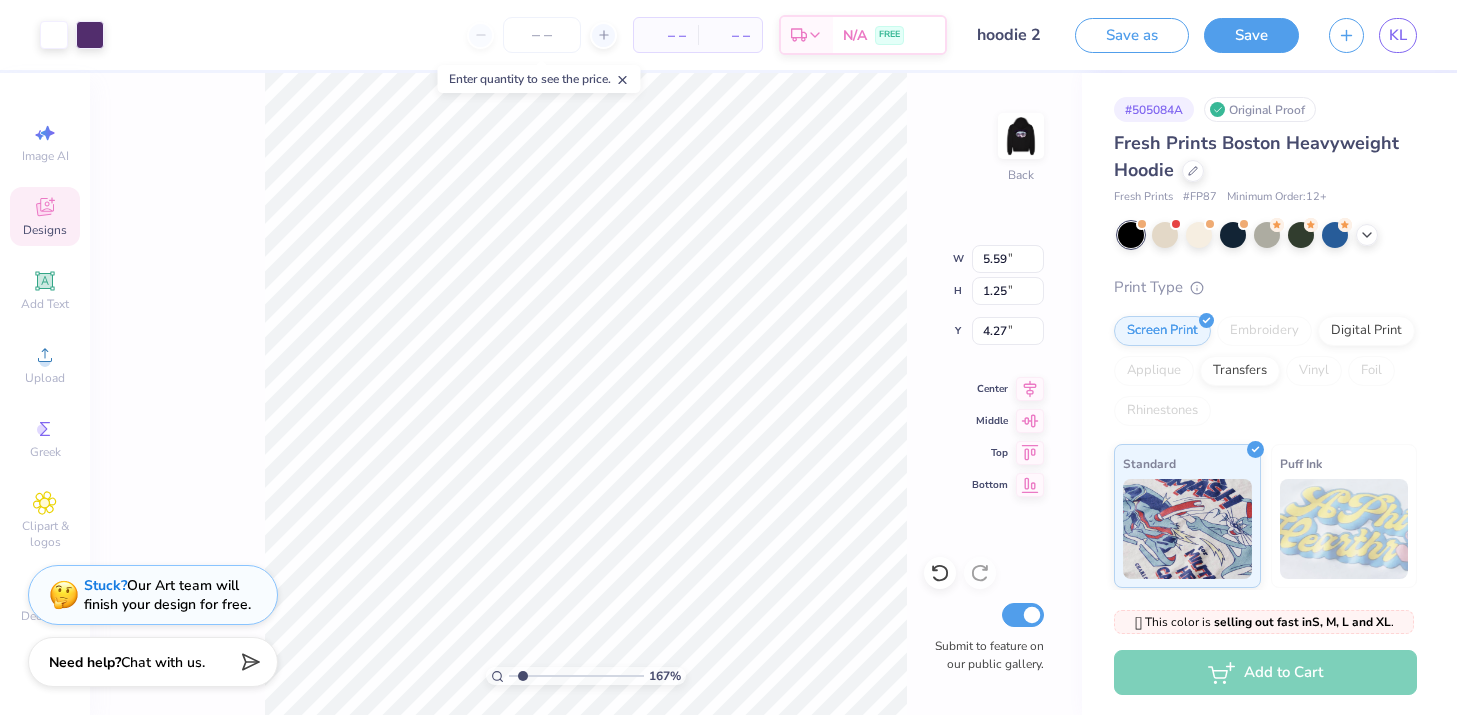 click 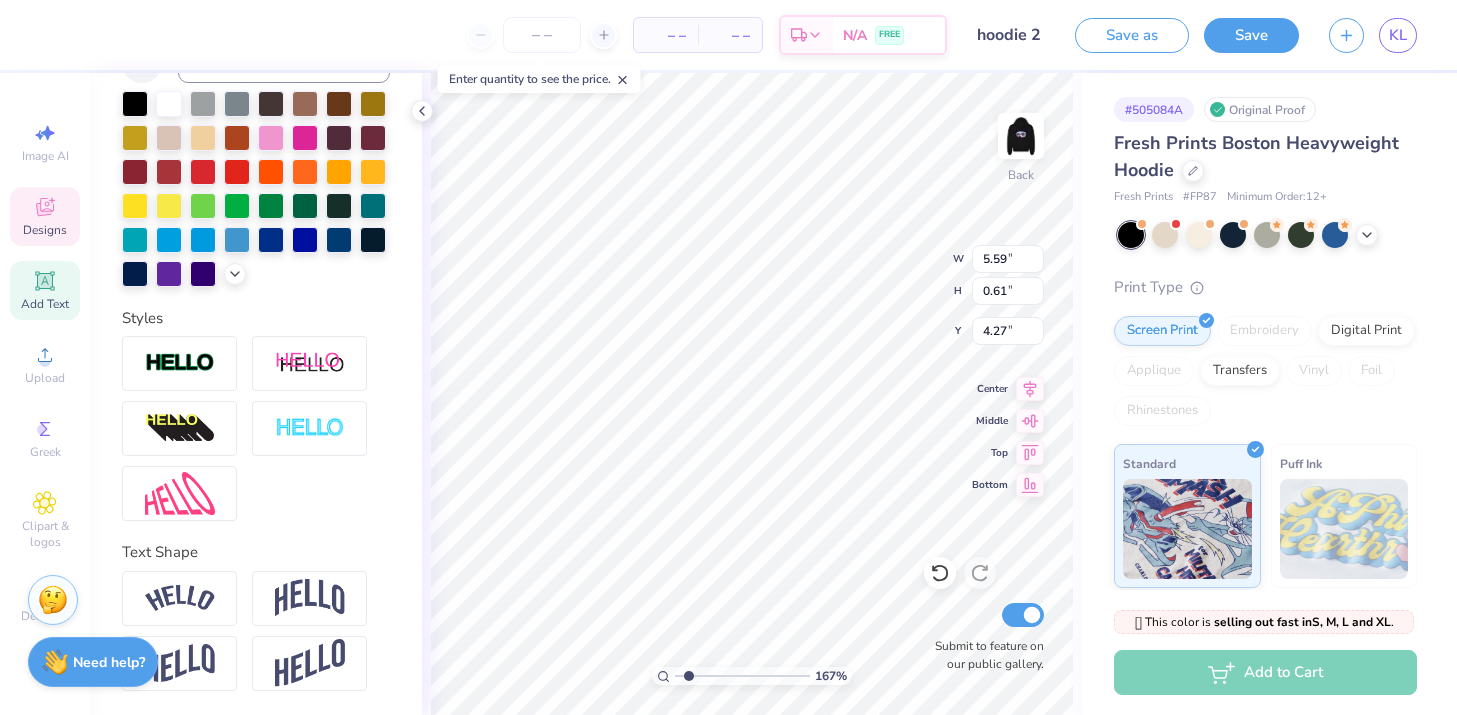scroll, scrollTop: 448, scrollLeft: 0, axis: vertical 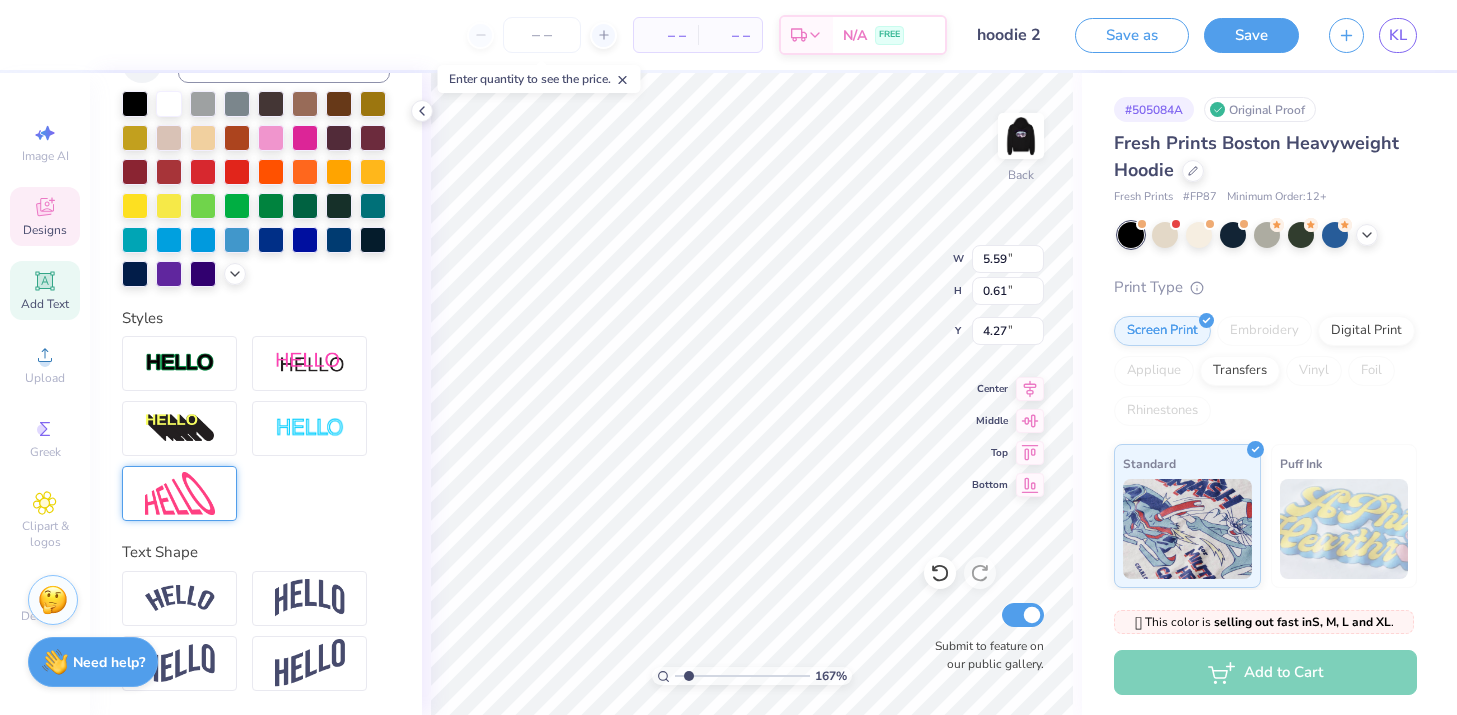click at bounding box center [180, 493] 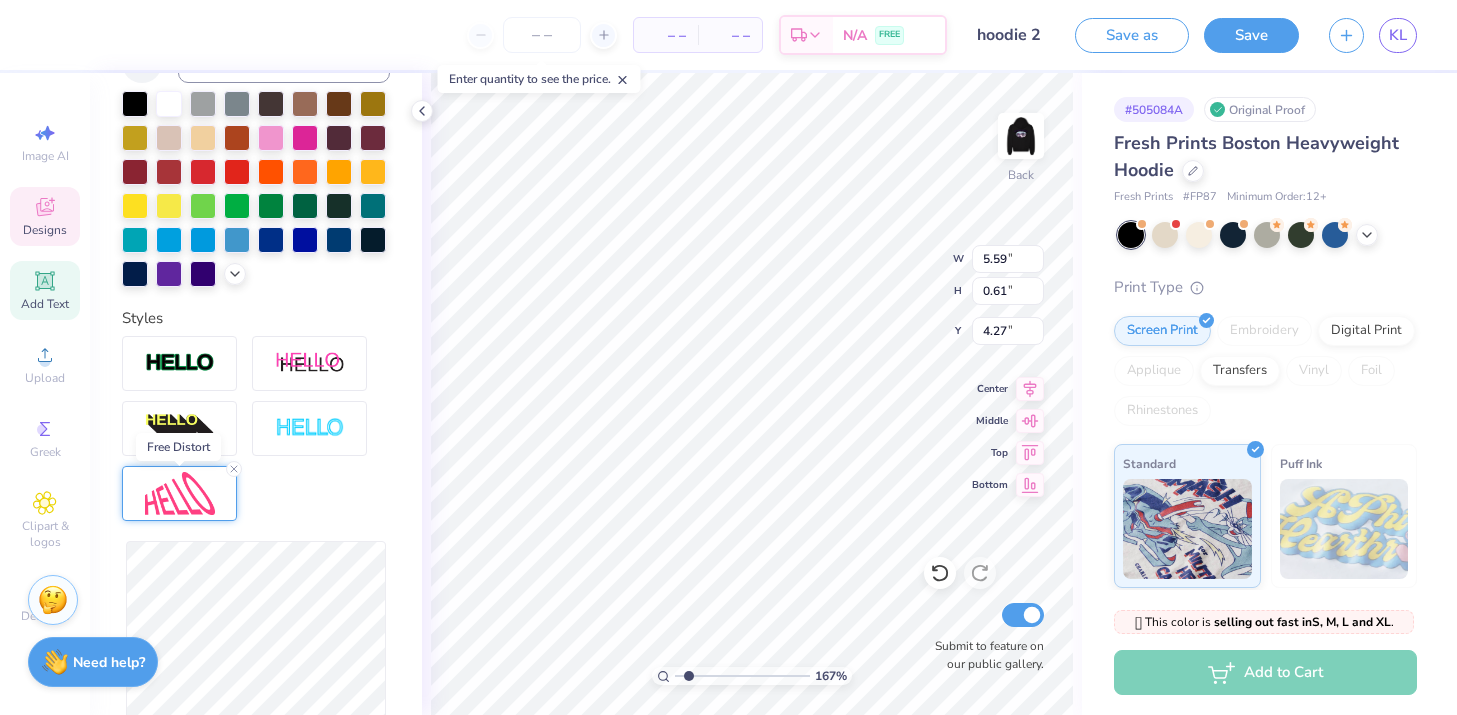 scroll, scrollTop: 0, scrollLeft: 2, axis: horizontal 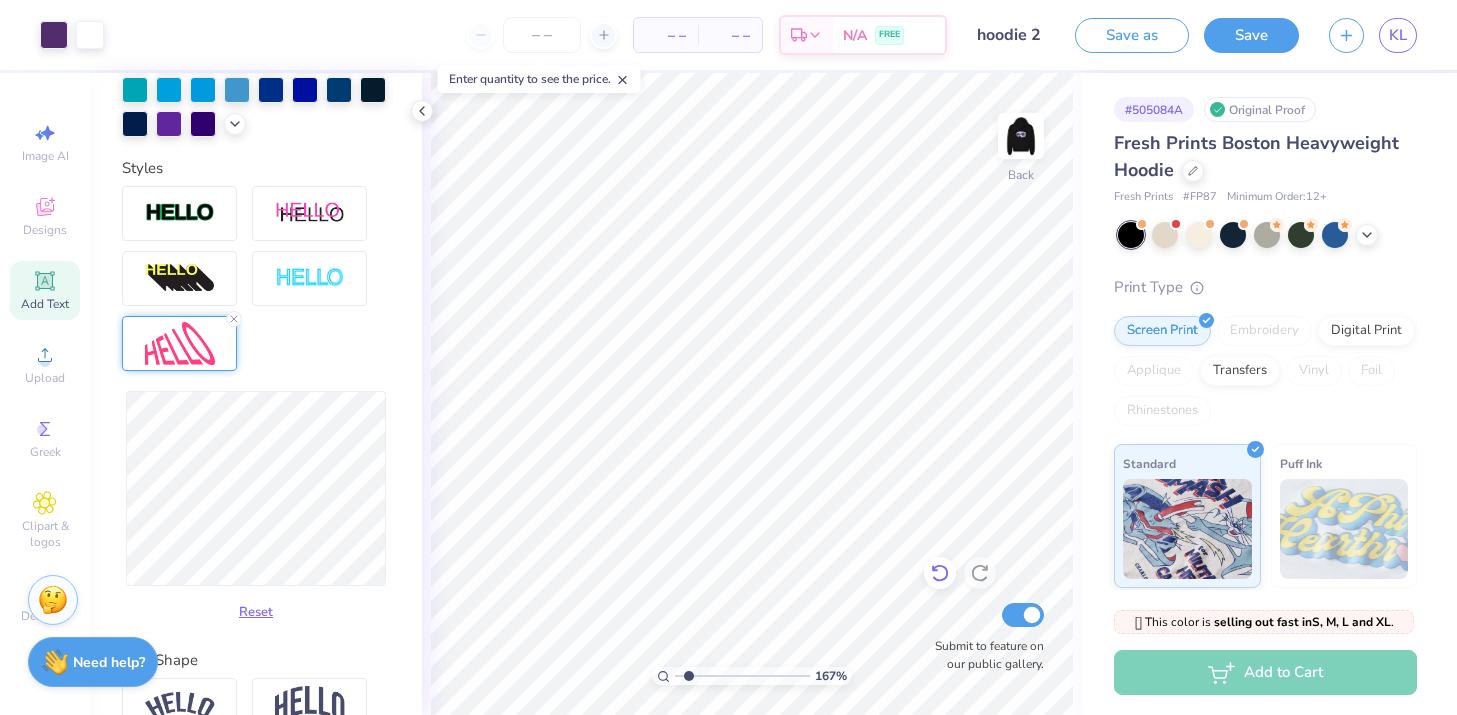 click 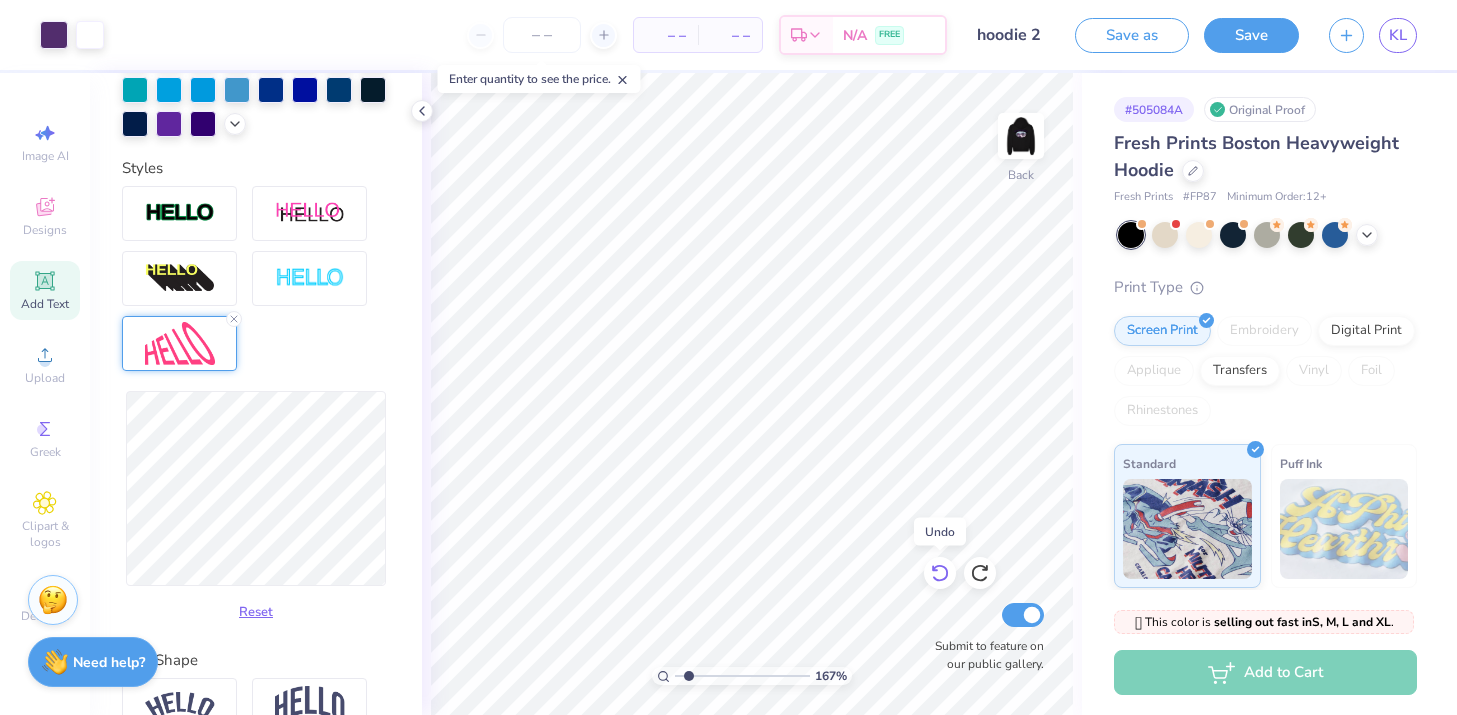 click 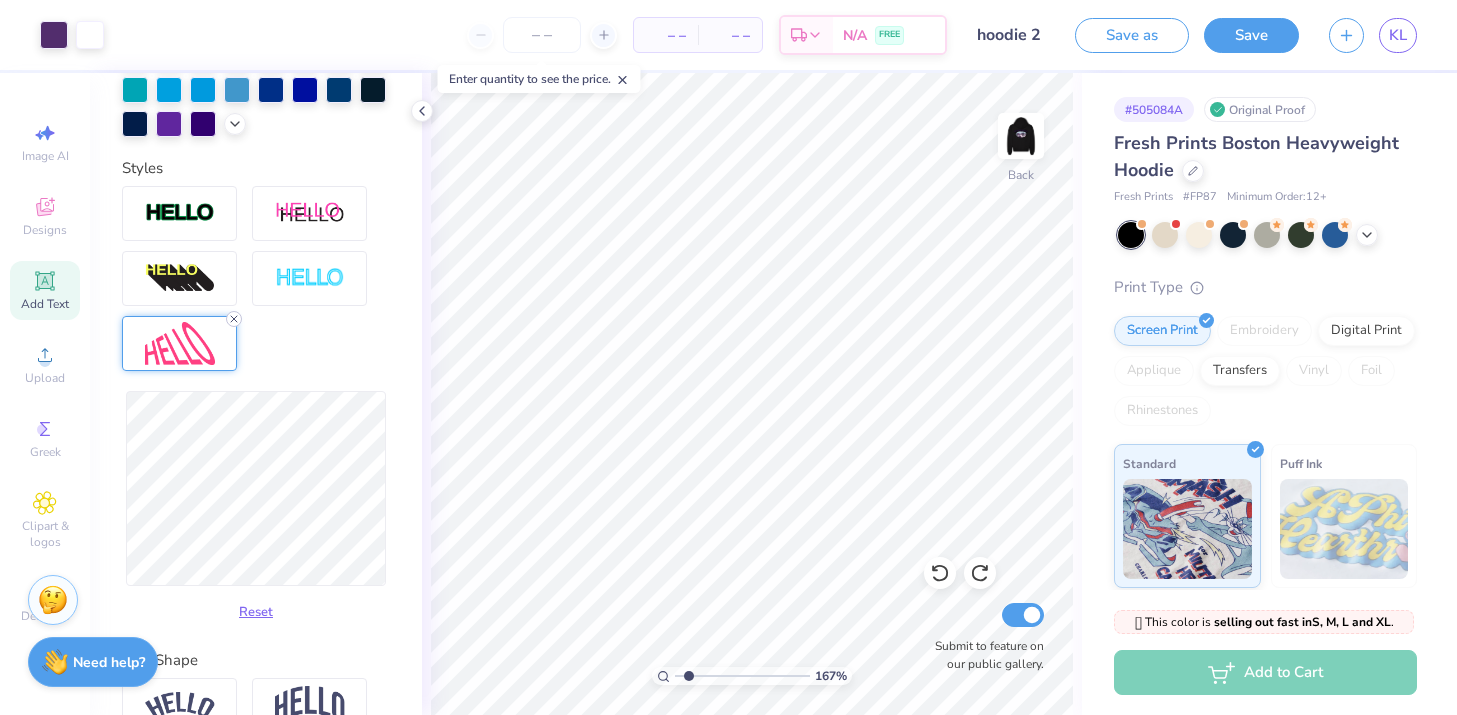 click 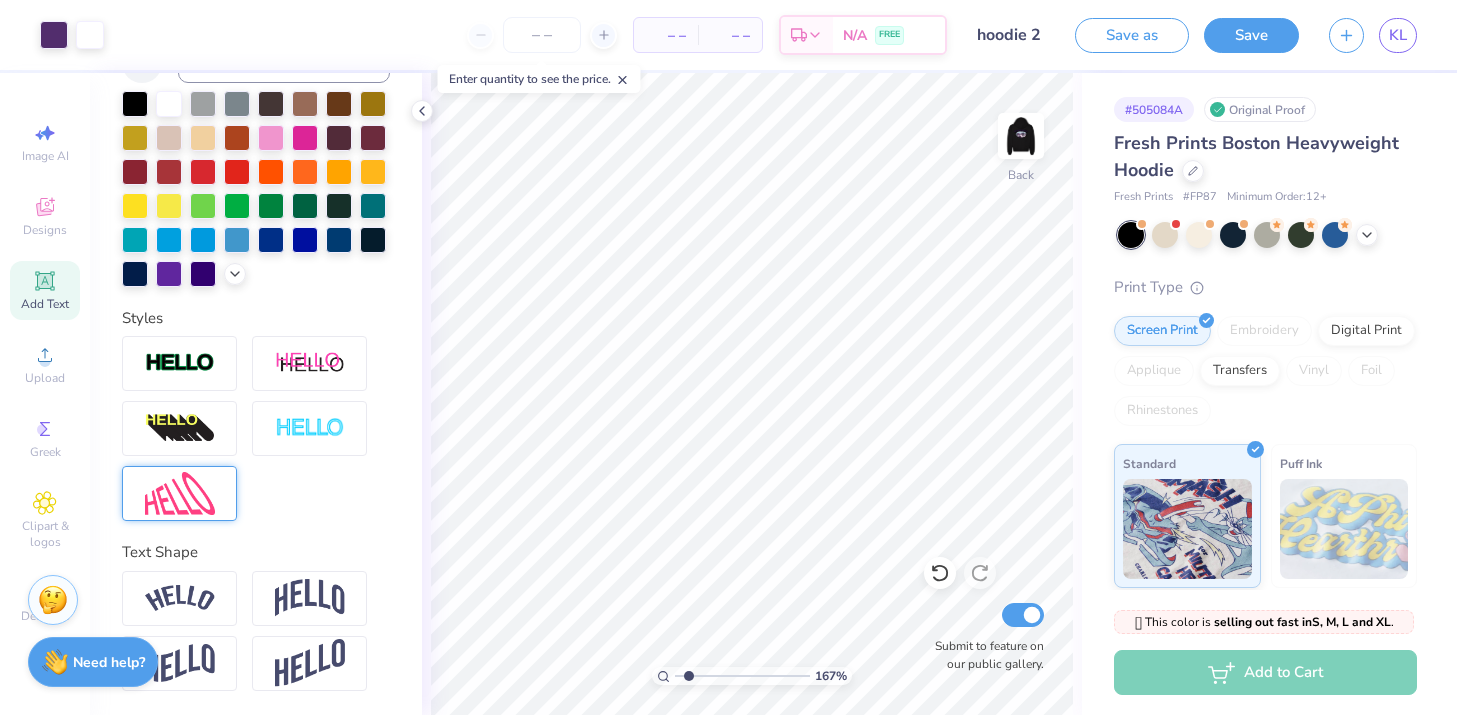 scroll, scrollTop: 448, scrollLeft: 0, axis: vertical 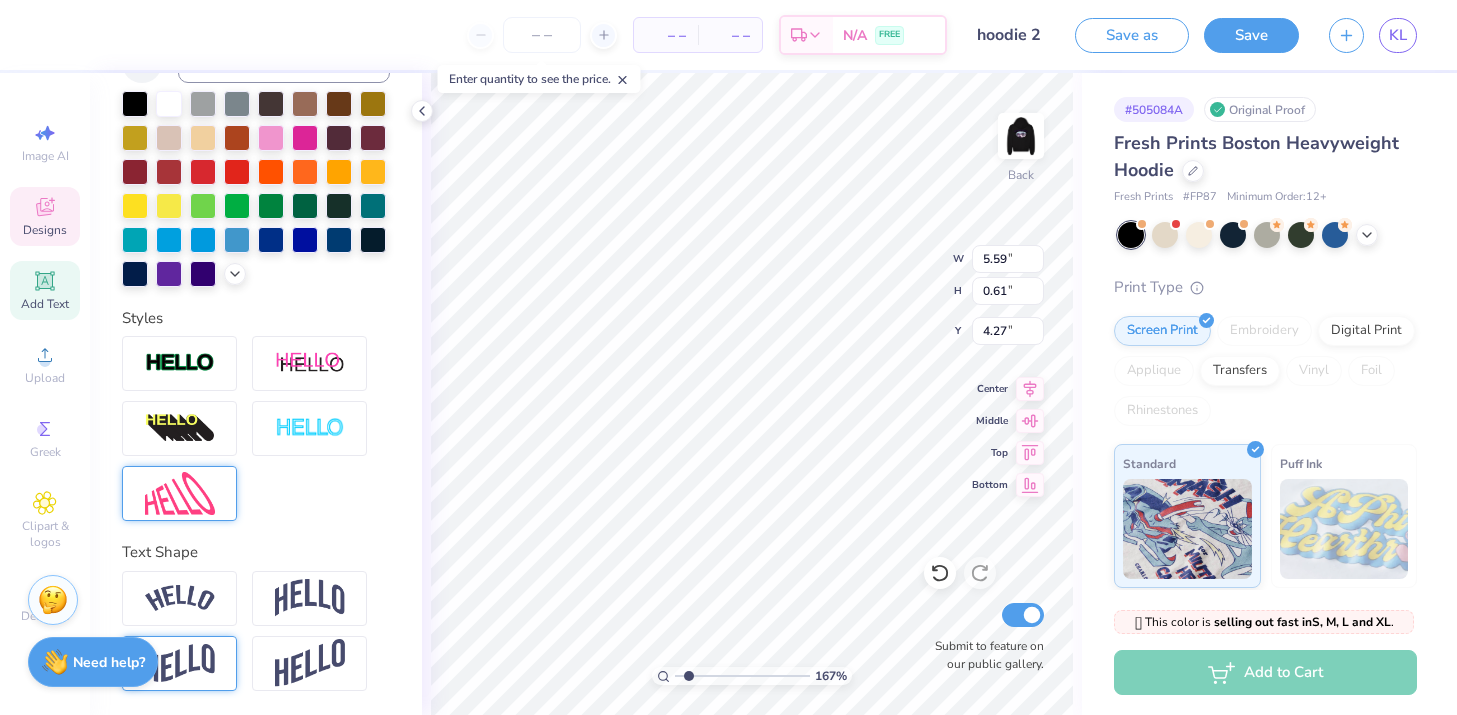 click at bounding box center (179, 663) 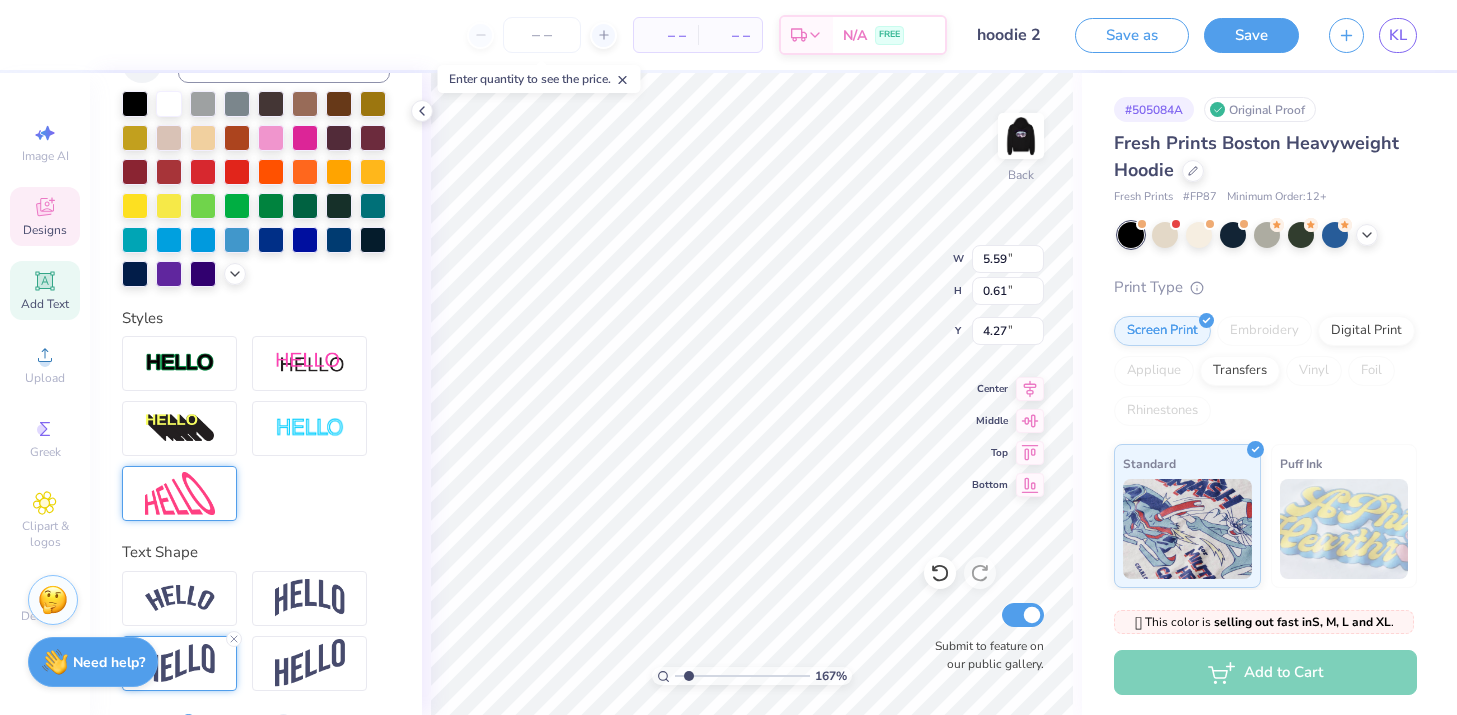 type on "0.91" 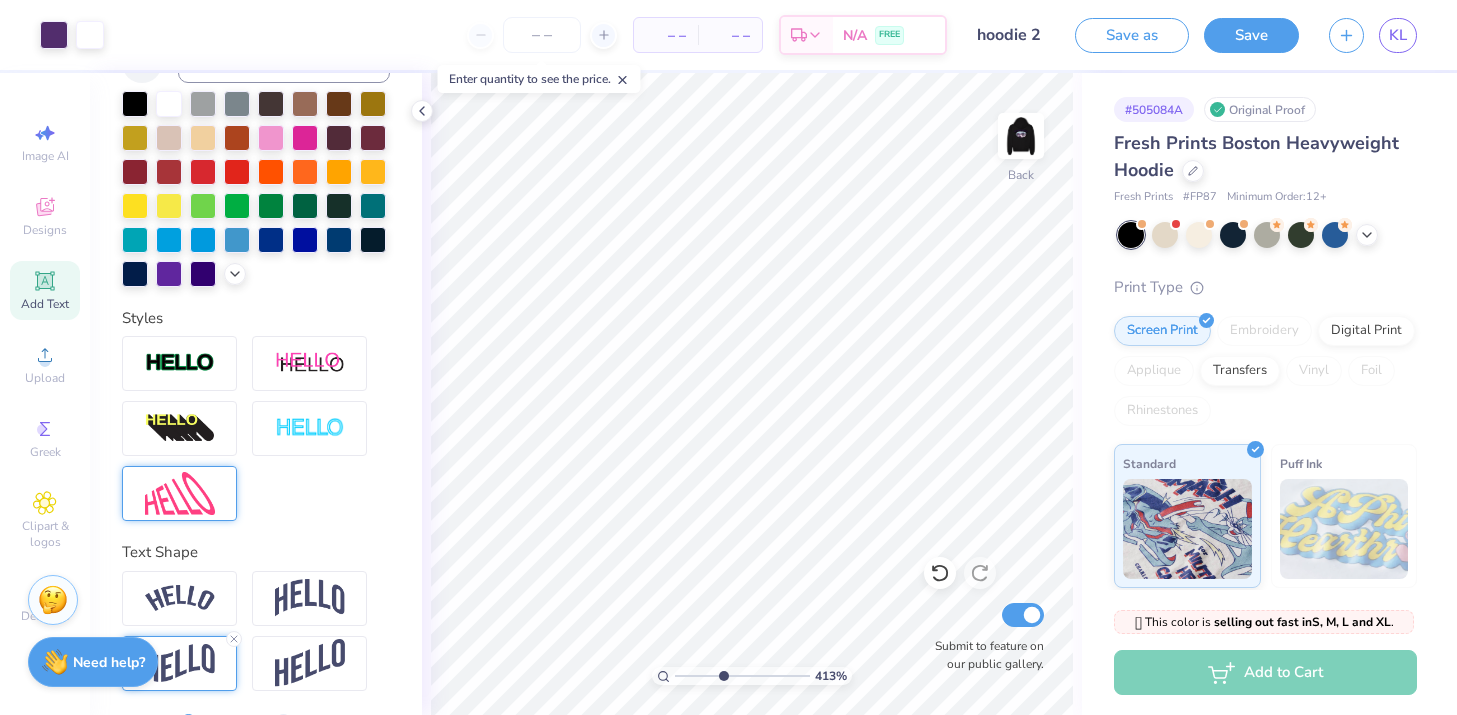 type on "4.28" 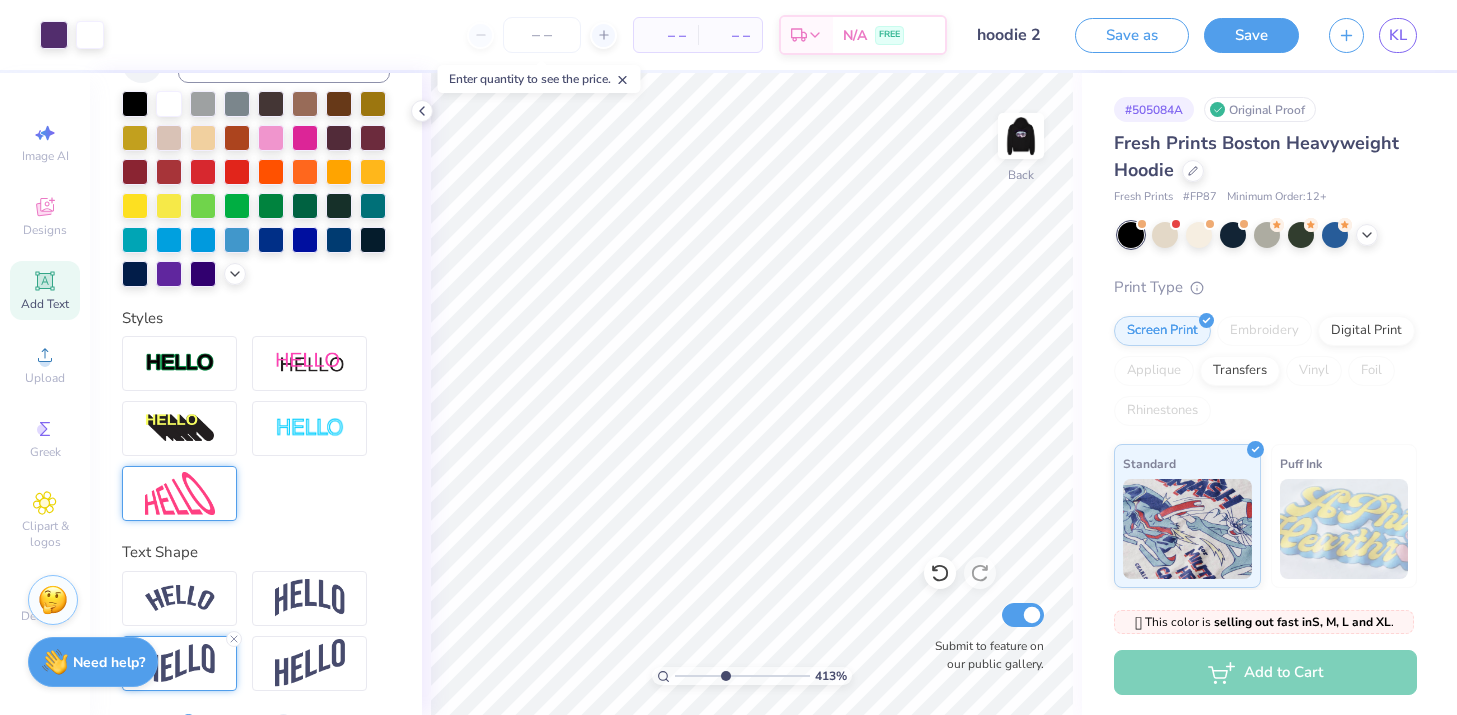 drag, startPoint x: 694, startPoint y: 667, endPoint x: 724, endPoint y: 666, distance: 30.016663 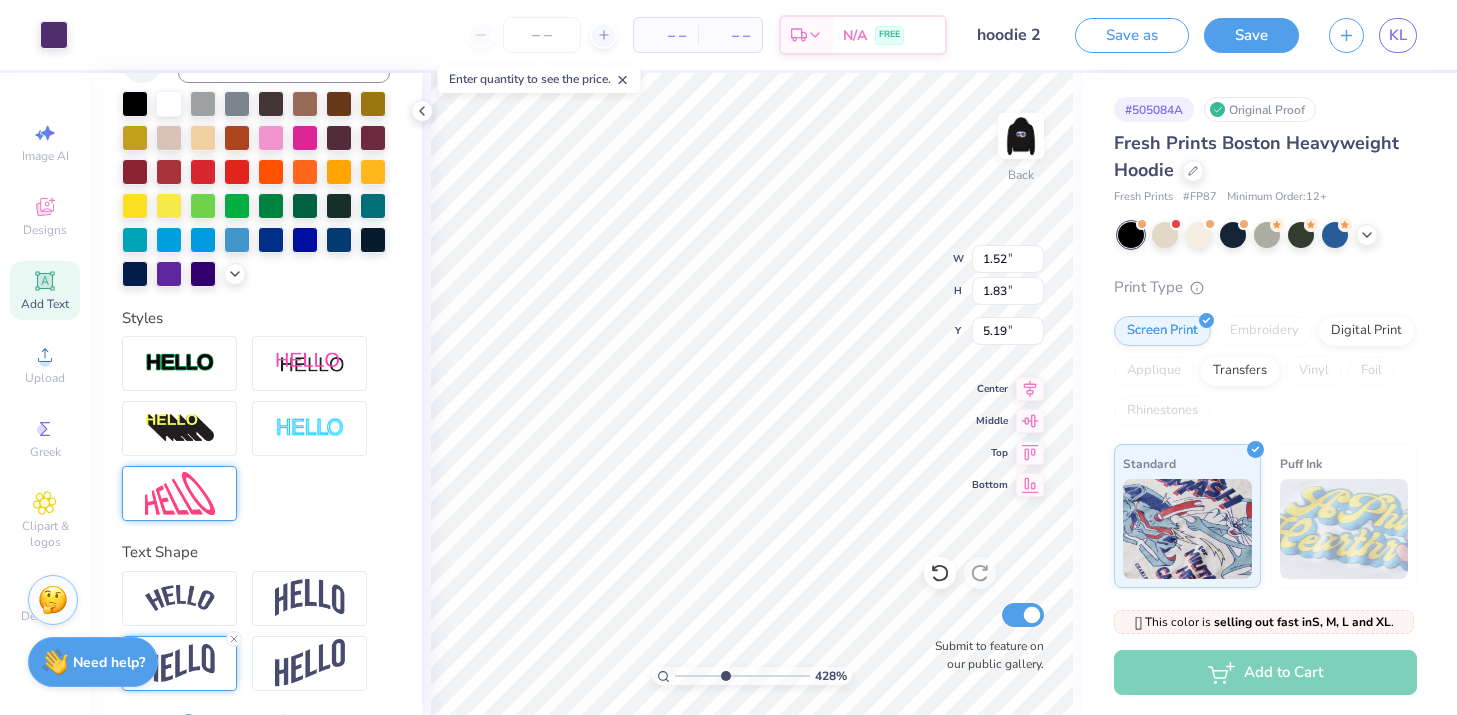type on "5.39" 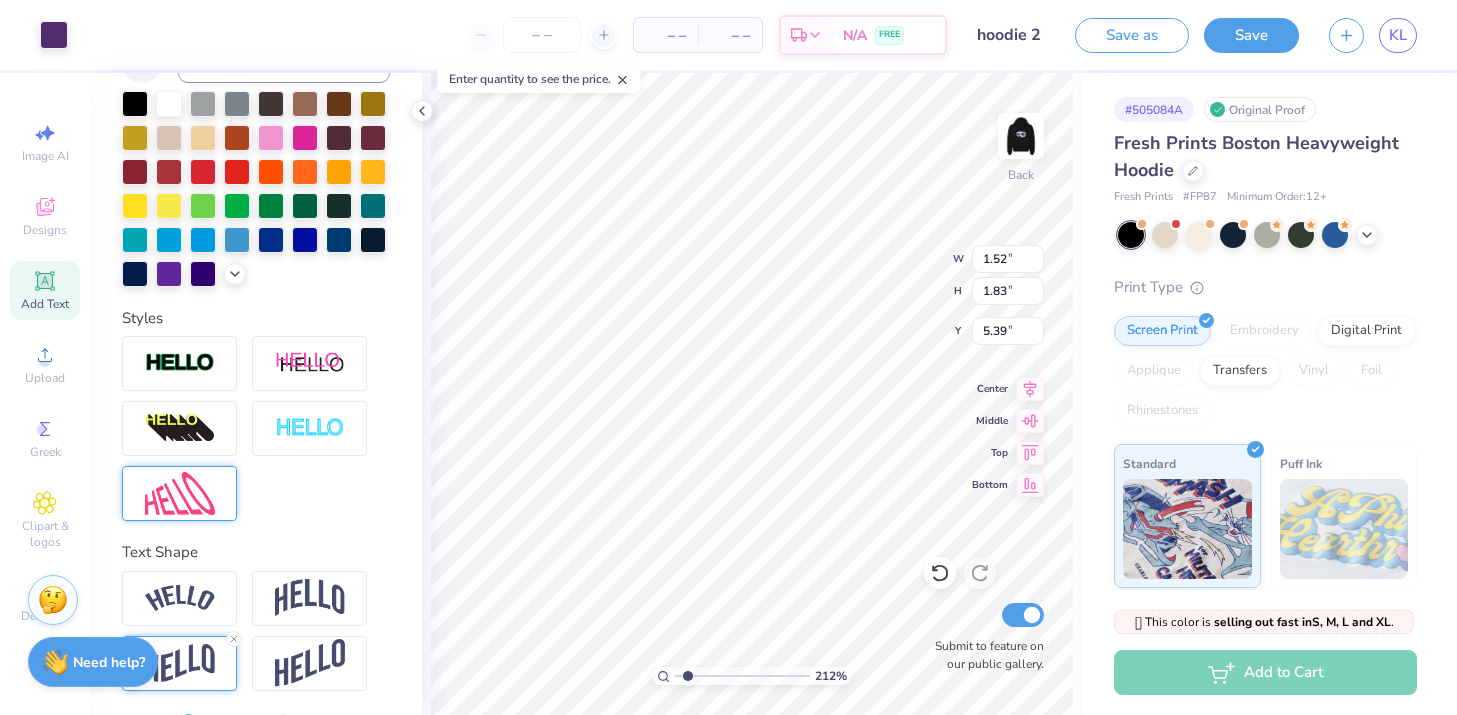 drag, startPoint x: 725, startPoint y: 675, endPoint x: 692, endPoint y: 676, distance: 33.01515 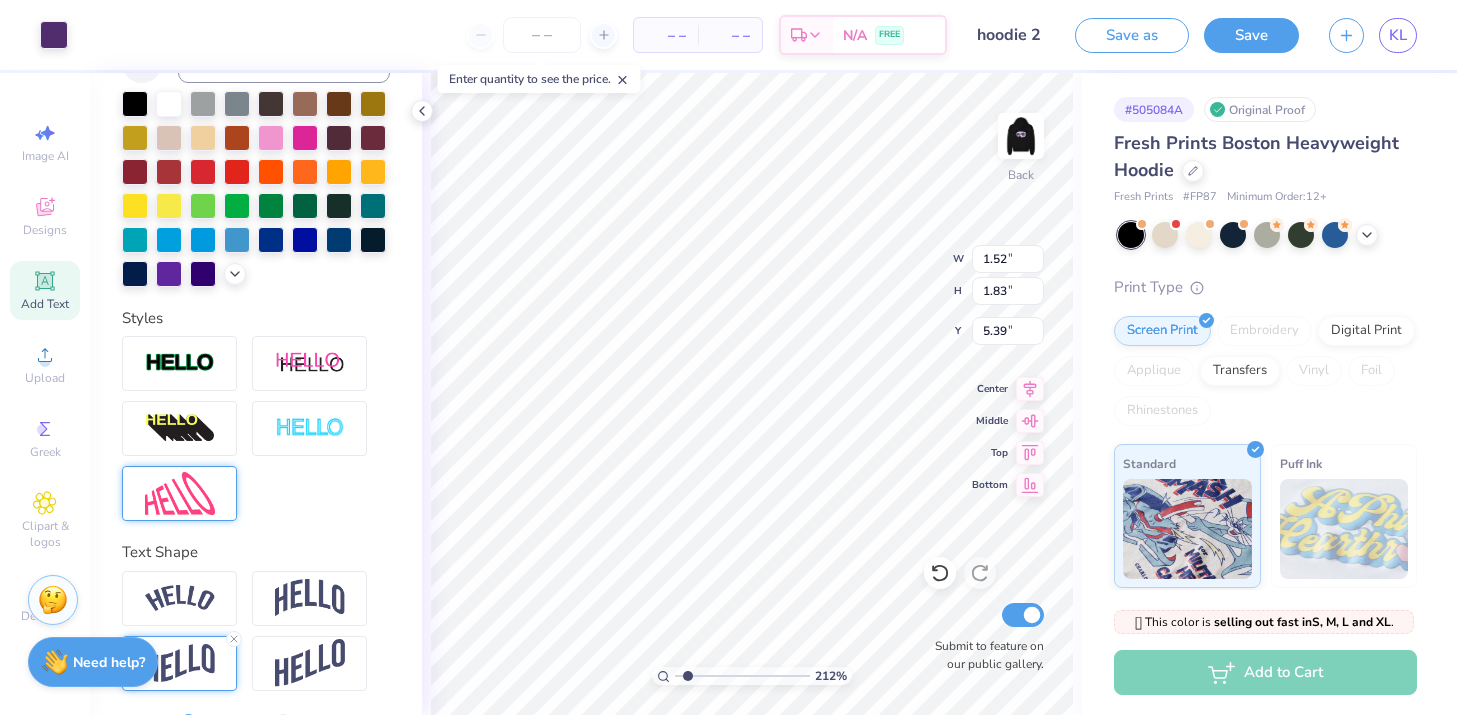 click at bounding box center [742, 676] 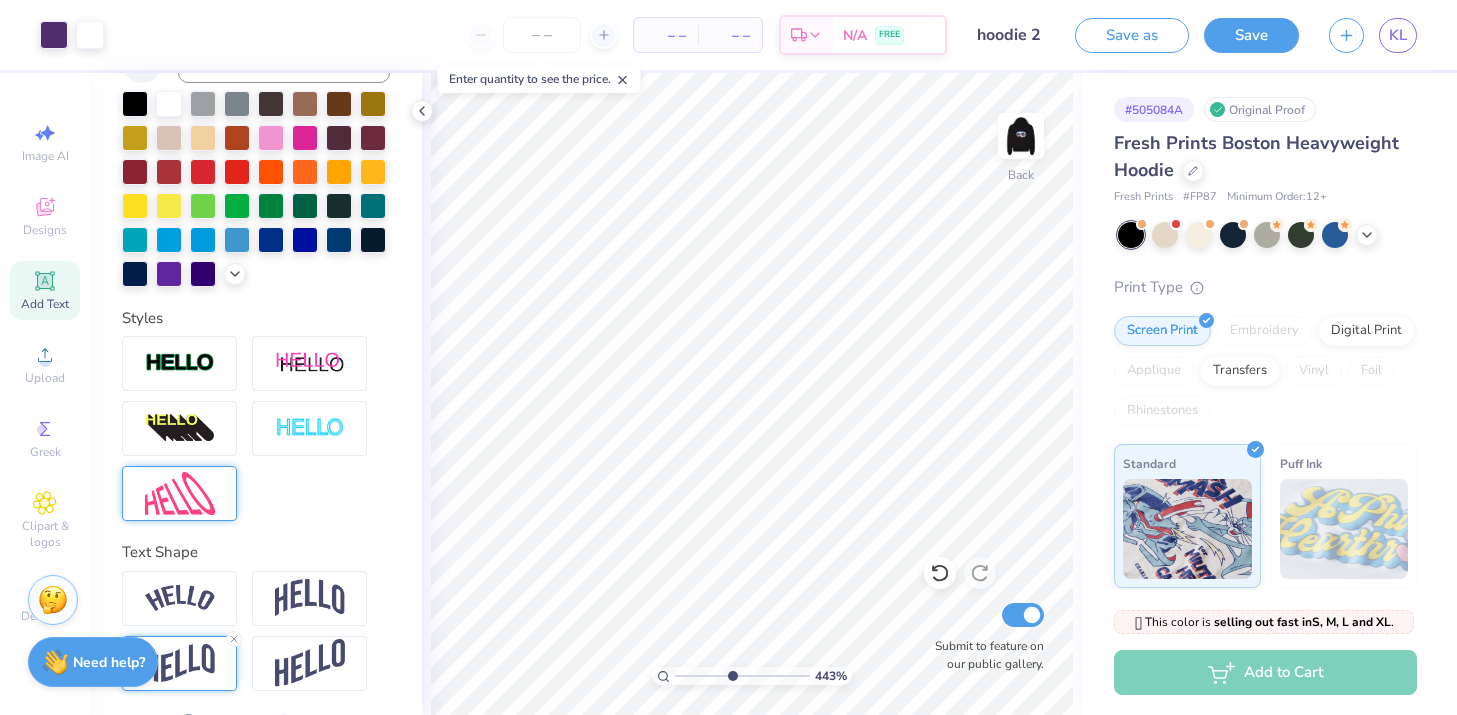 drag, startPoint x: 687, startPoint y: 674, endPoint x: 732, endPoint y: 672, distance: 45.044422 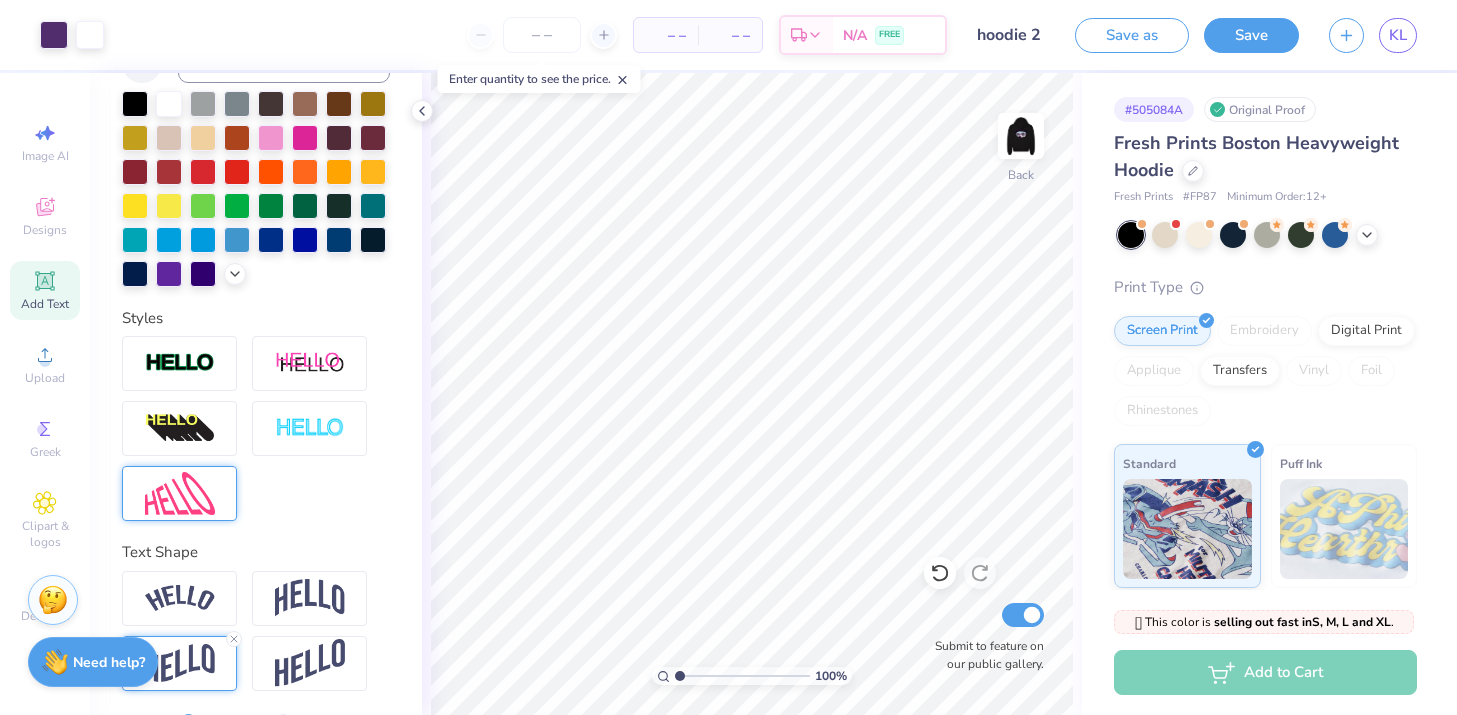 drag, startPoint x: 733, startPoint y: 677, endPoint x: 569, endPoint y: 635, distance: 169.29265 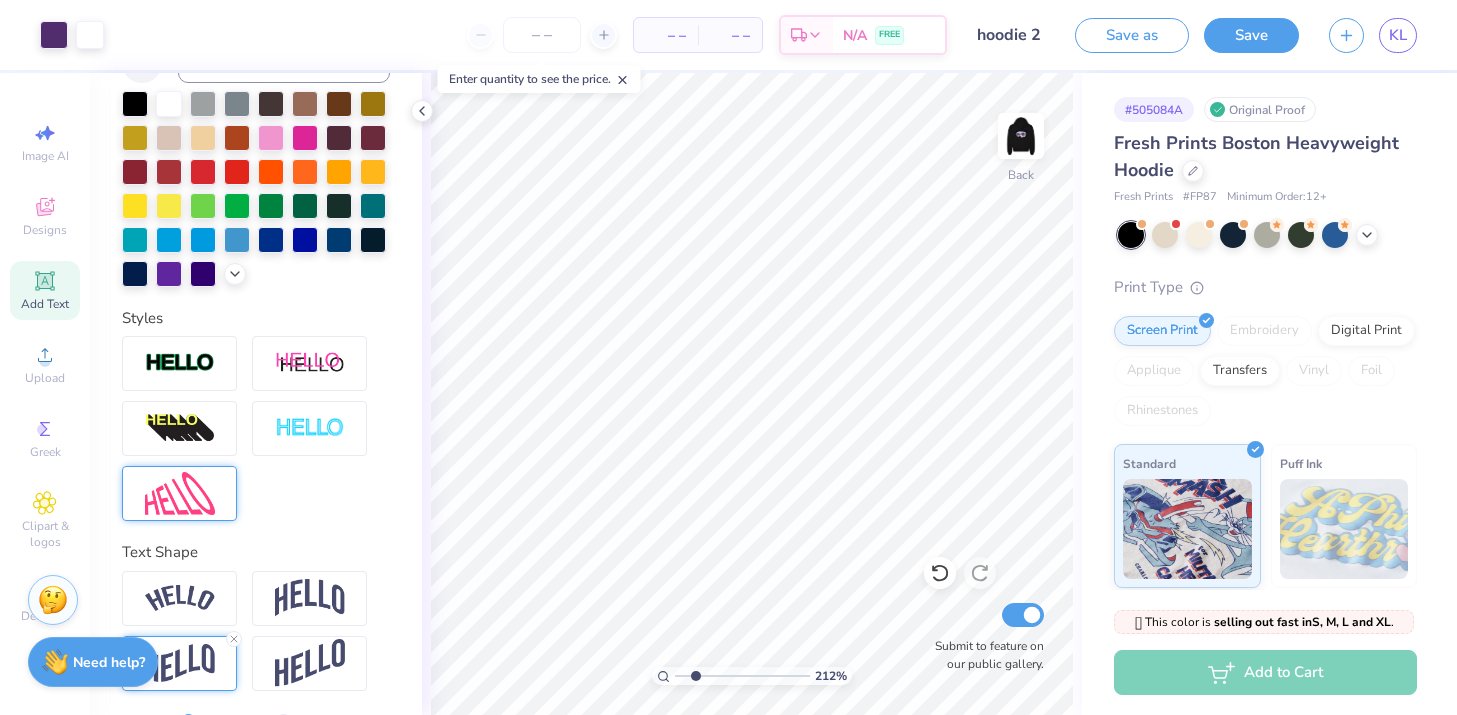 click at bounding box center (742, 676) 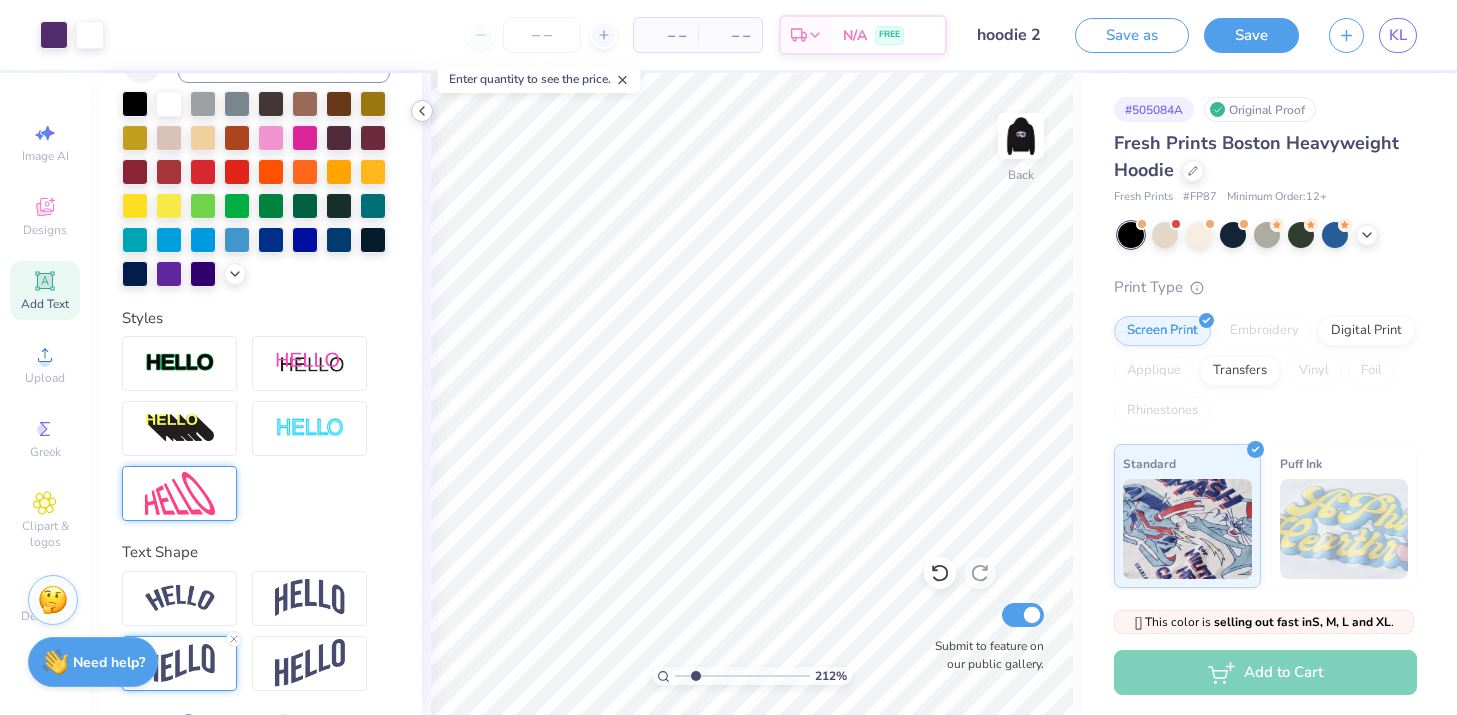 click 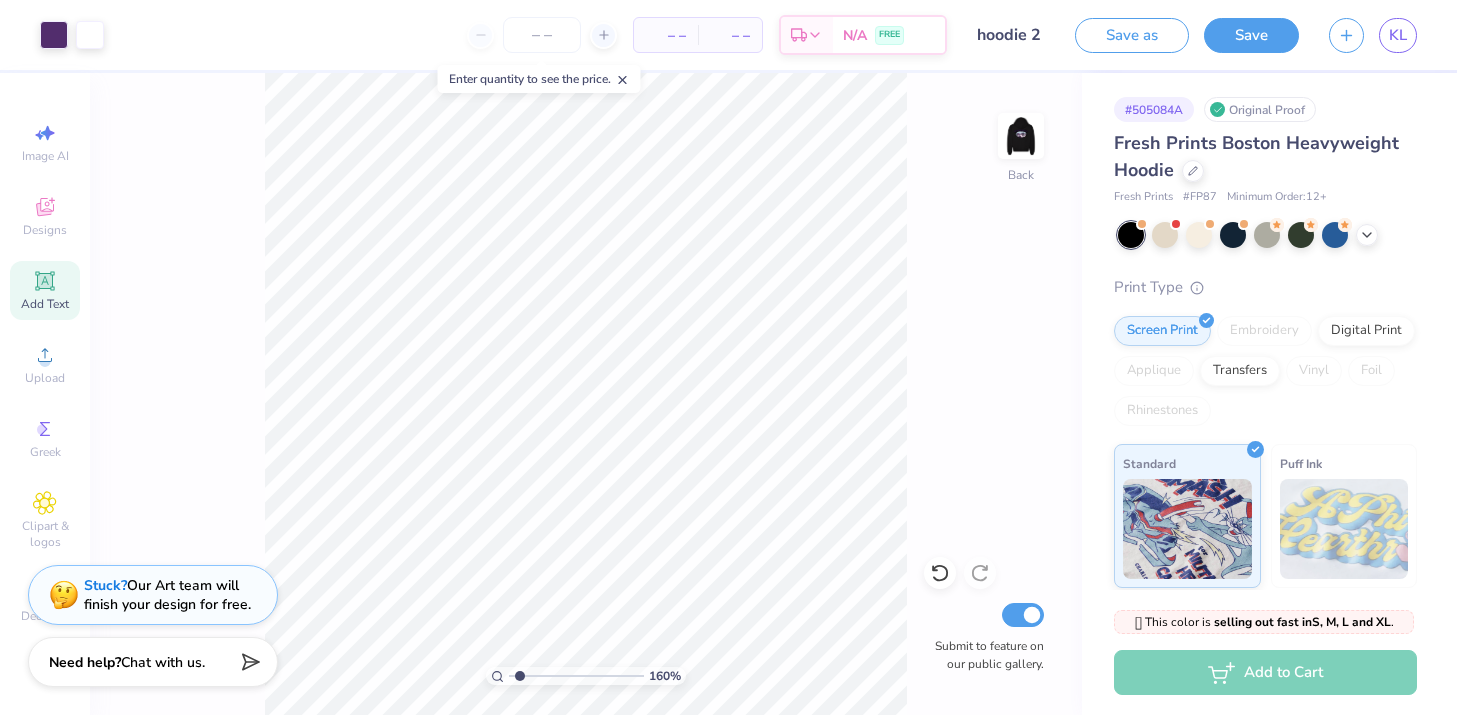 type on "1.37" 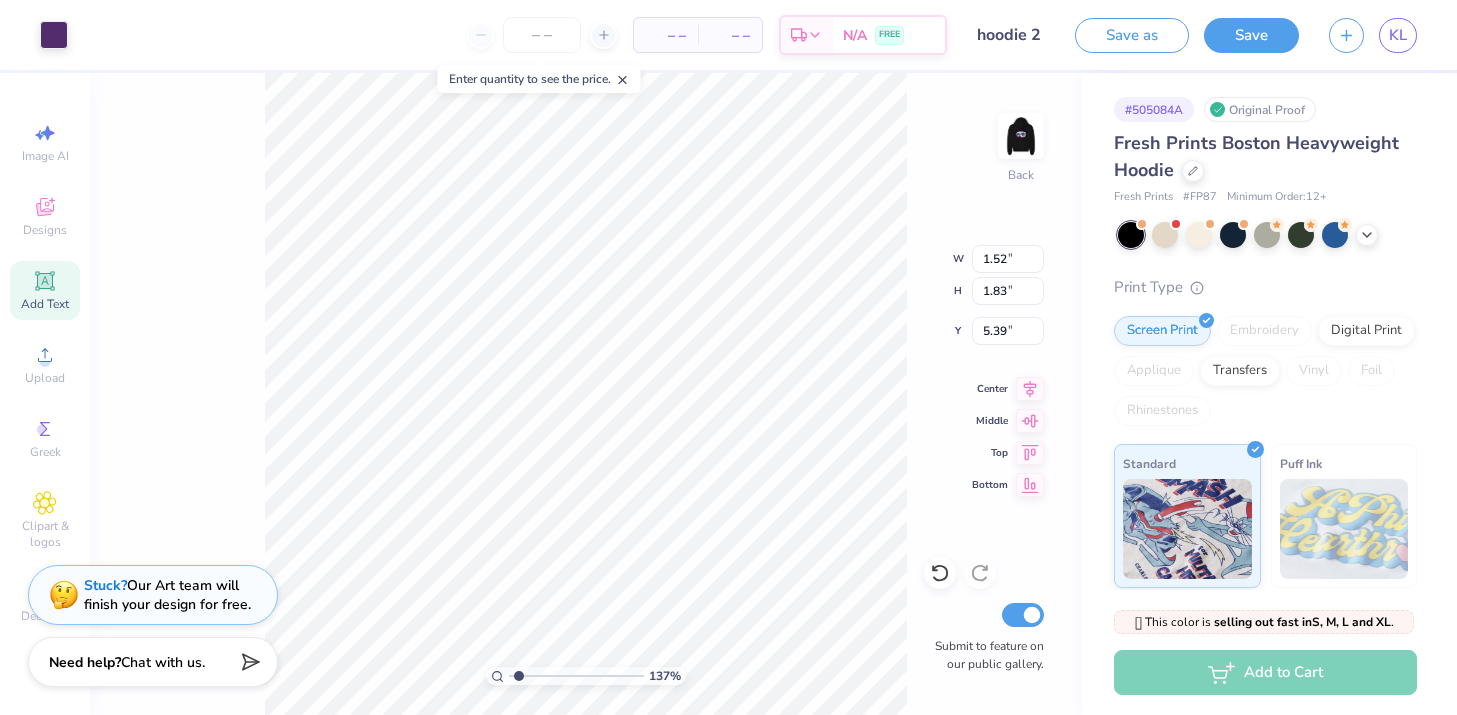 type on "5.26" 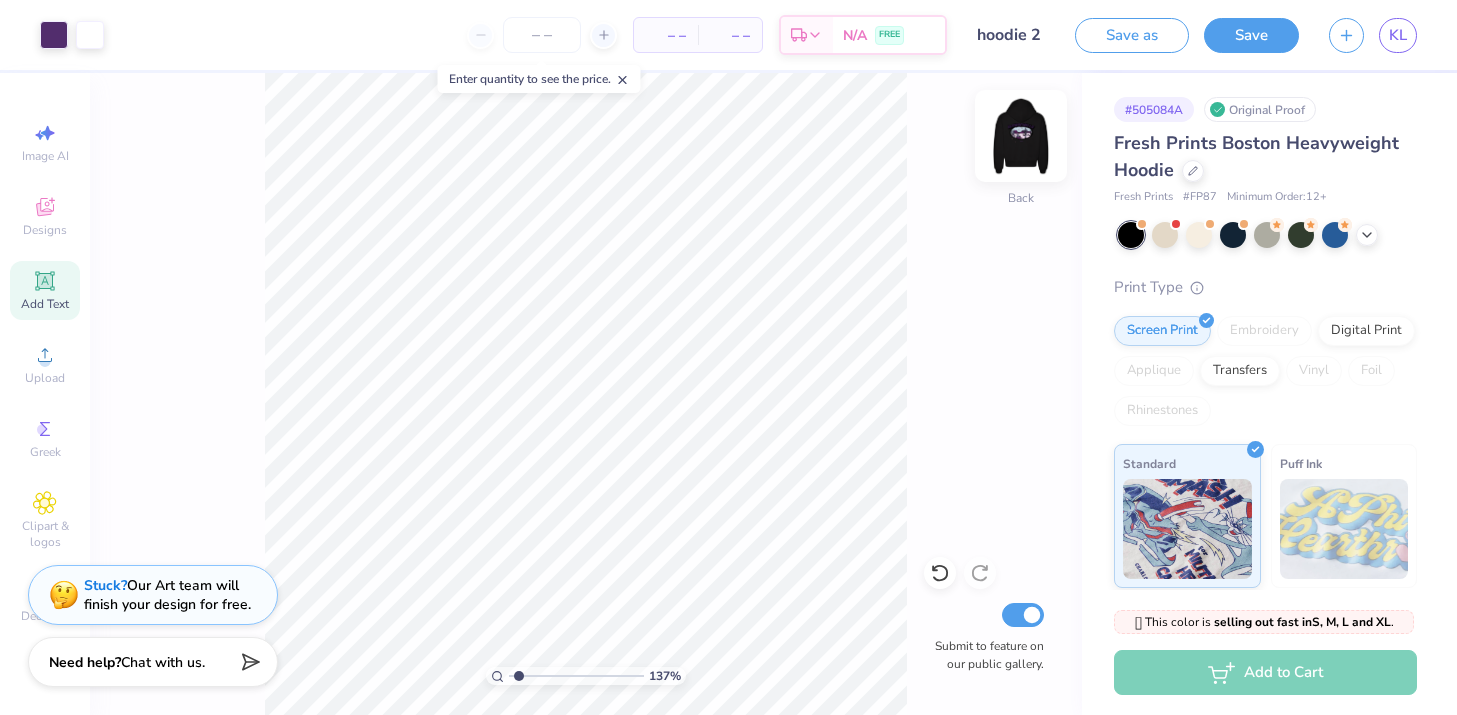 click at bounding box center [1021, 136] 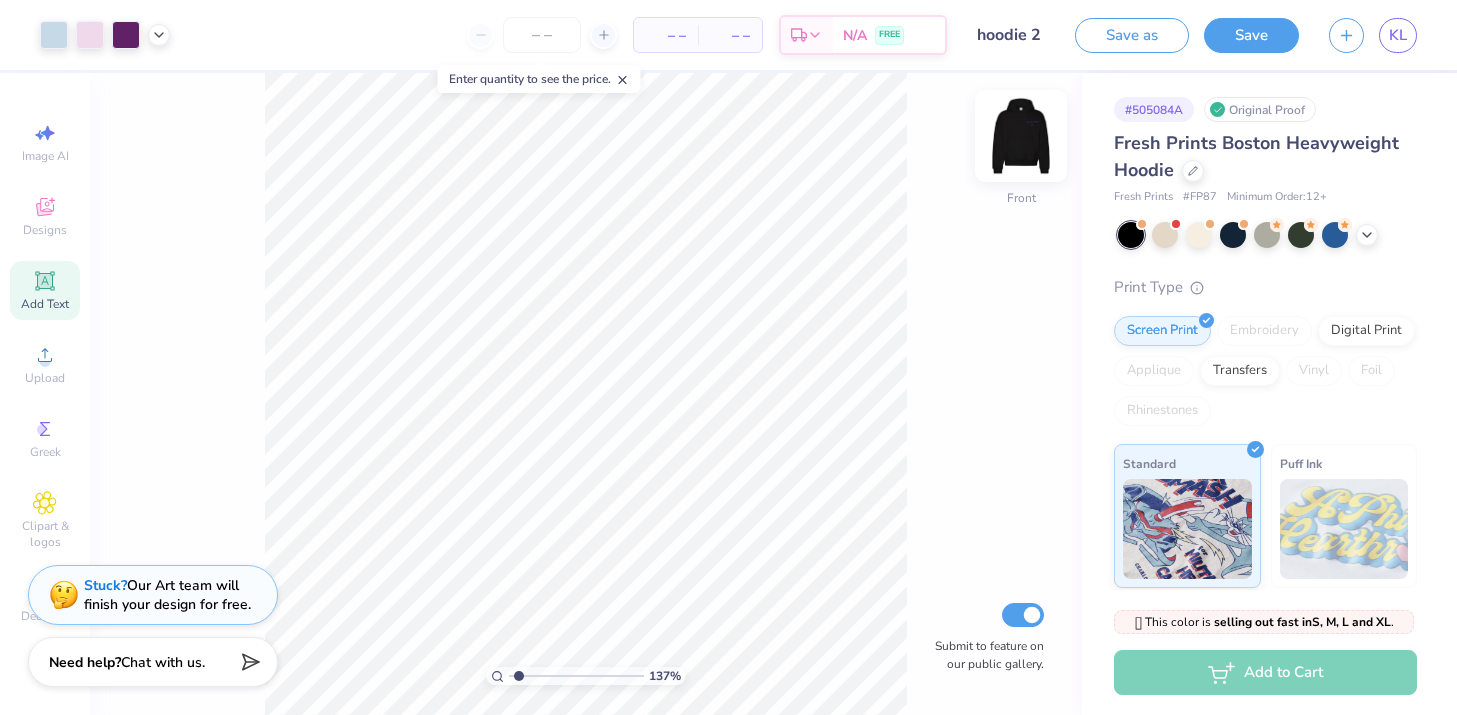 click at bounding box center (1021, 136) 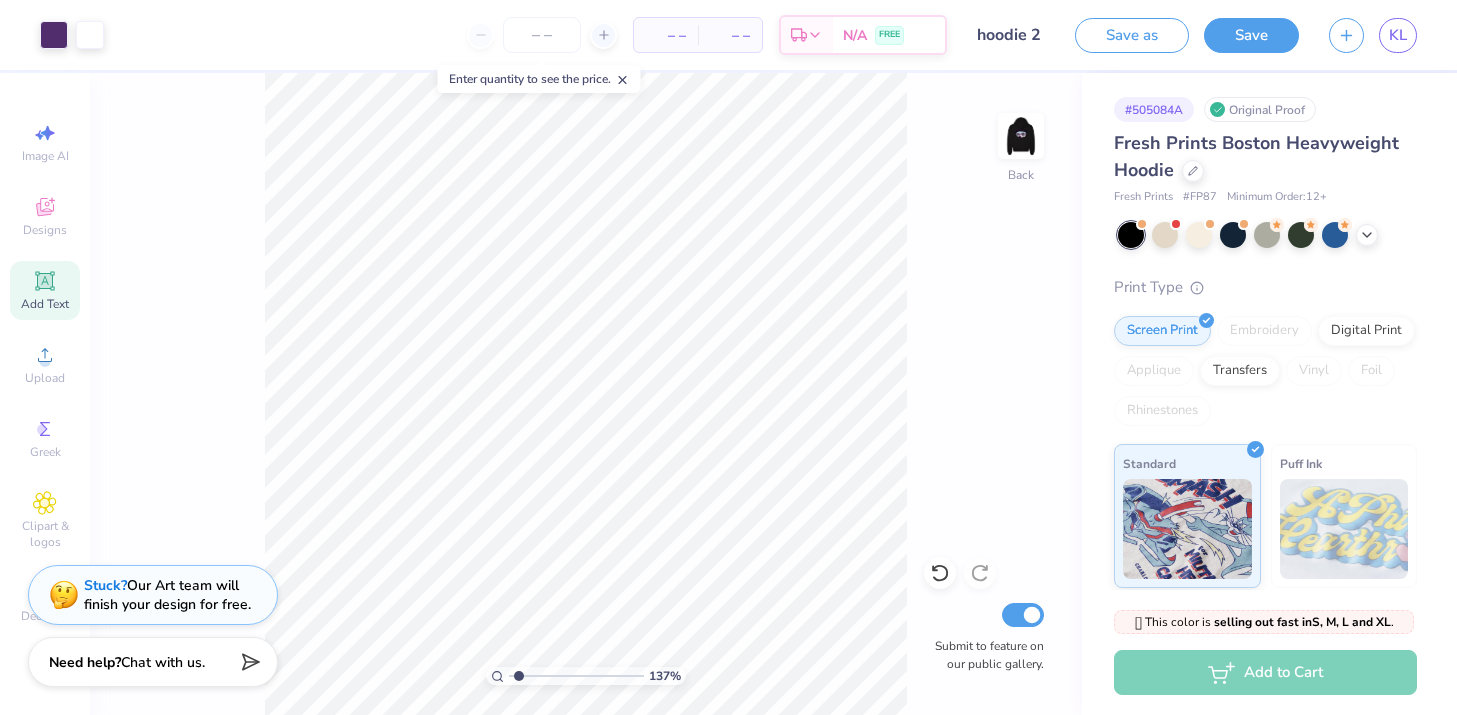 click at bounding box center [1021, 136] 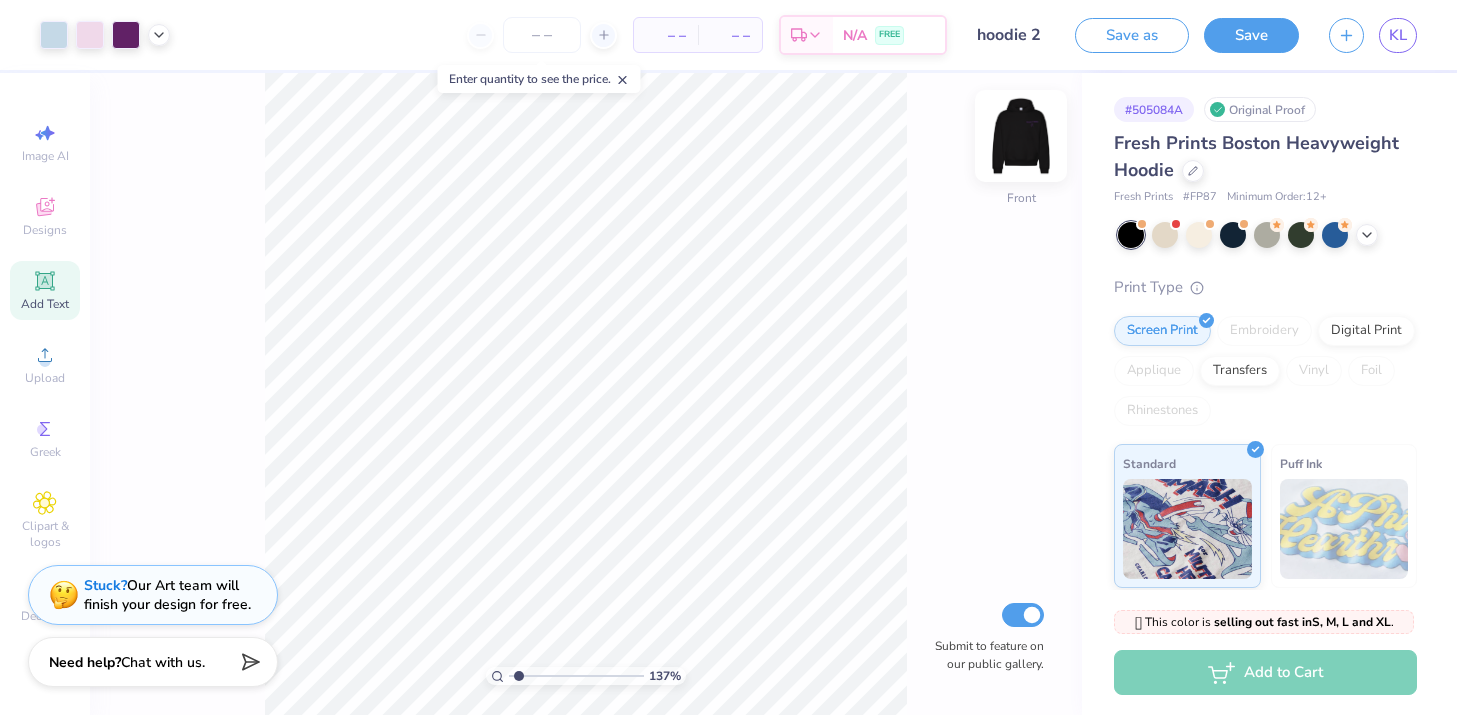 click at bounding box center (1021, 136) 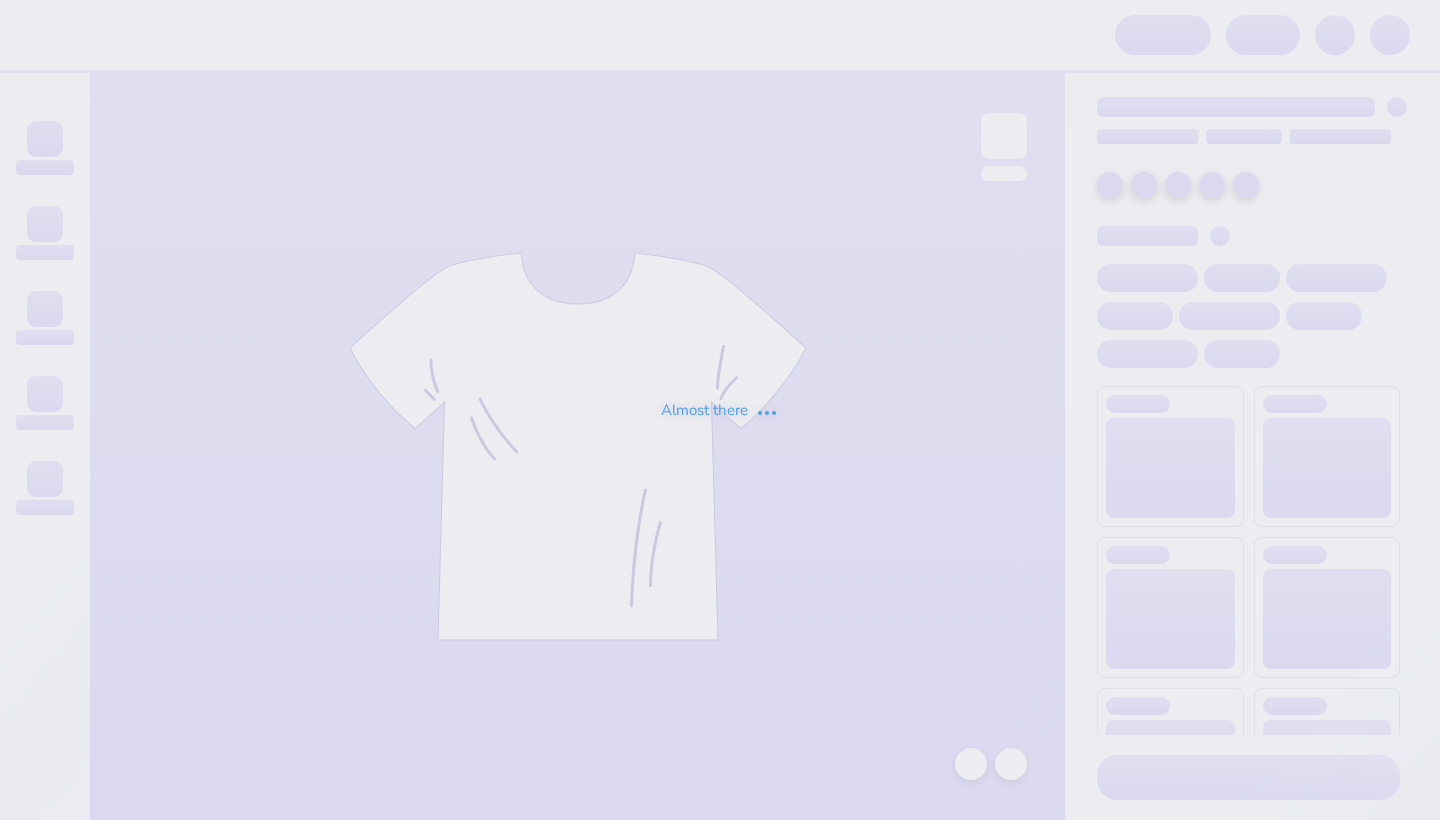scroll, scrollTop: 0, scrollLeft: 0, axis: both 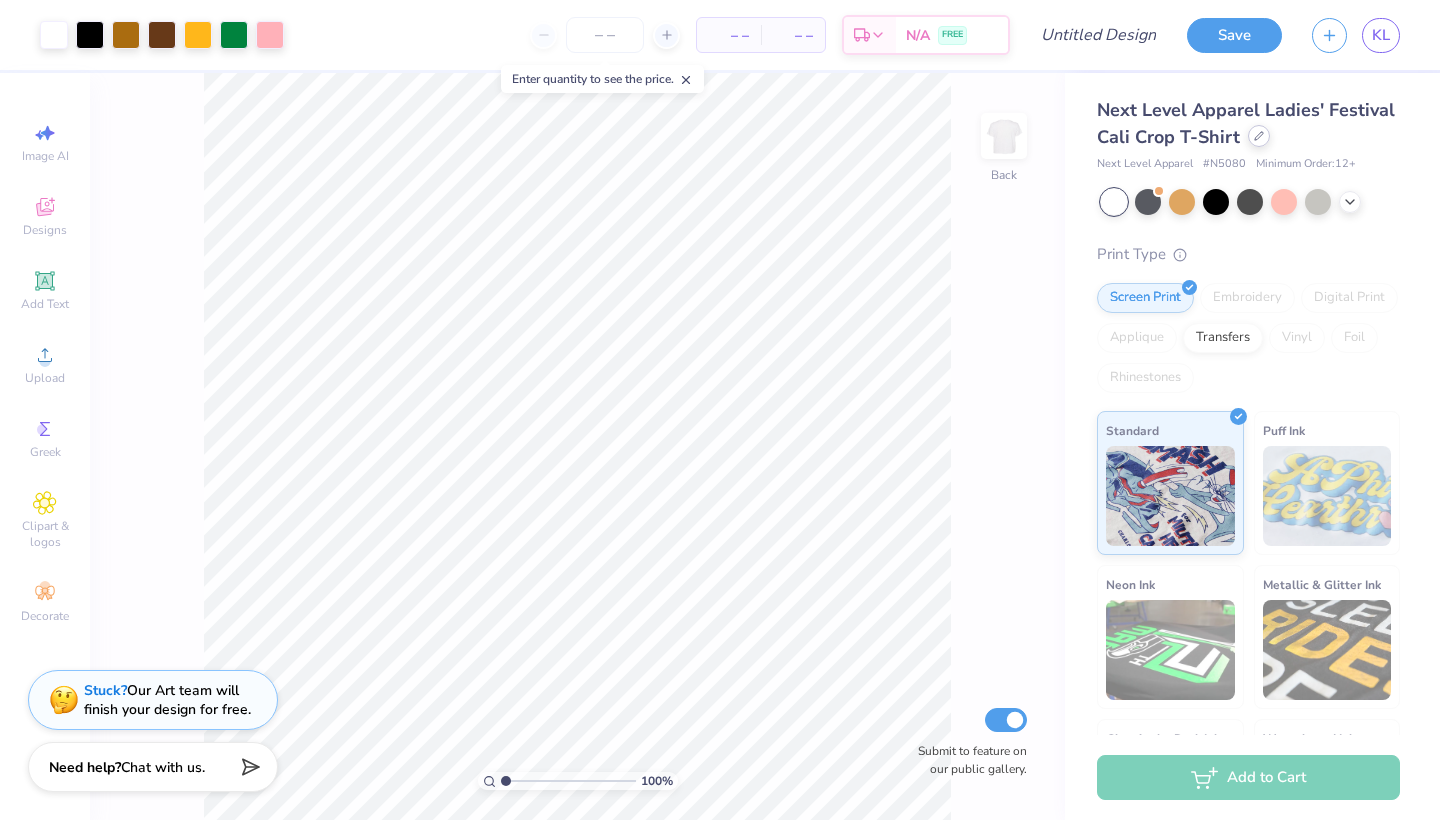 click at bounding box center [1259, 136] 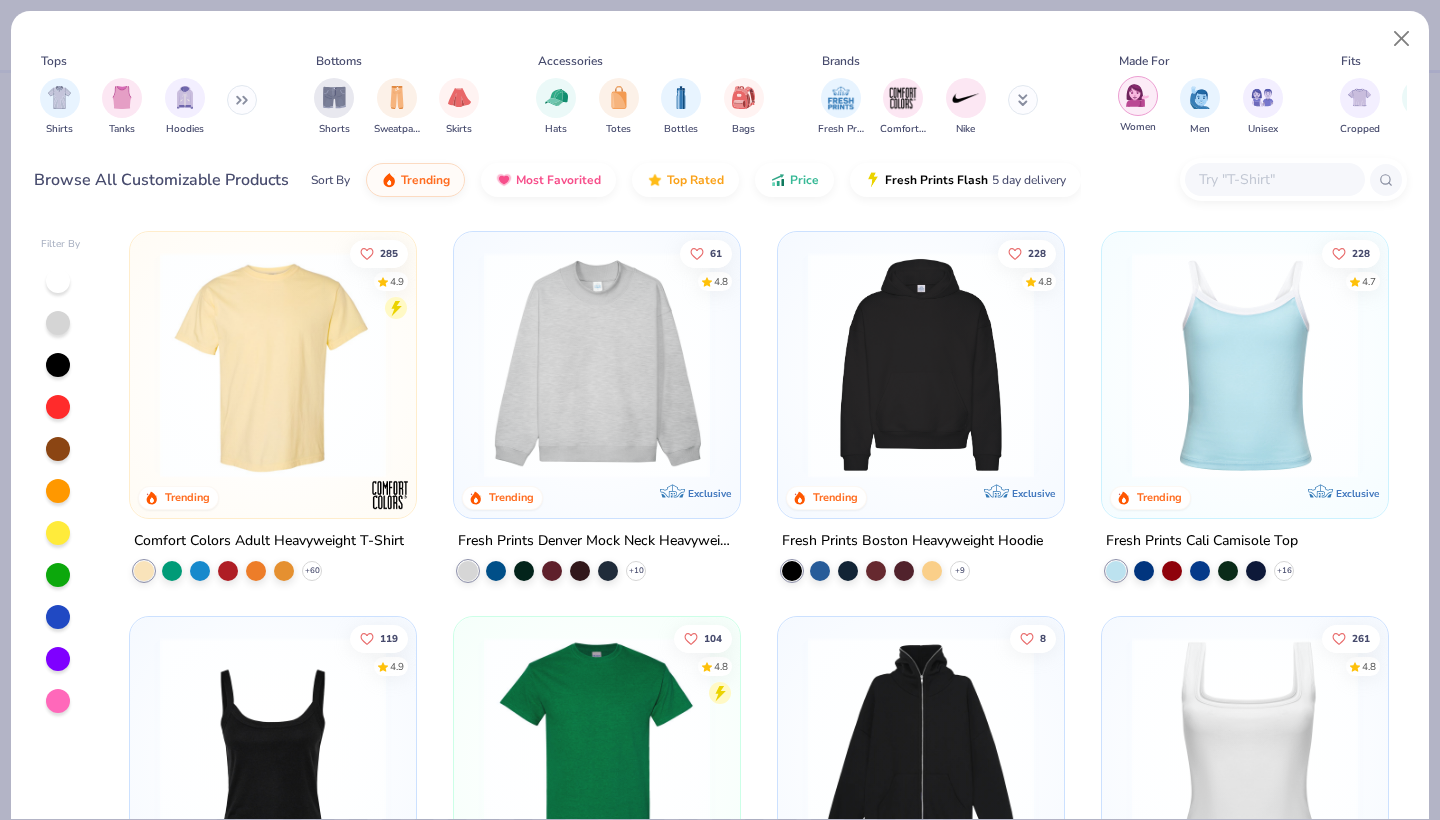 click at bounding box center [1138, 96] 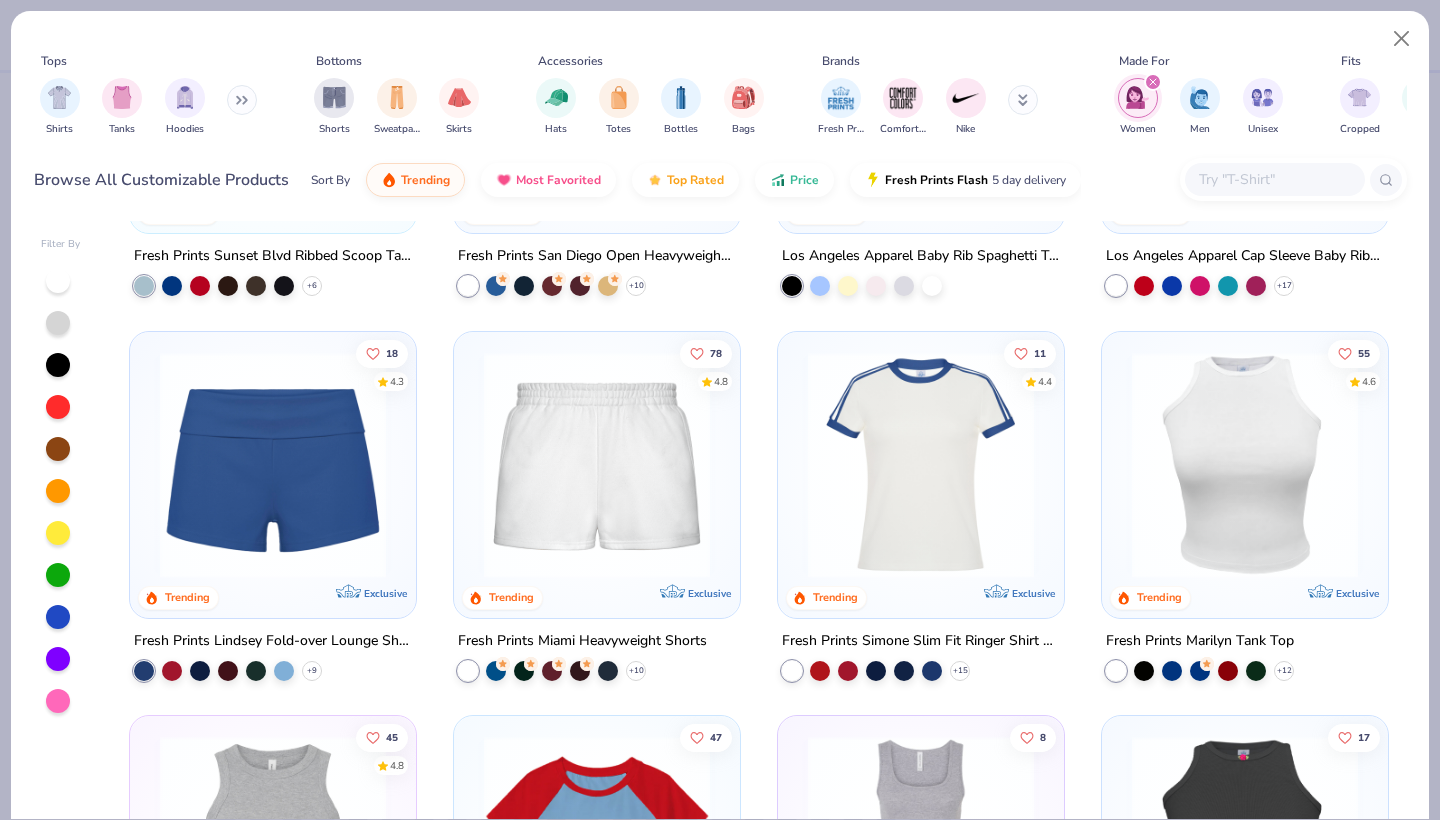 scroll, scrollTop: 695, scrollLeft: 0, axis: vertical 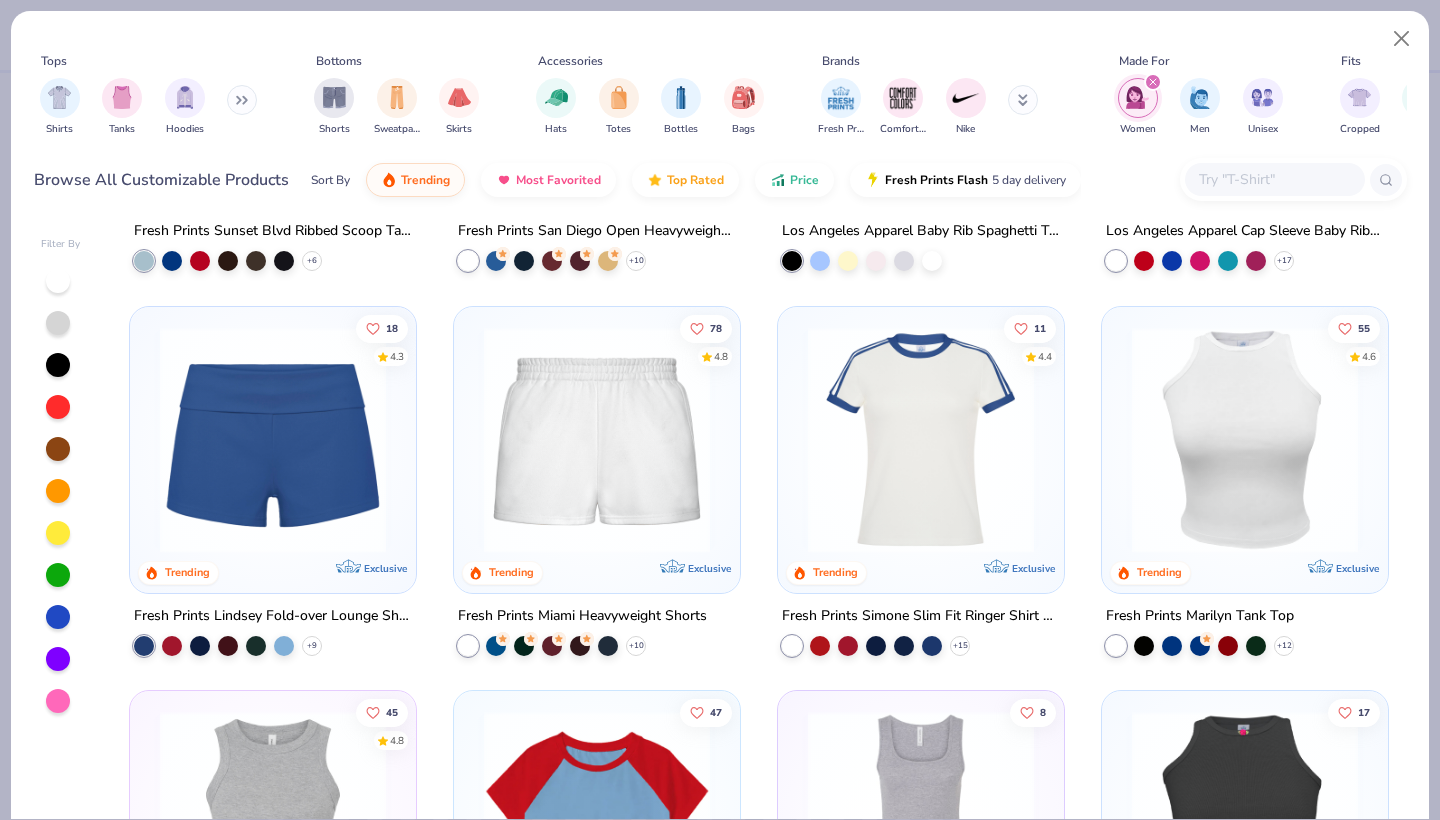 click at bounding box center [1245, 439] 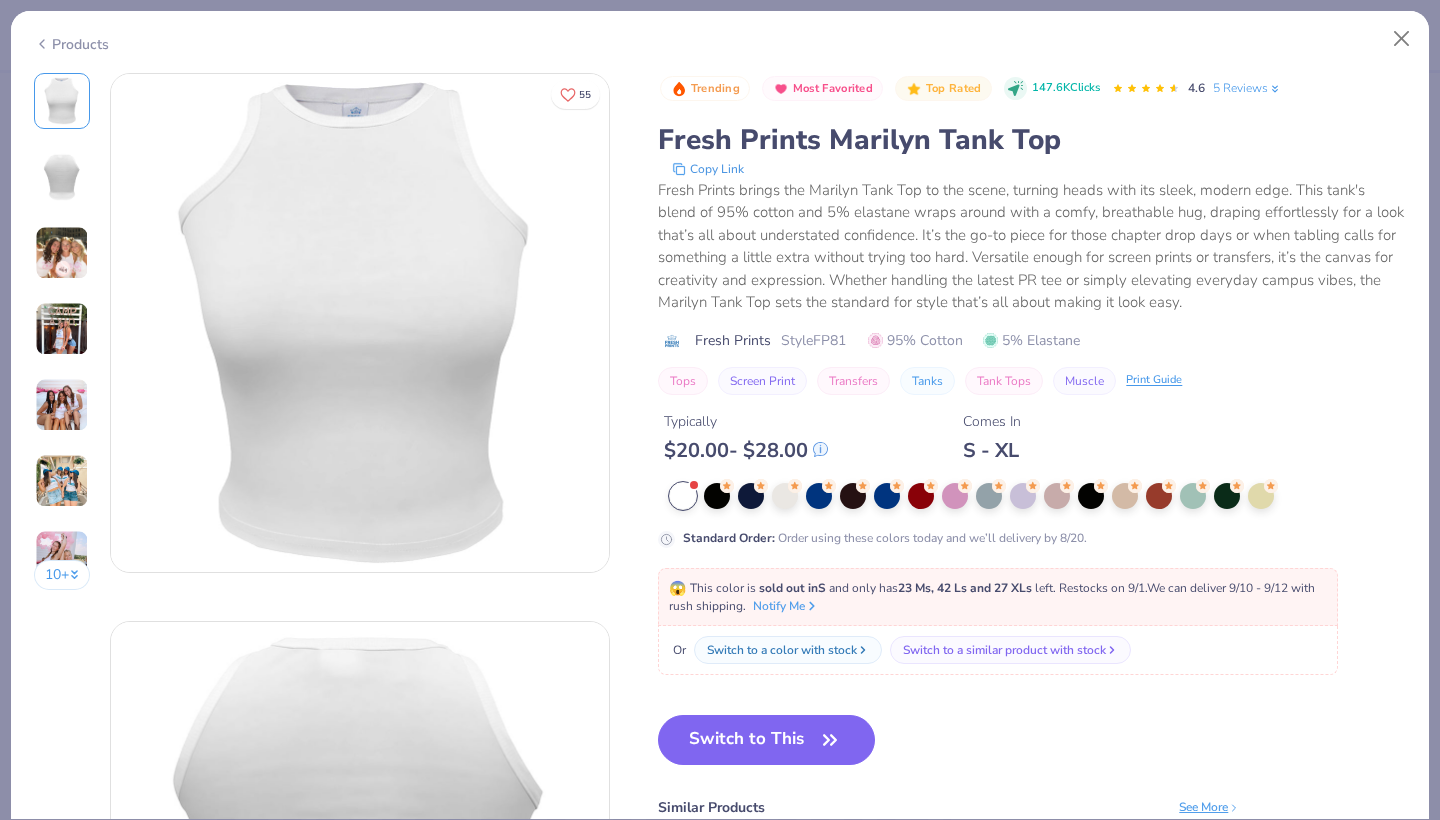 click at bounding box center (1038, 496) 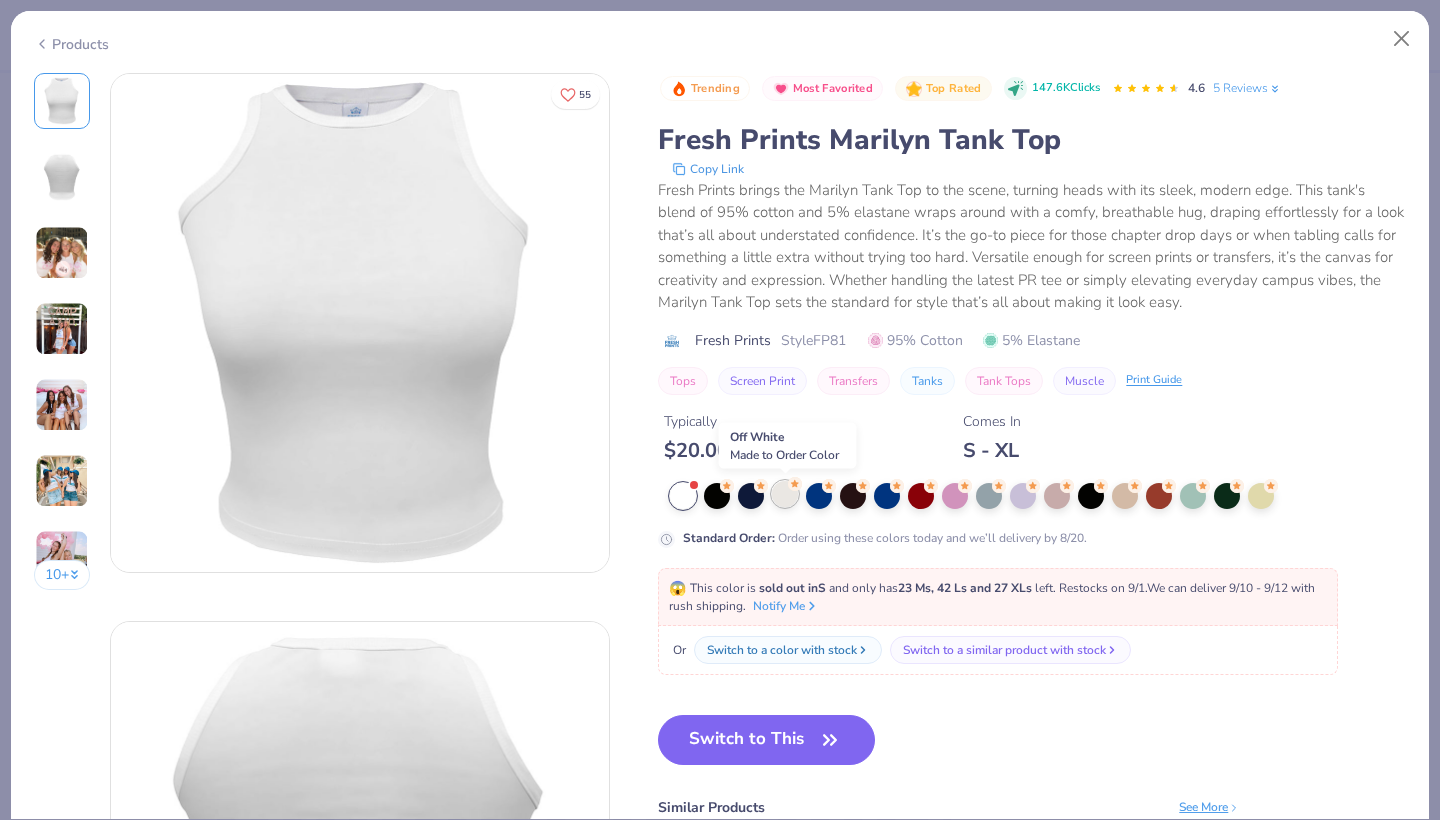 click at bounding box center [785, 494] 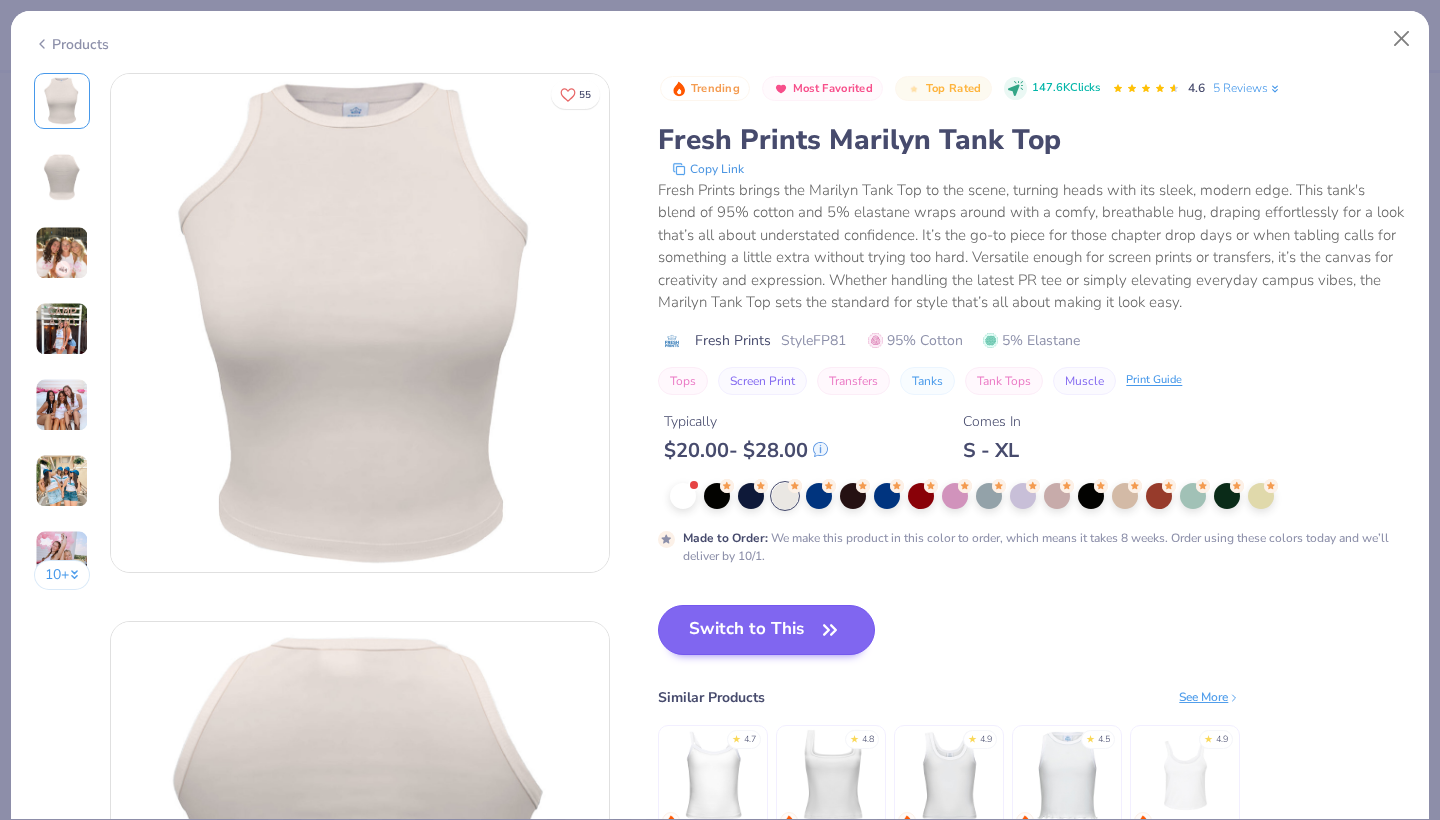 click on "Switch to This" at bounding box center (766, 630) 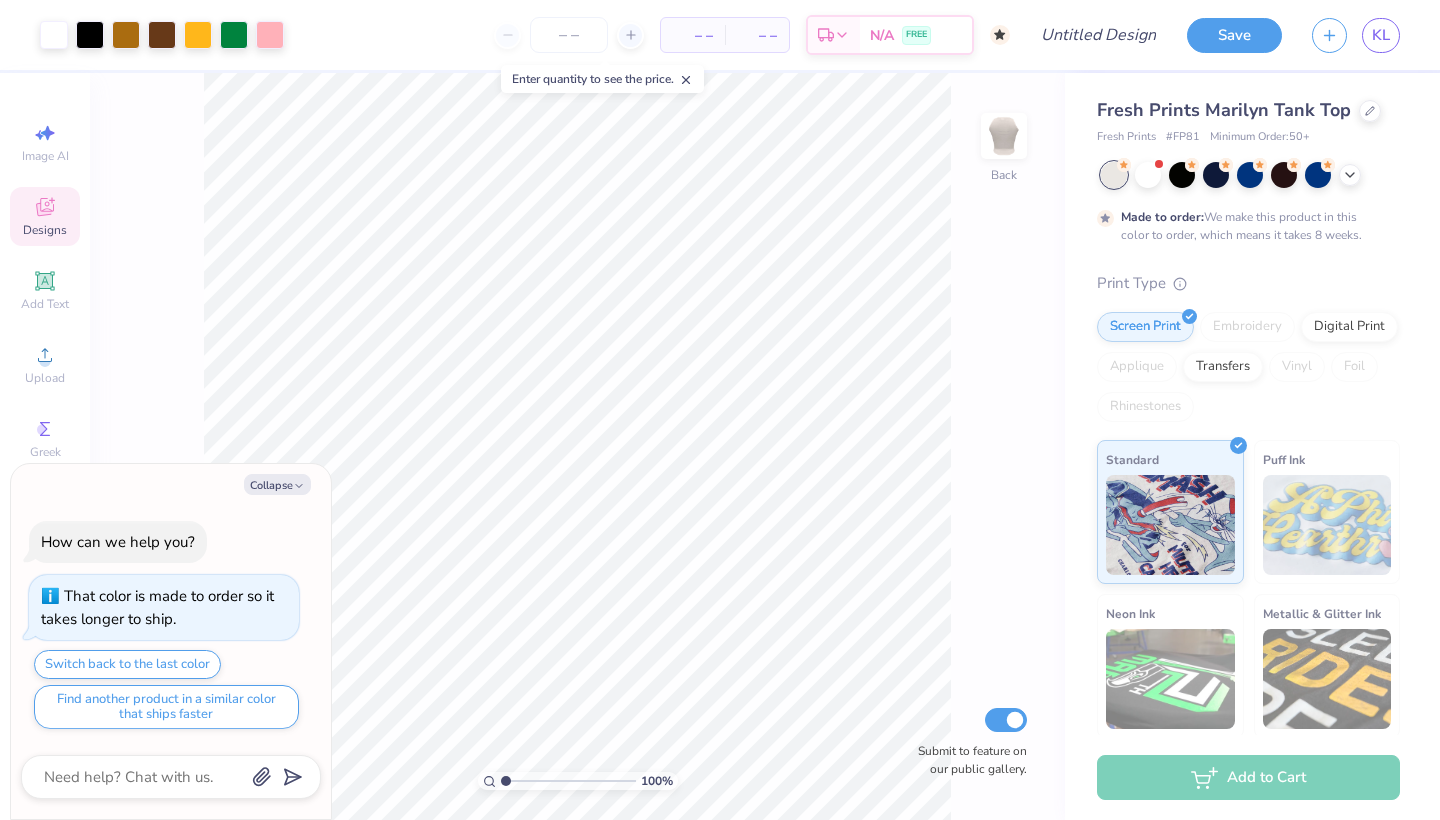 click on "Designs" at bounding box center [45, 216] 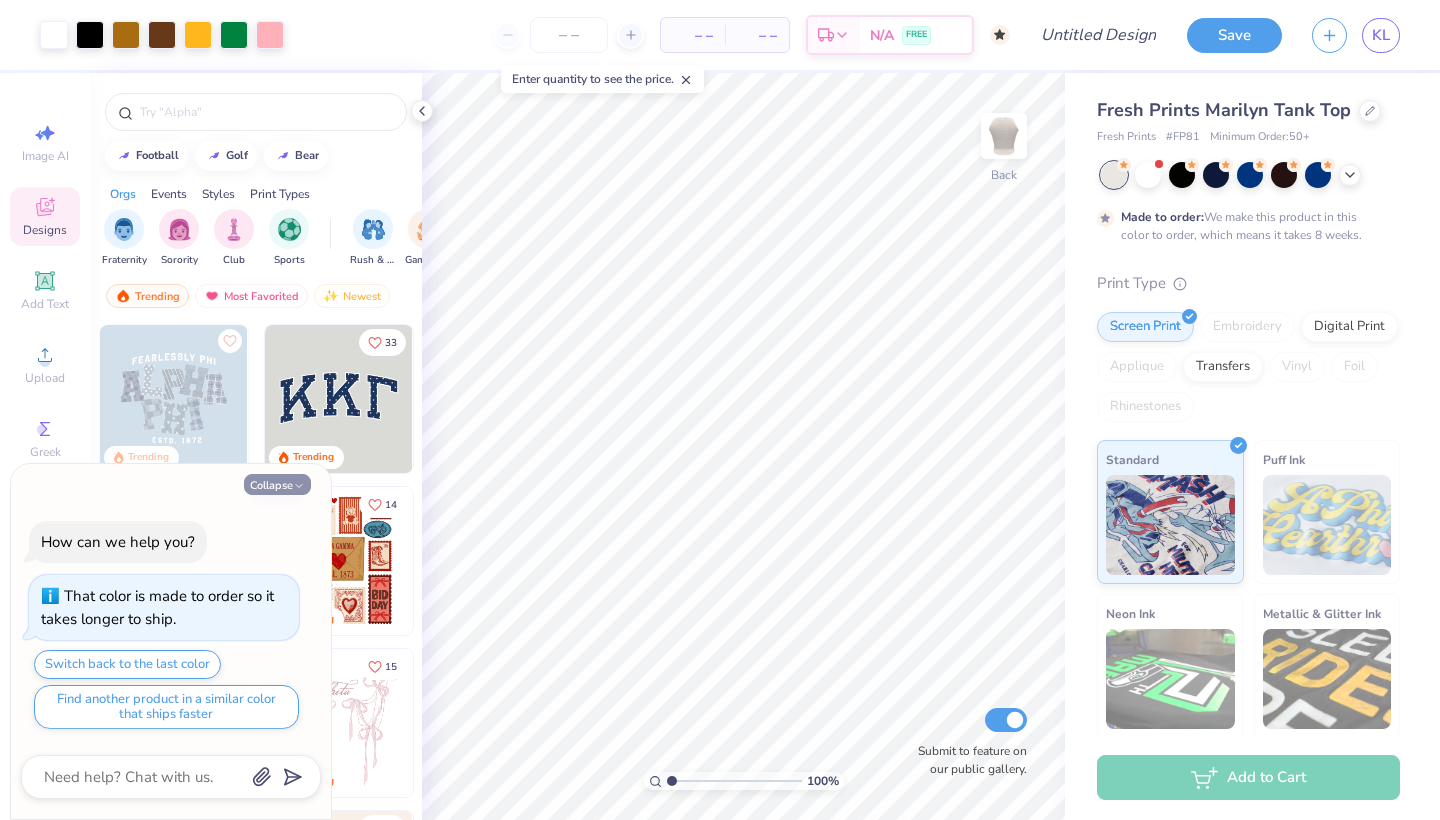 click on "Collapse" at bounding box center [277, 484] 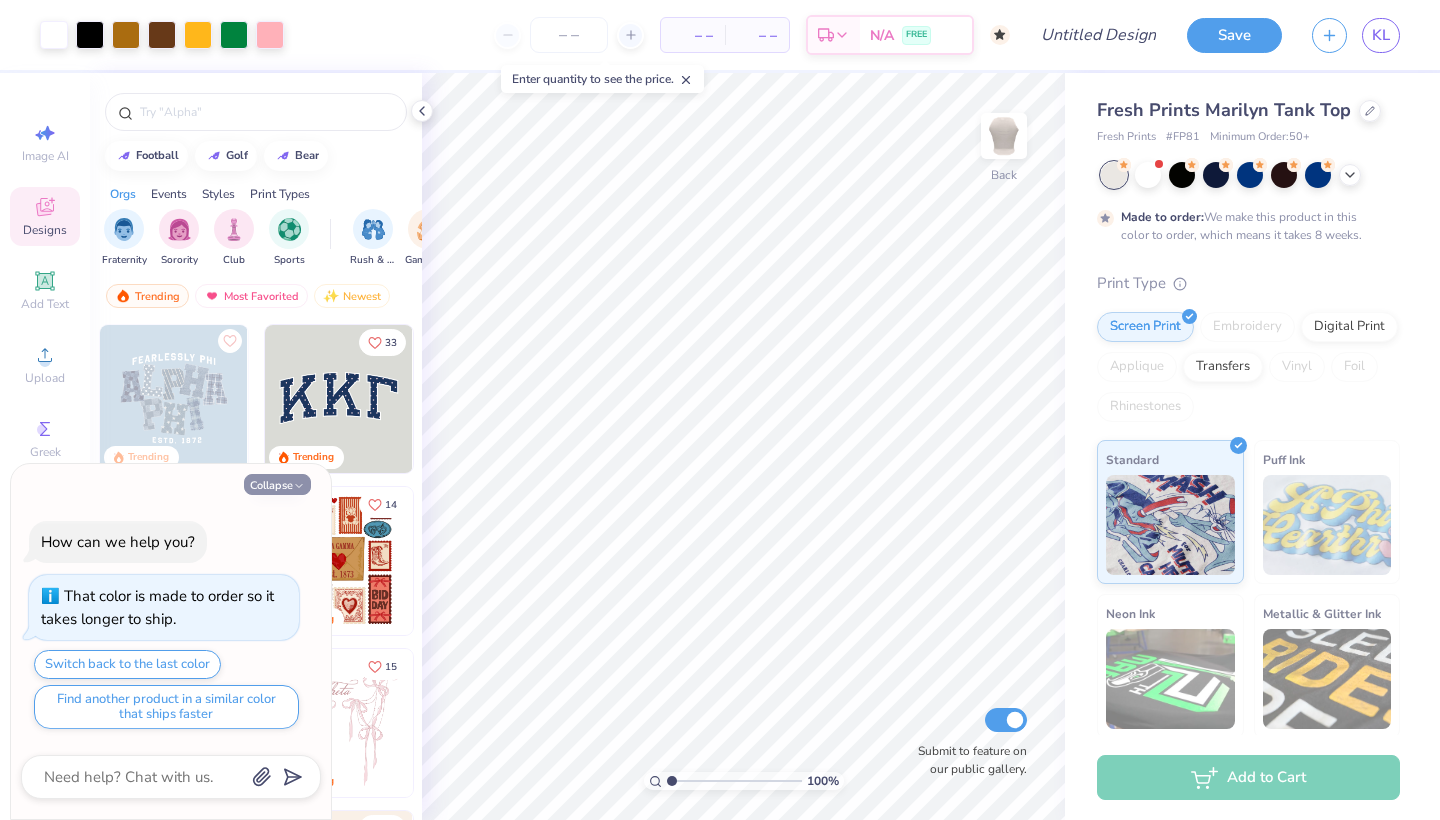 type on "x" 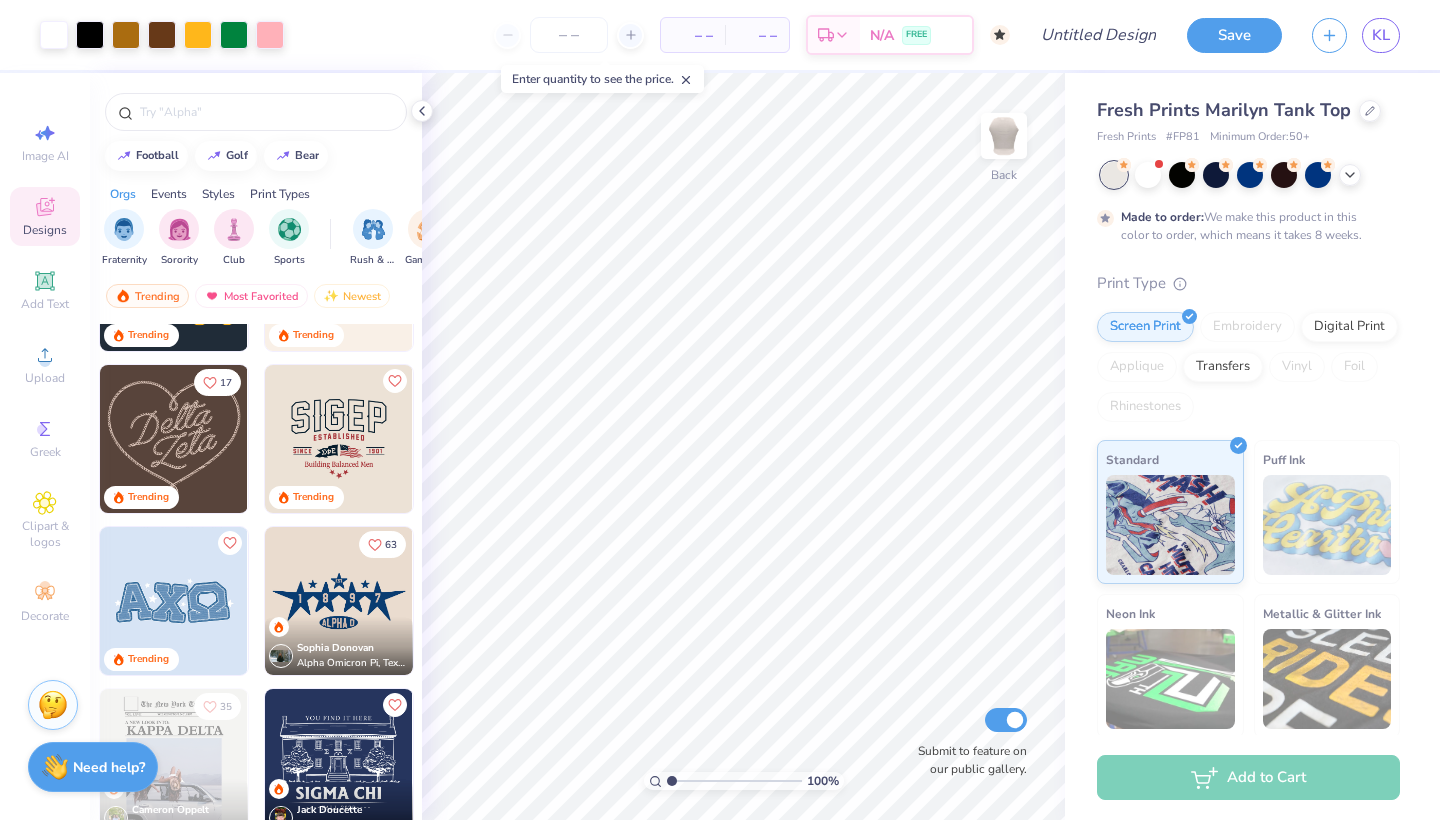 scroll, scrollTop: 609, scrollLeft: 0, axis: vertical 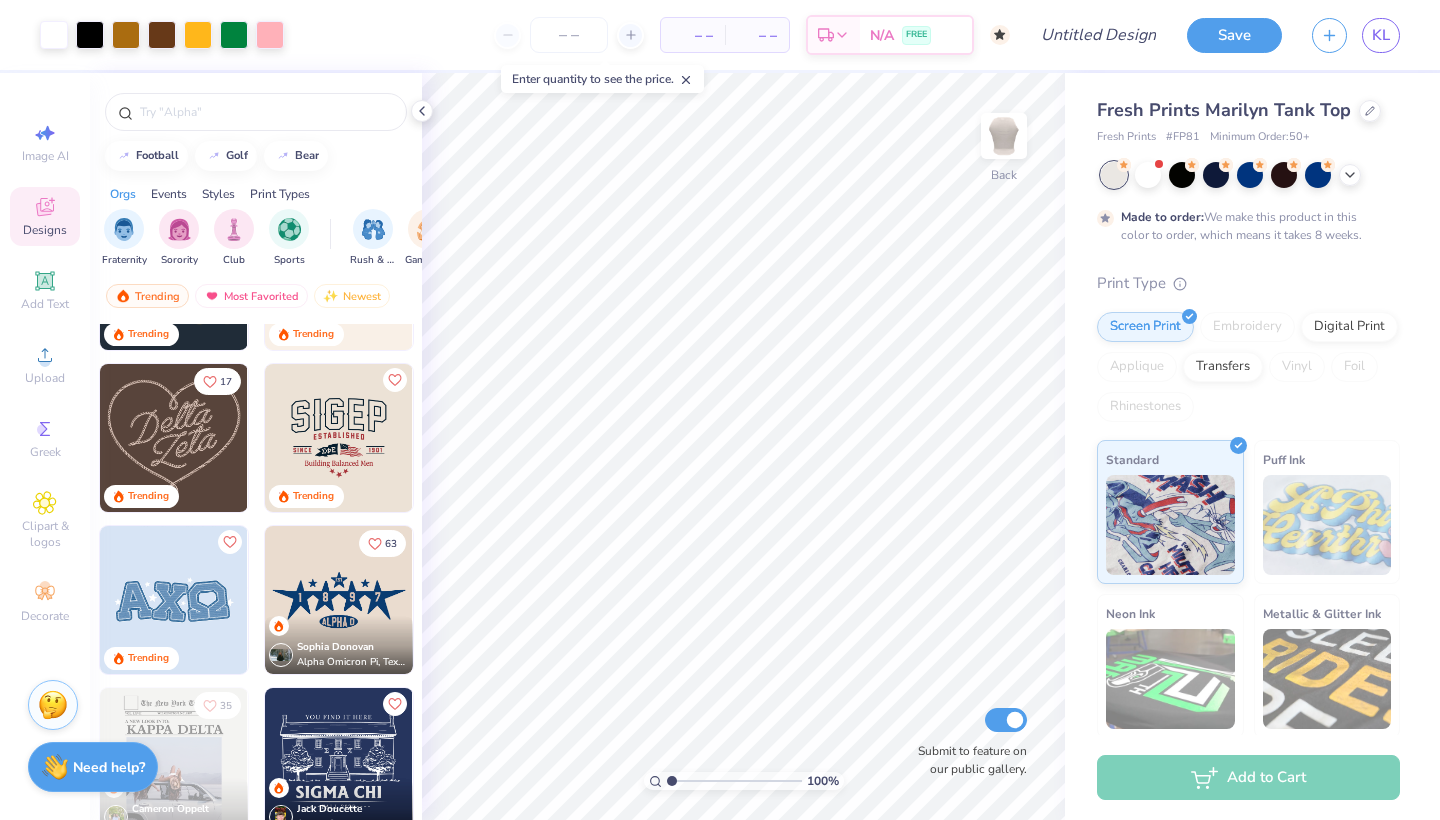 click at bounding box center [174, 438] 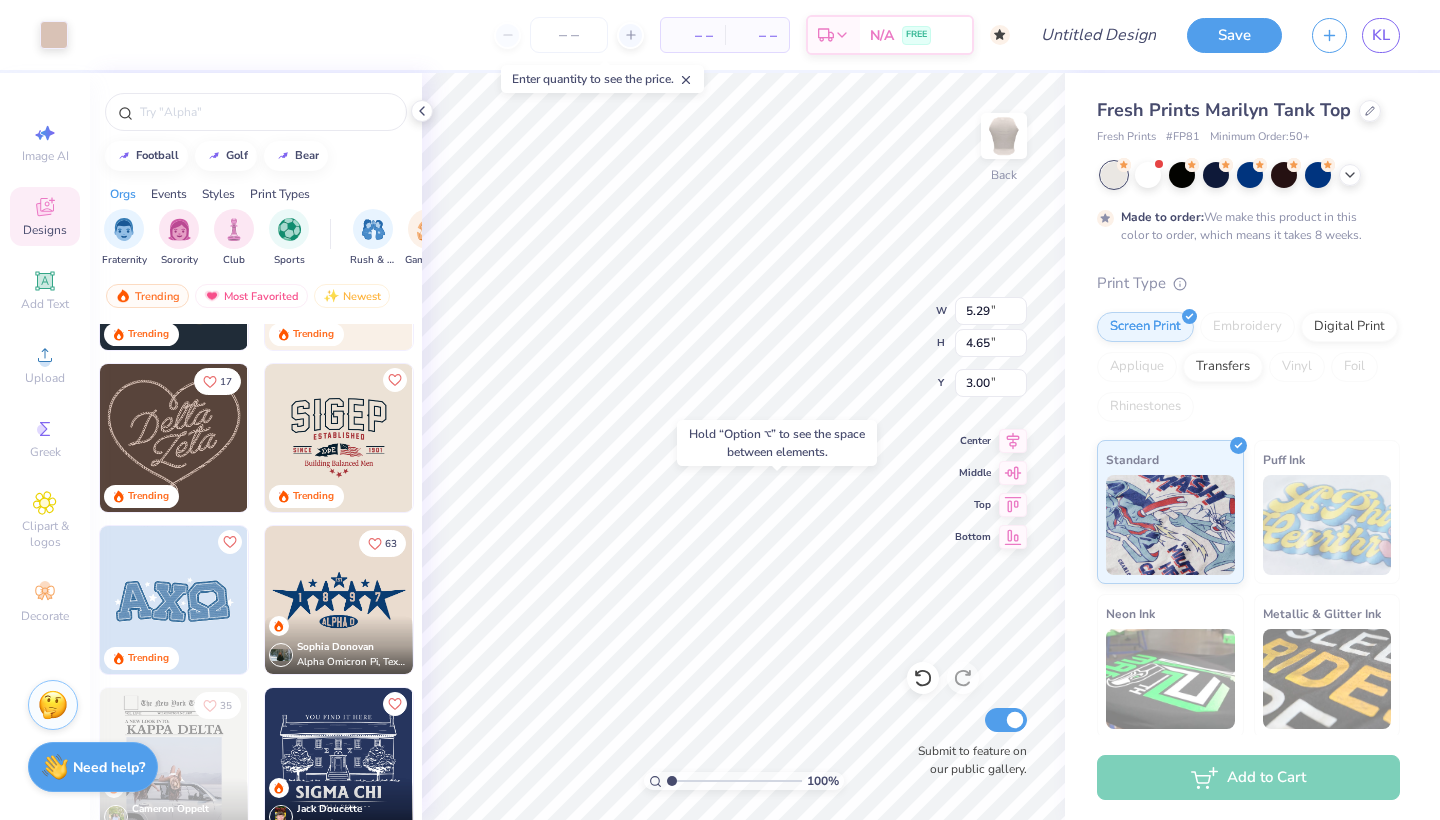 type on "9.76" 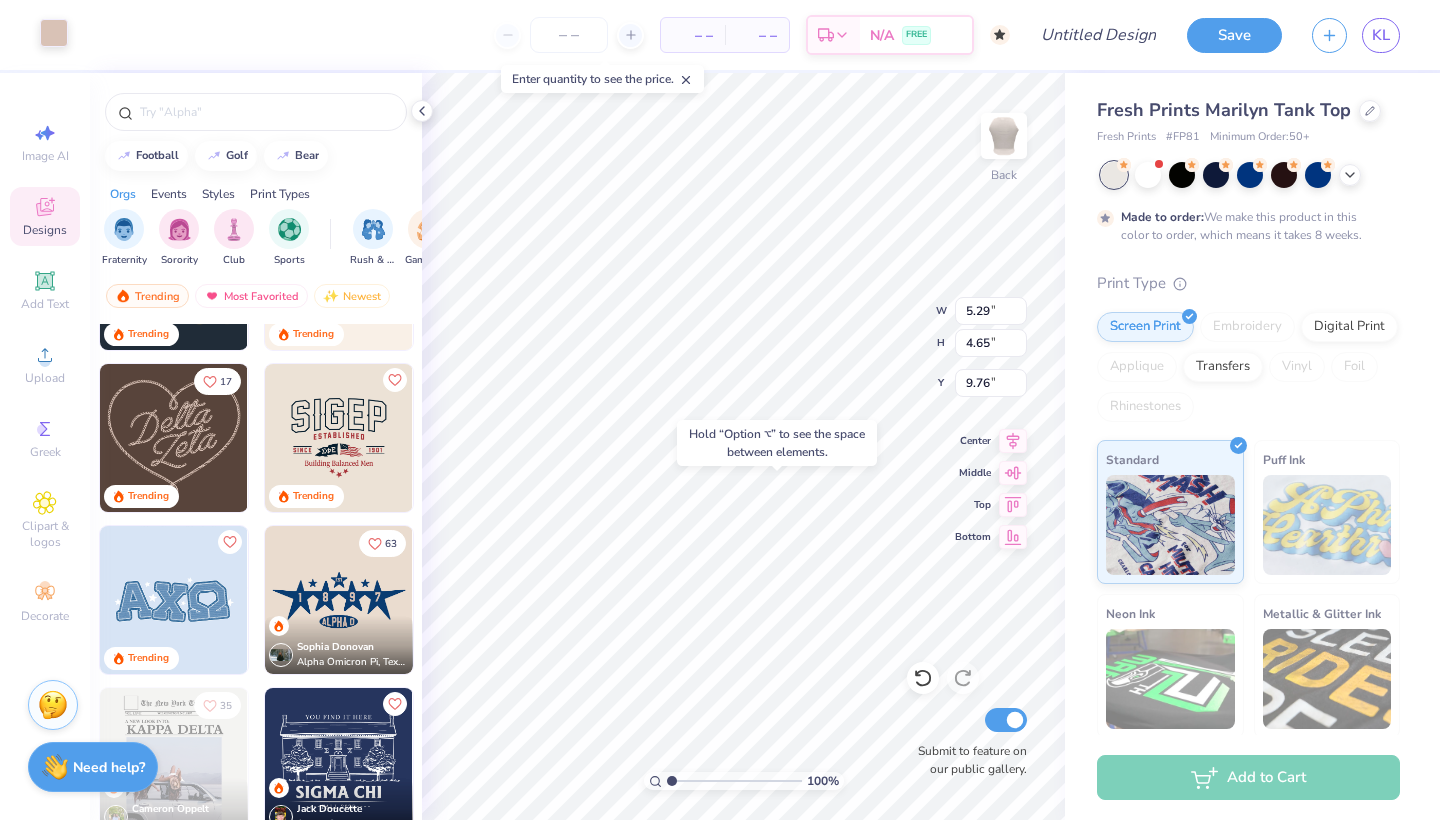 click at bounding box center [54, 33] 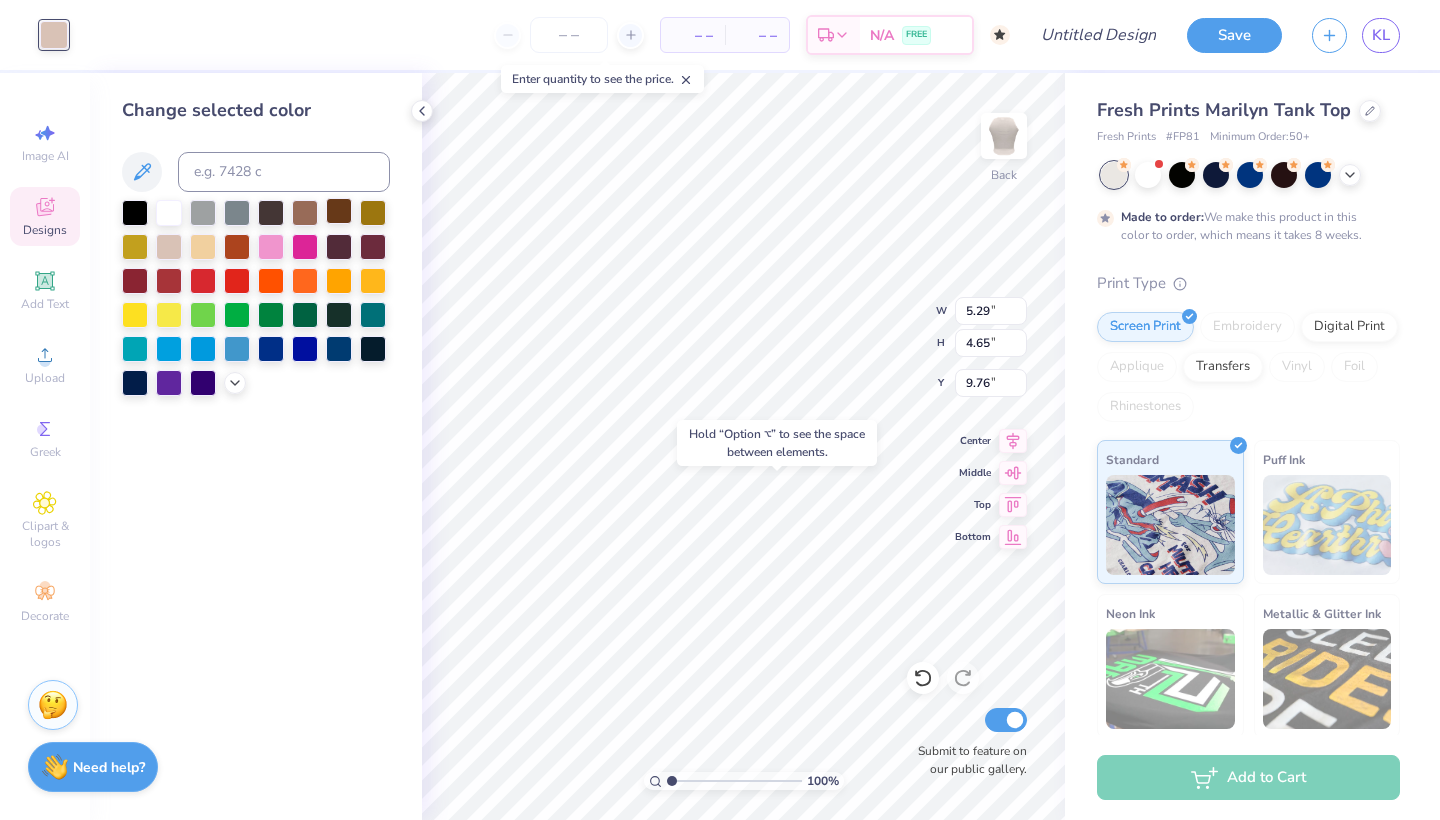 click at bounding box center [339, 211] 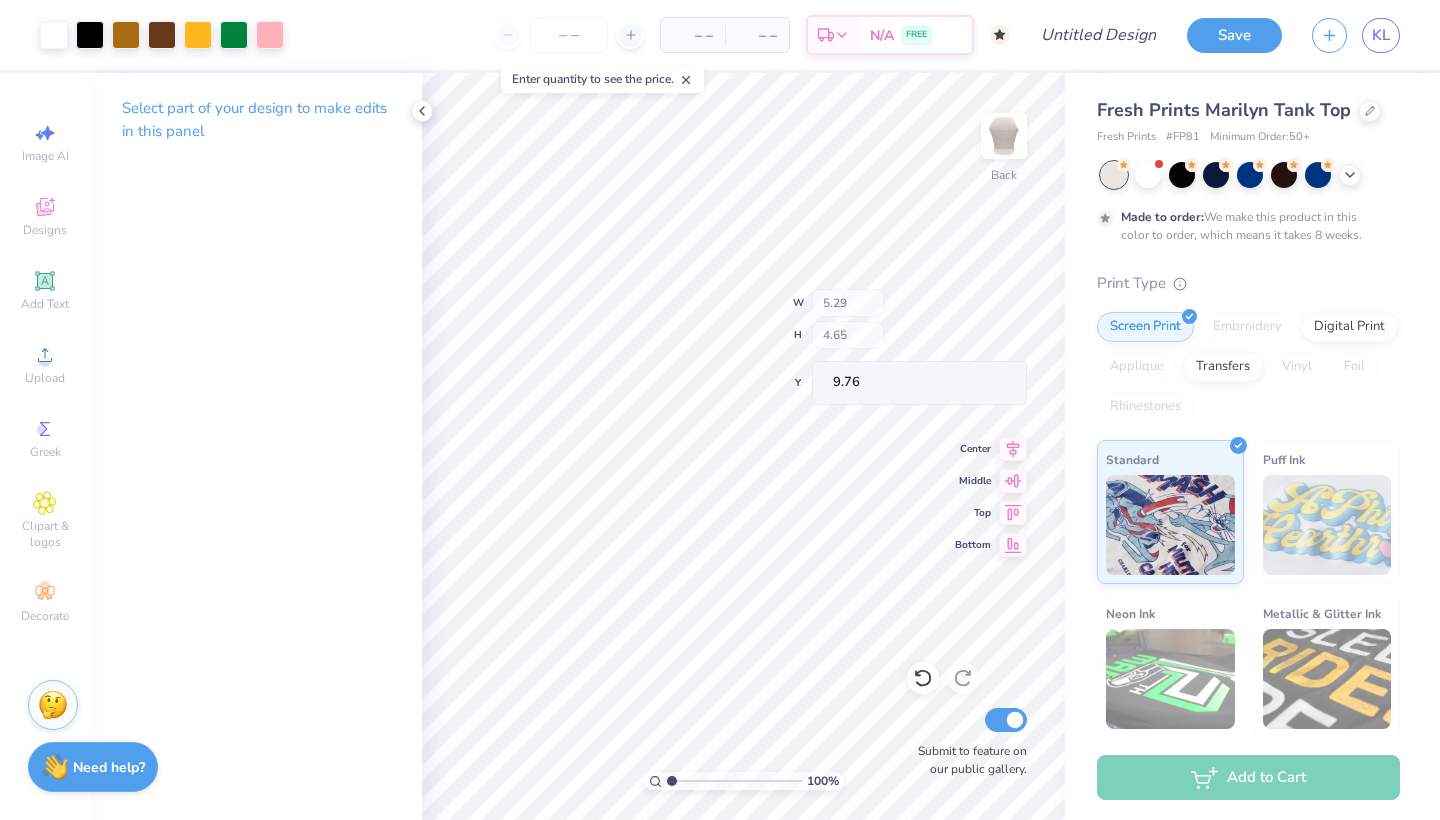type on "3.36" 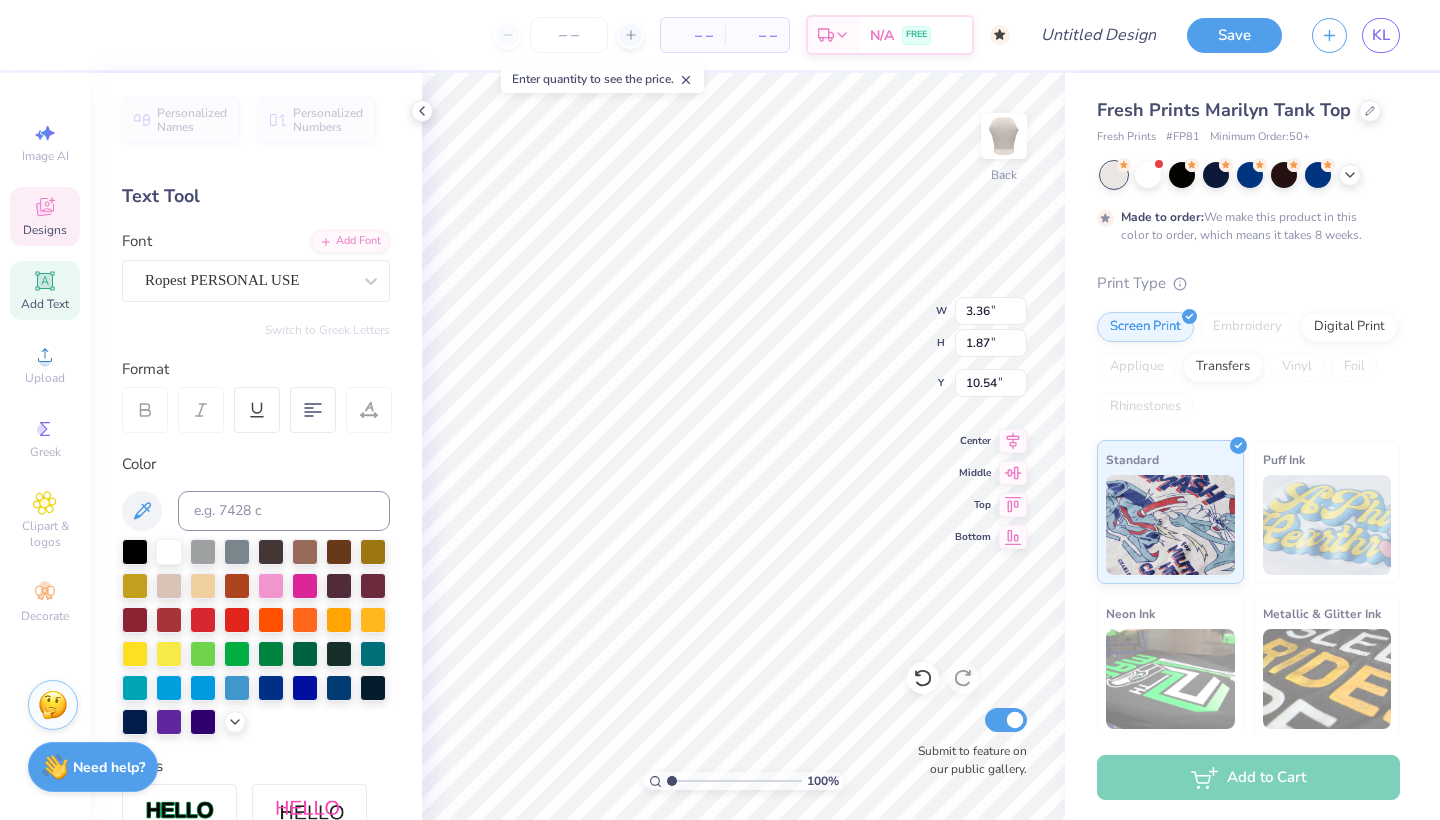 scroll, scrollTop: 0, scrollLeft: 0, axis: both 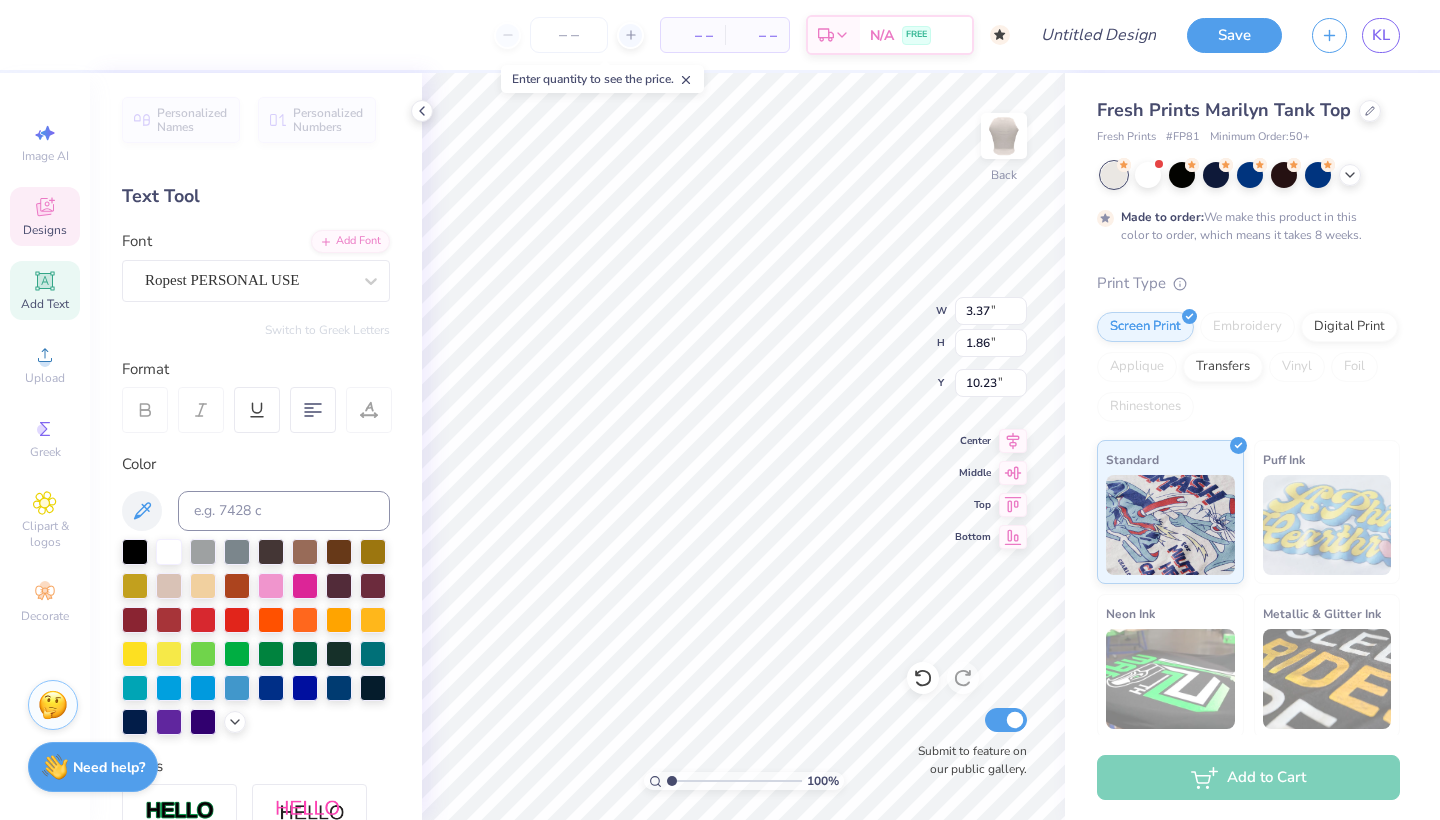 type on "7.83" 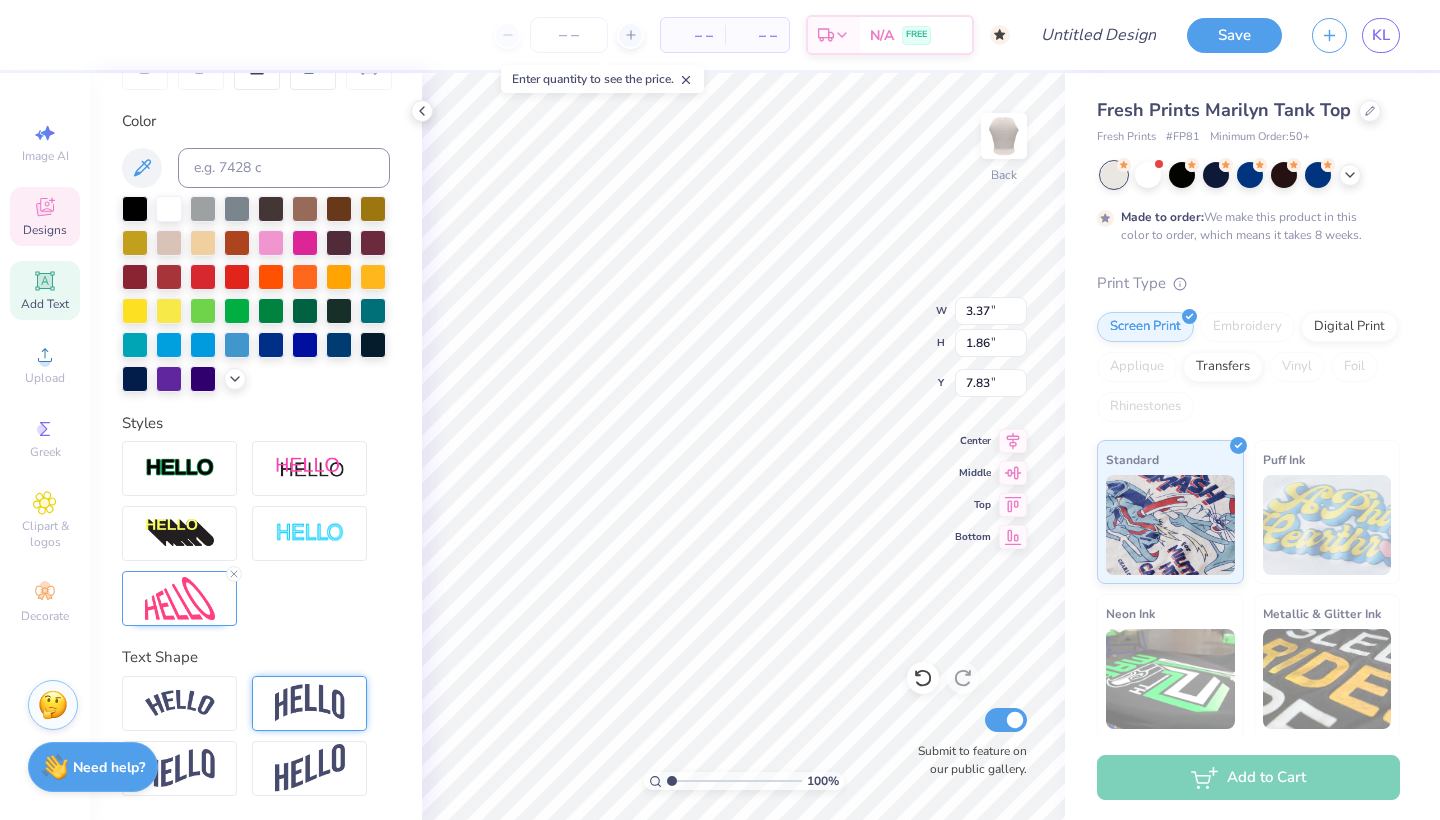 scroll, scrollTop: 343, scrollLeft: 0, axis: vertical 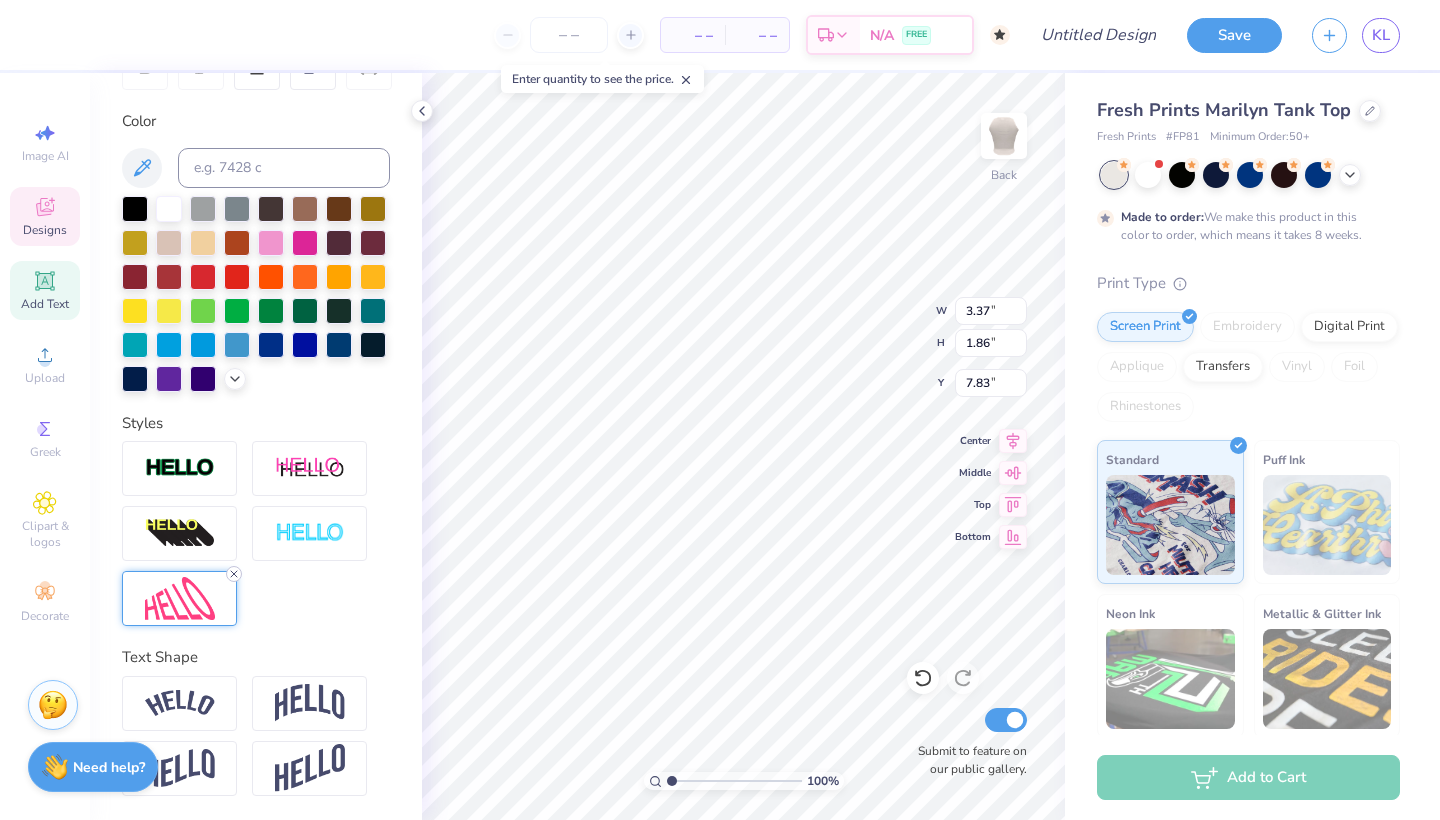 click 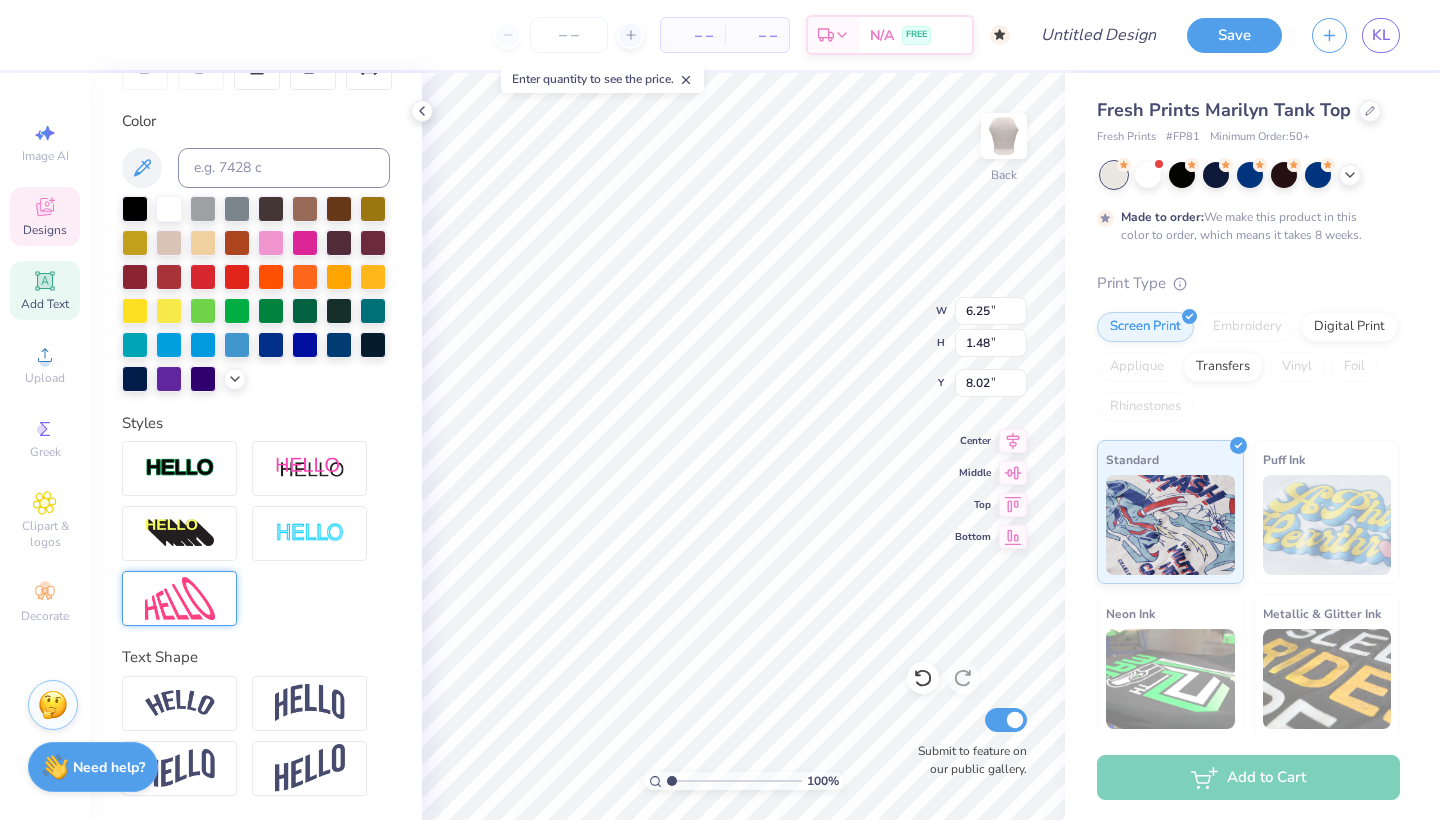 type on "6.25" 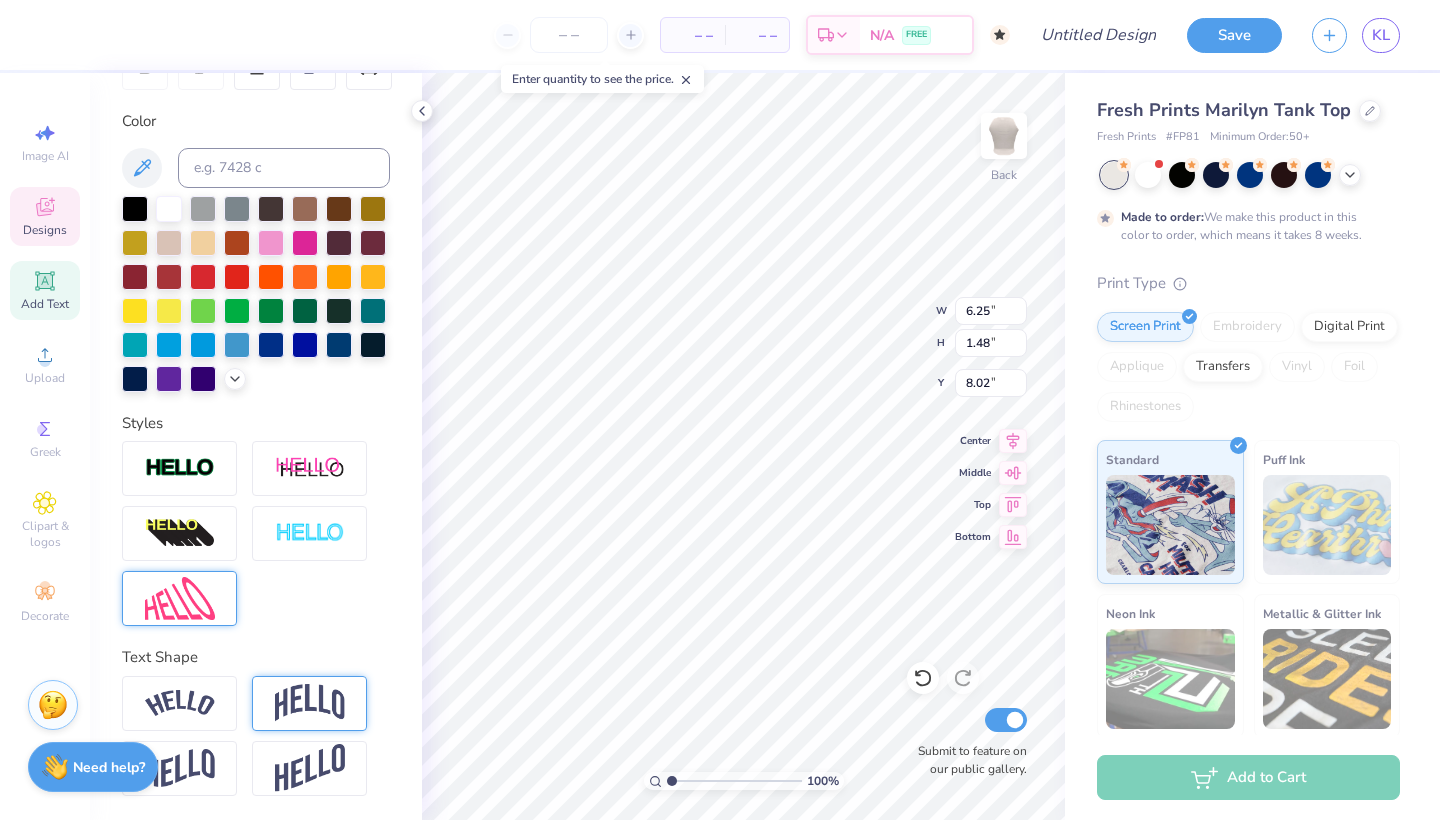 click at bounding box center (310, 703) 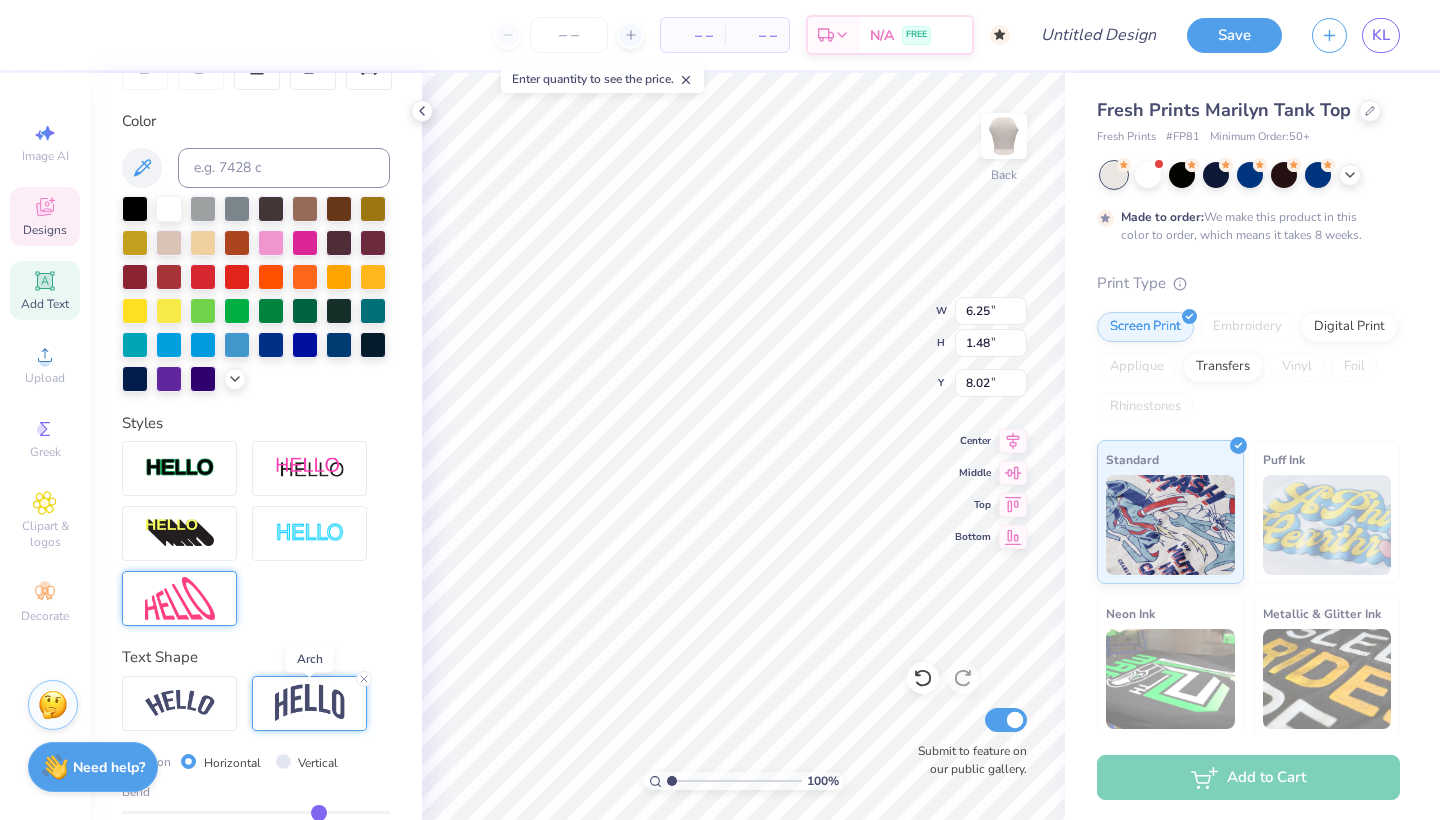 type on "2.18" 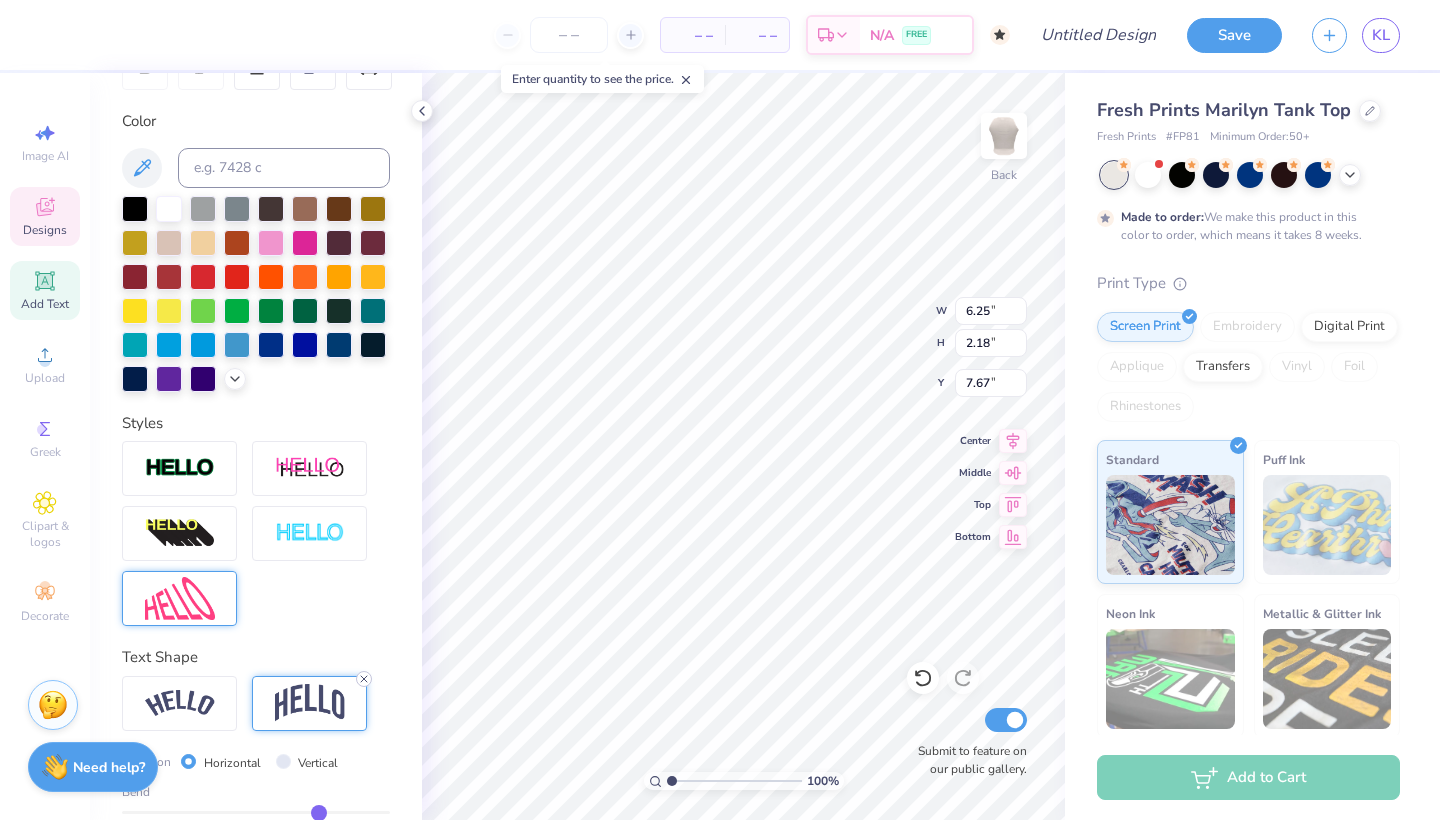 click 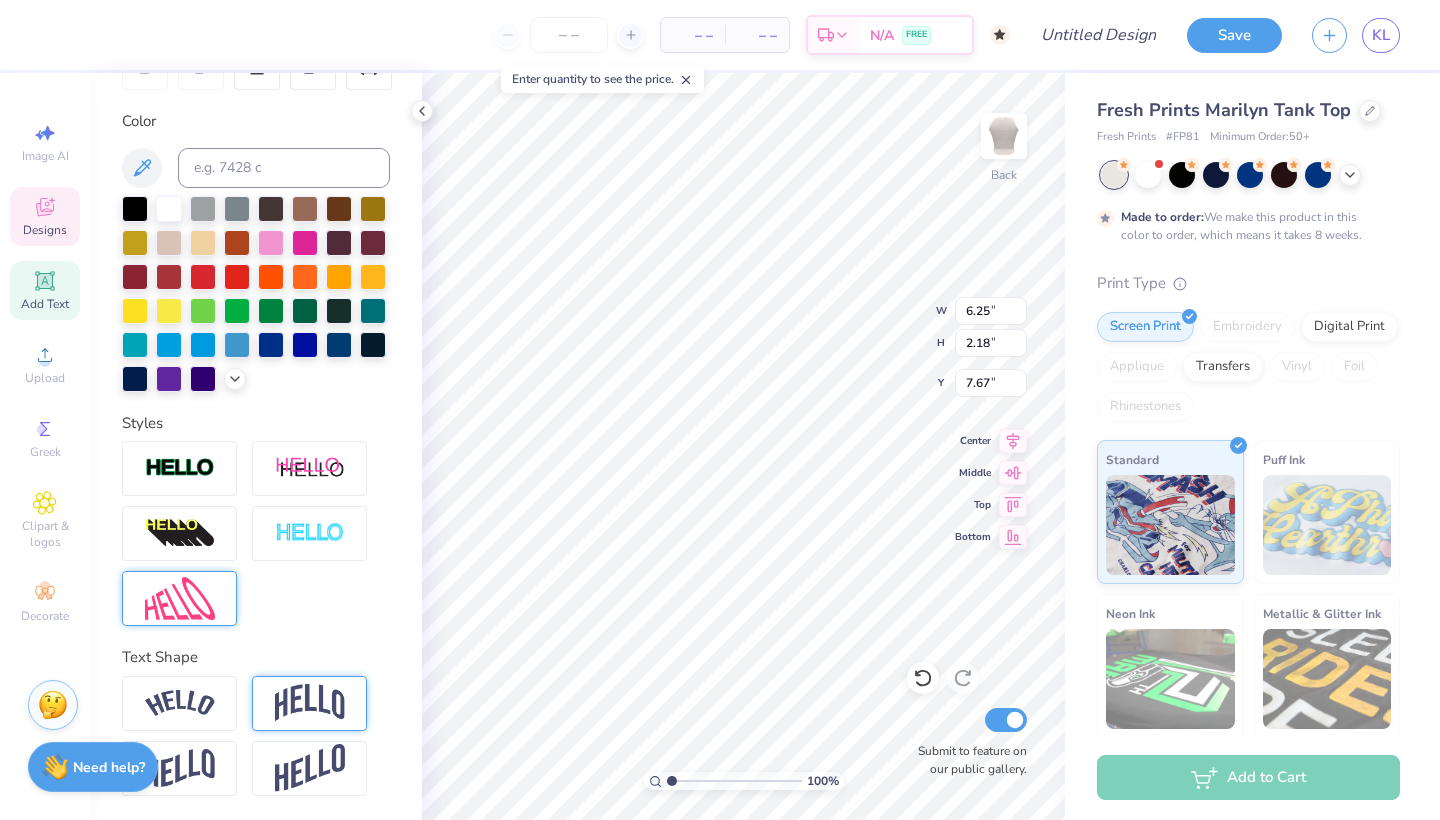 type on "1.48" 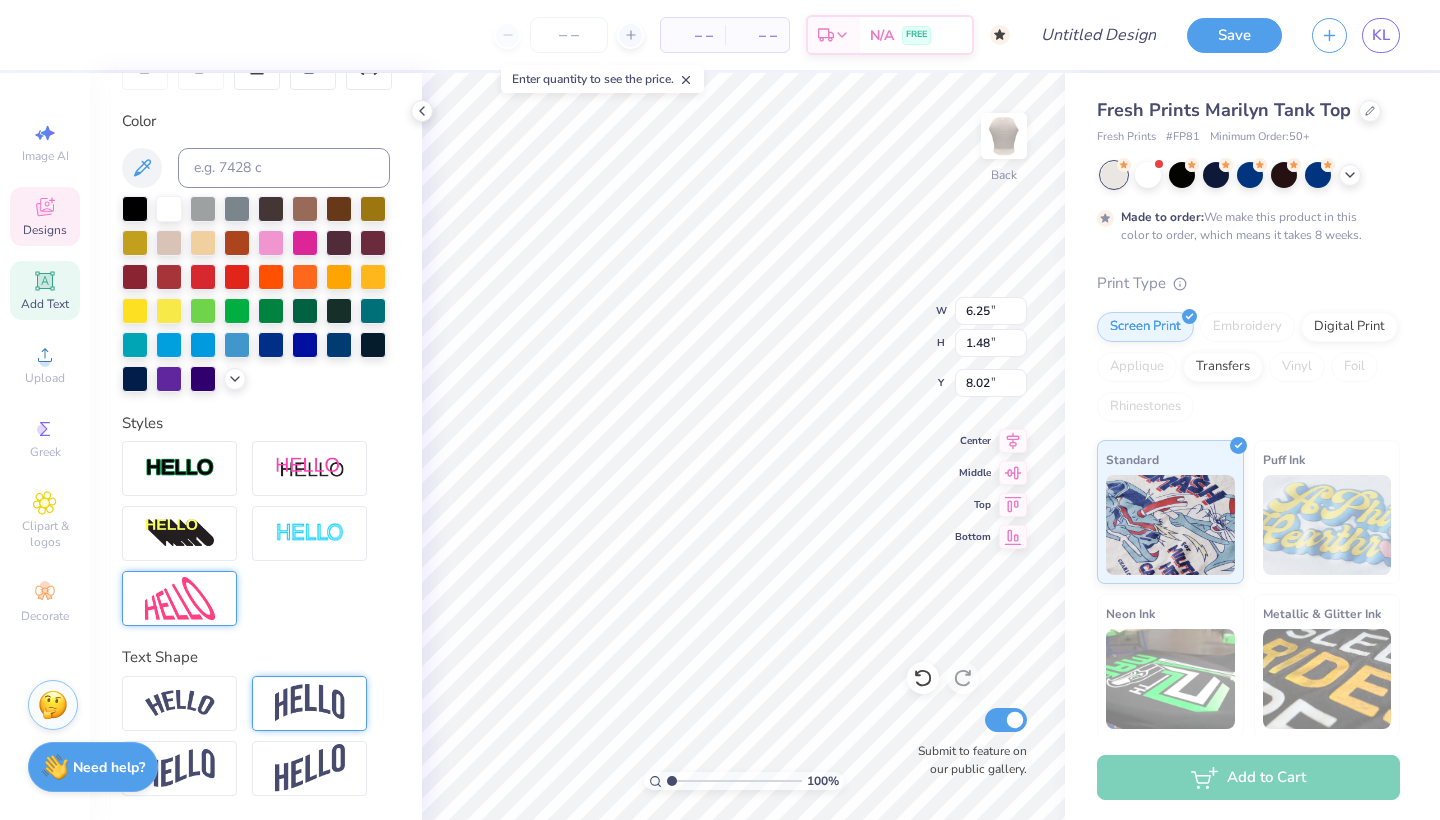 type on "7.23" 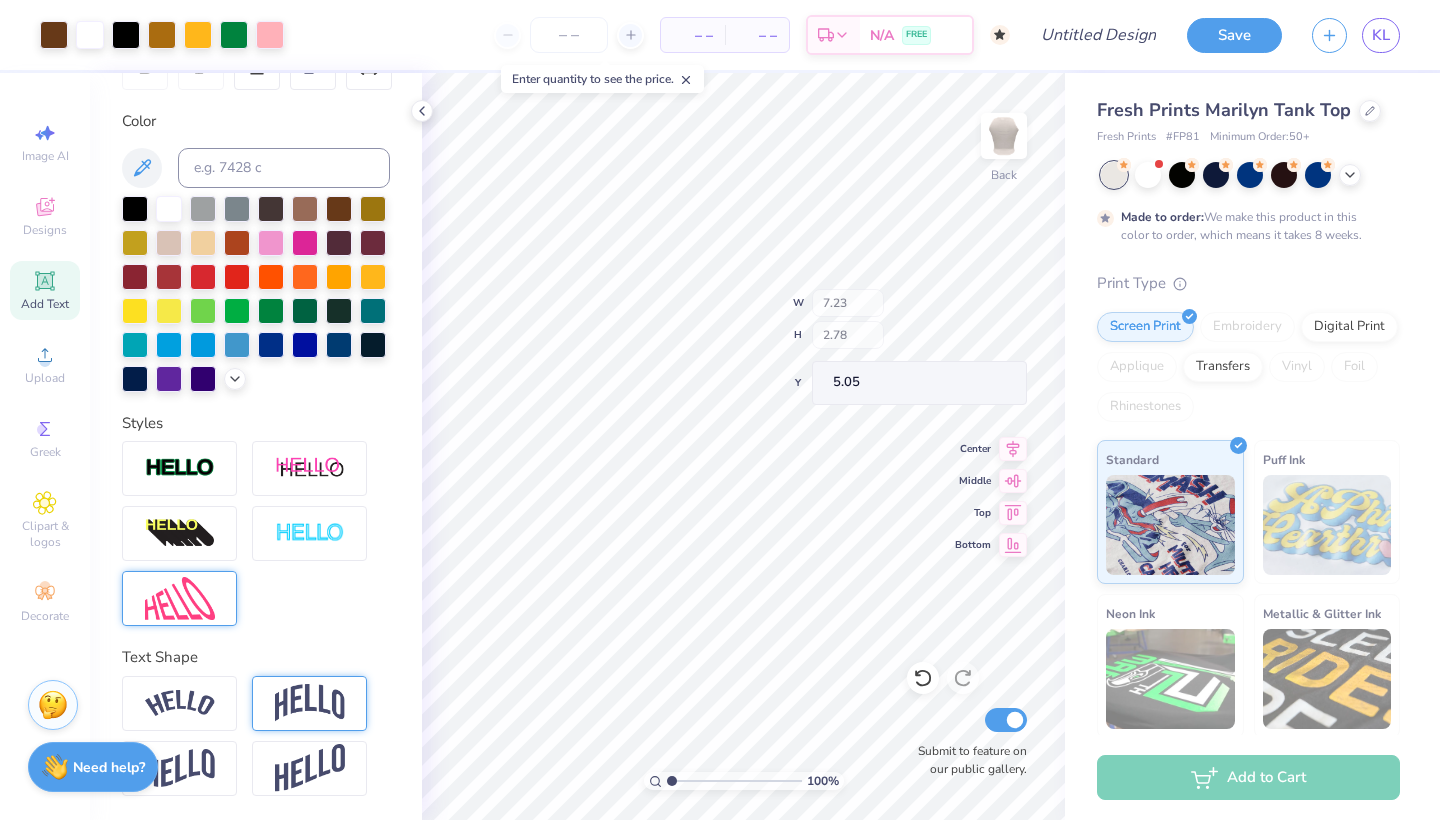type on "7.19" 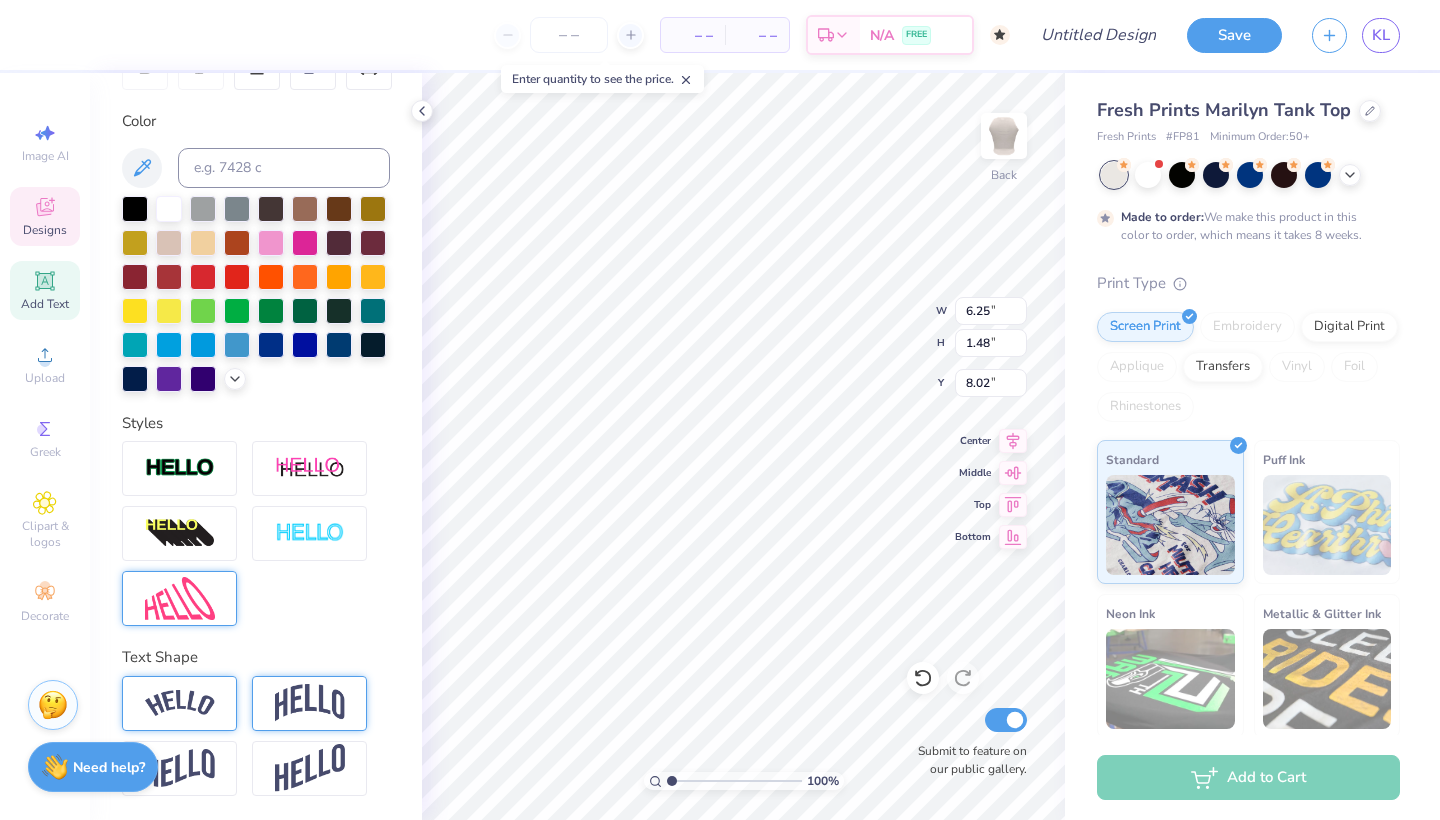 type on "4.79" 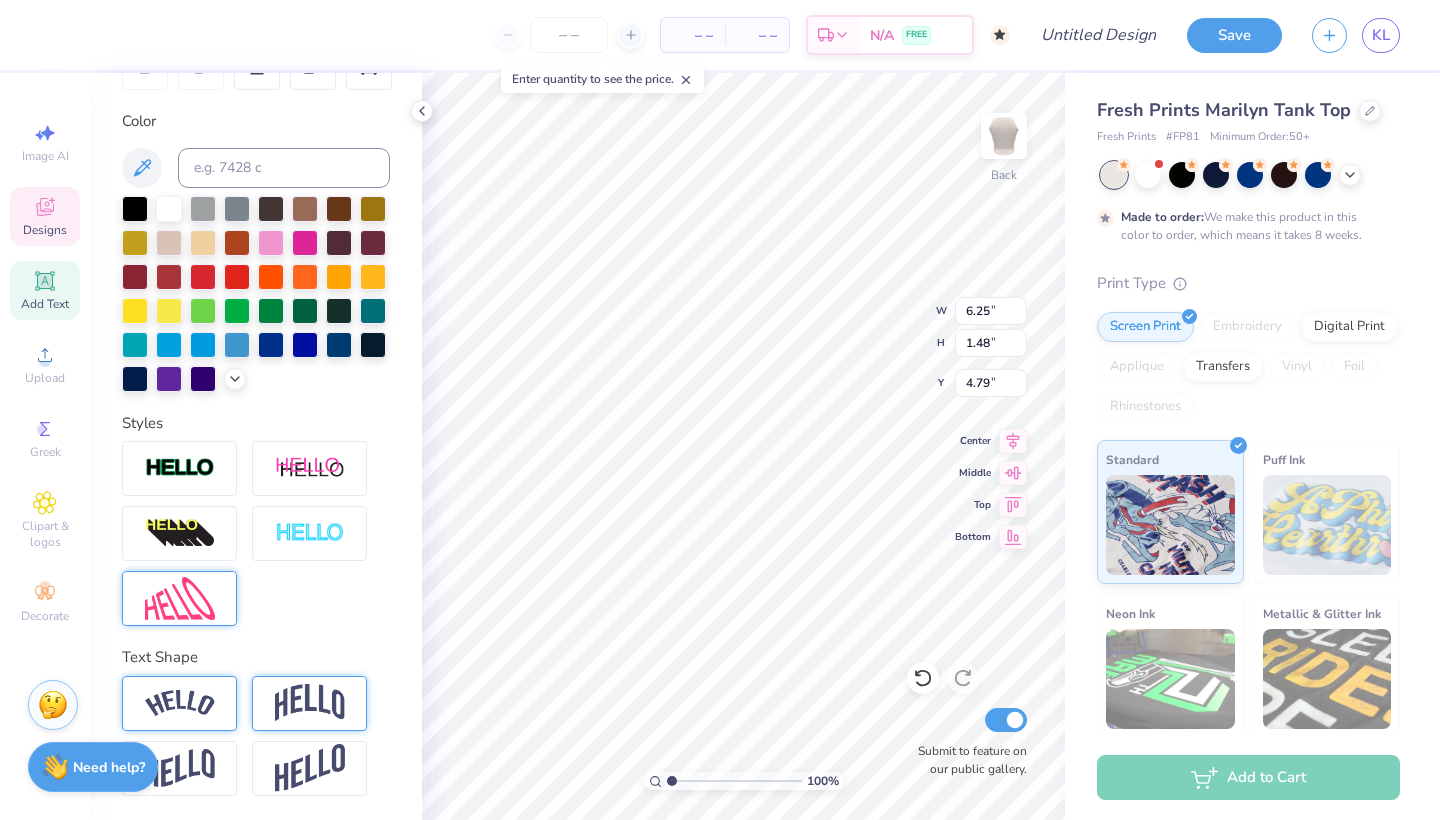 click at bounding box center [180, 703] 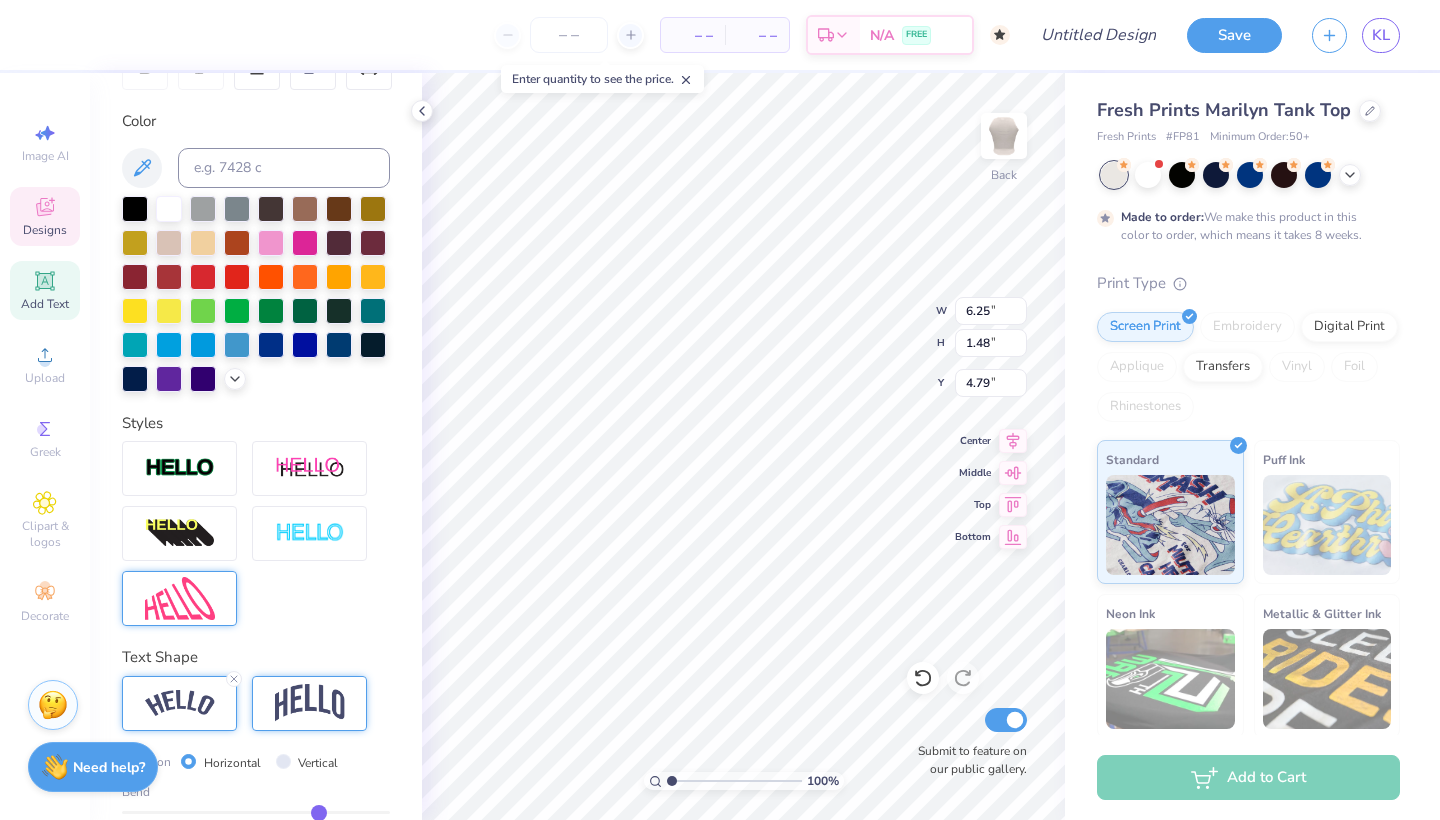 type on "7.19" 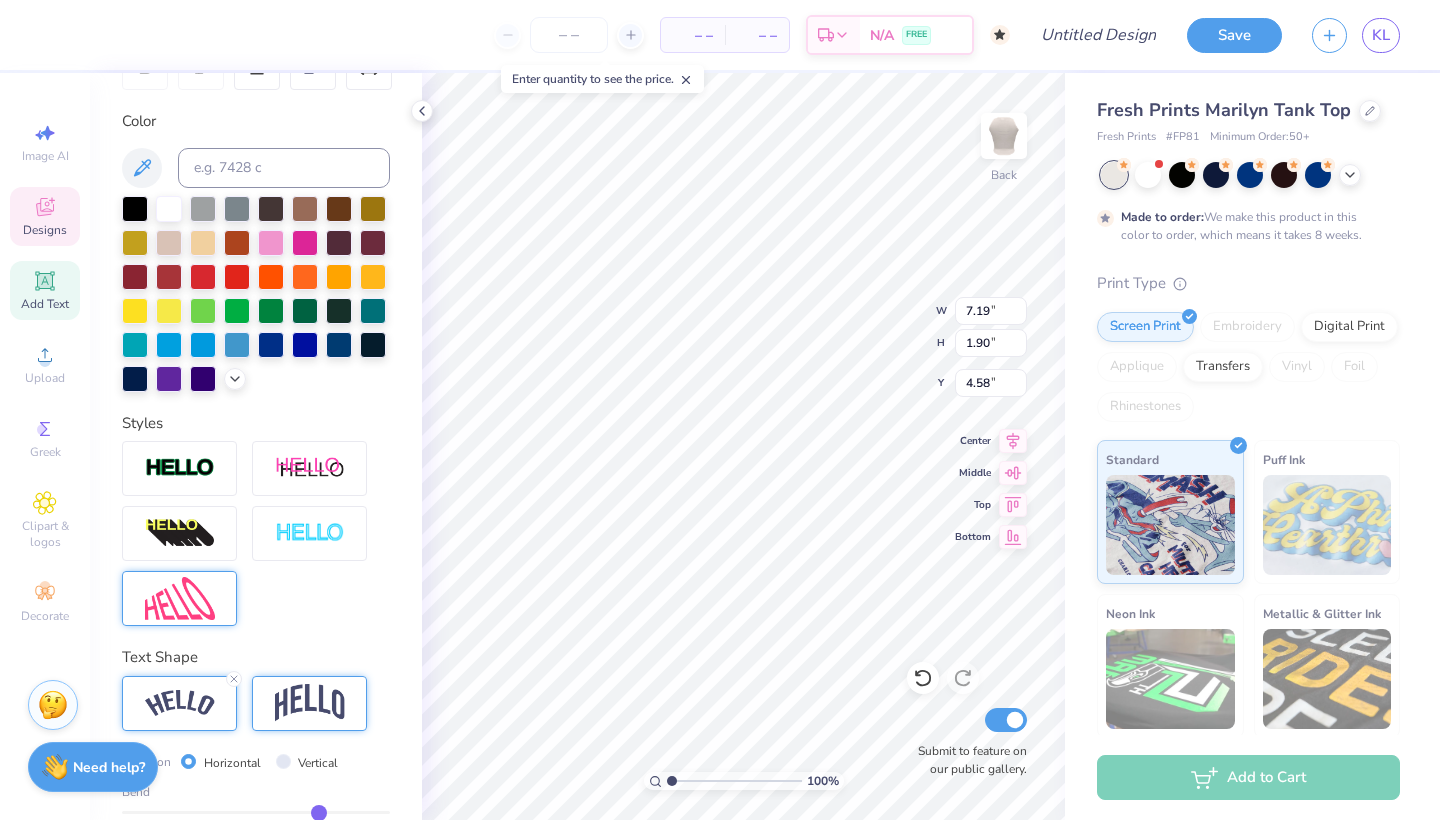 scroll, scrollTop: 0, scrollLeft: 0, axis: both 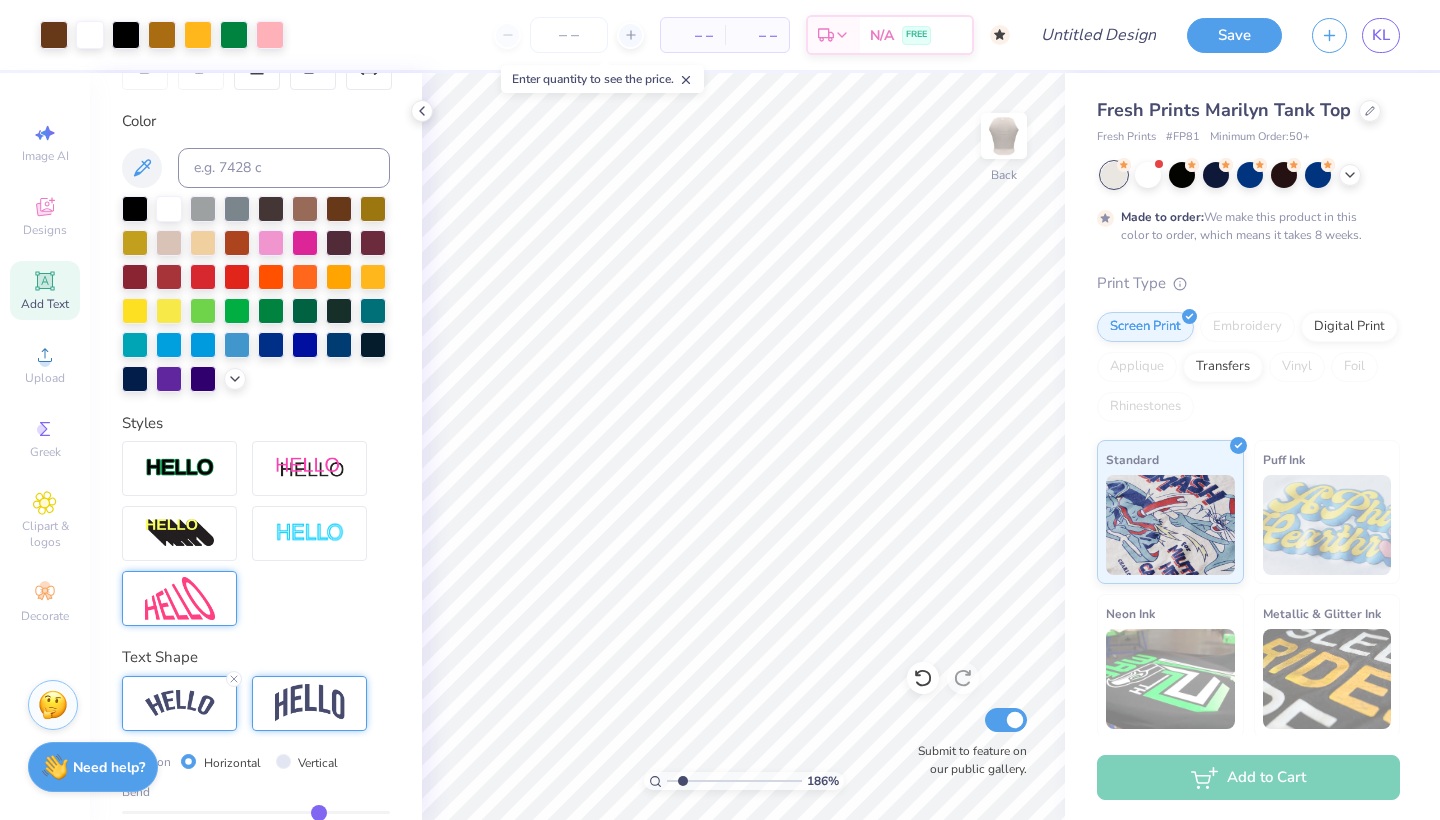 type on "1.93" 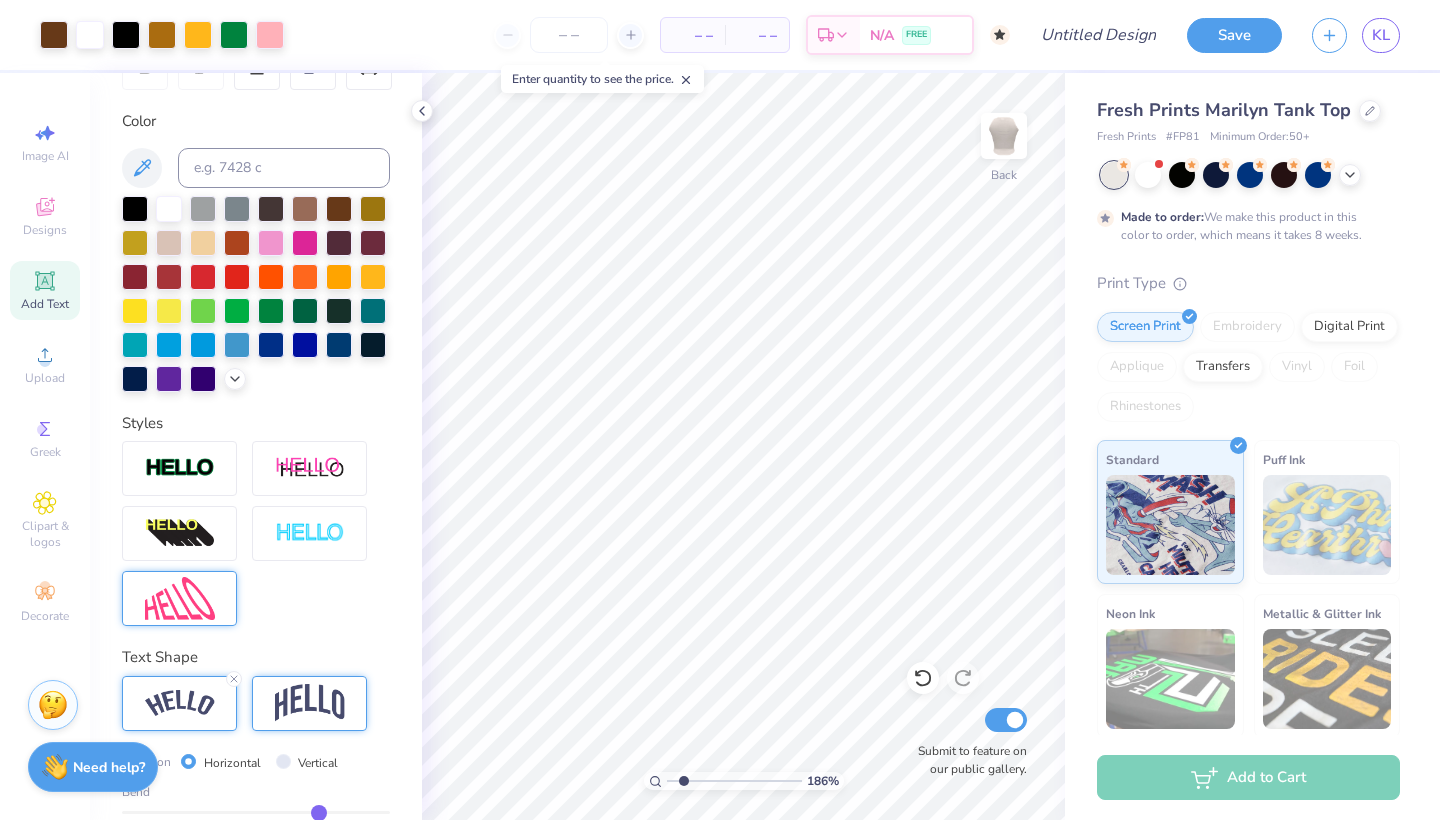 drag, startPoint x: 667, startPoint y: 777, endPoint x: 684, endPoint y: 778, distance: 17.029387 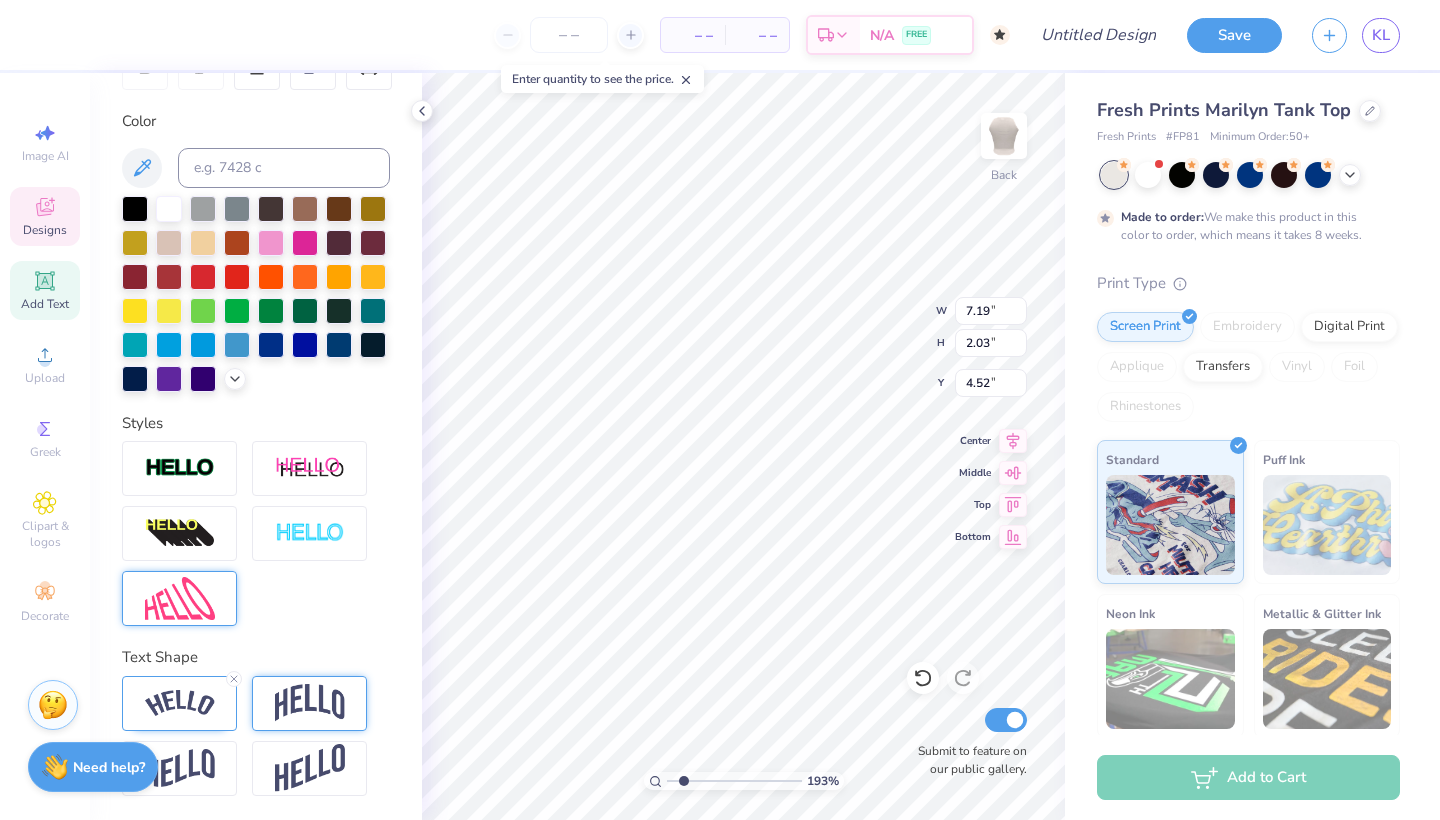 type on "4.59" 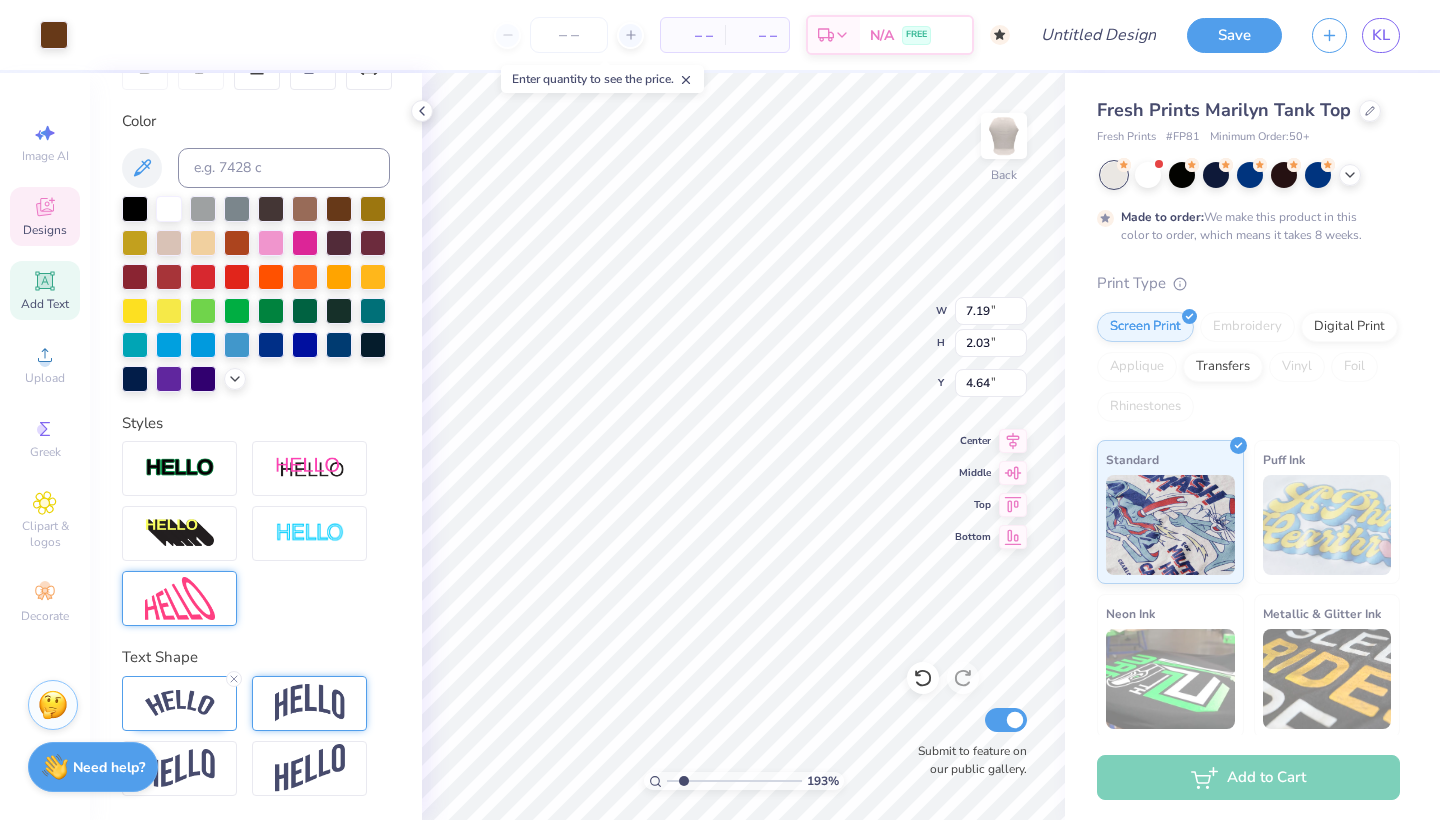 type on "4.64" 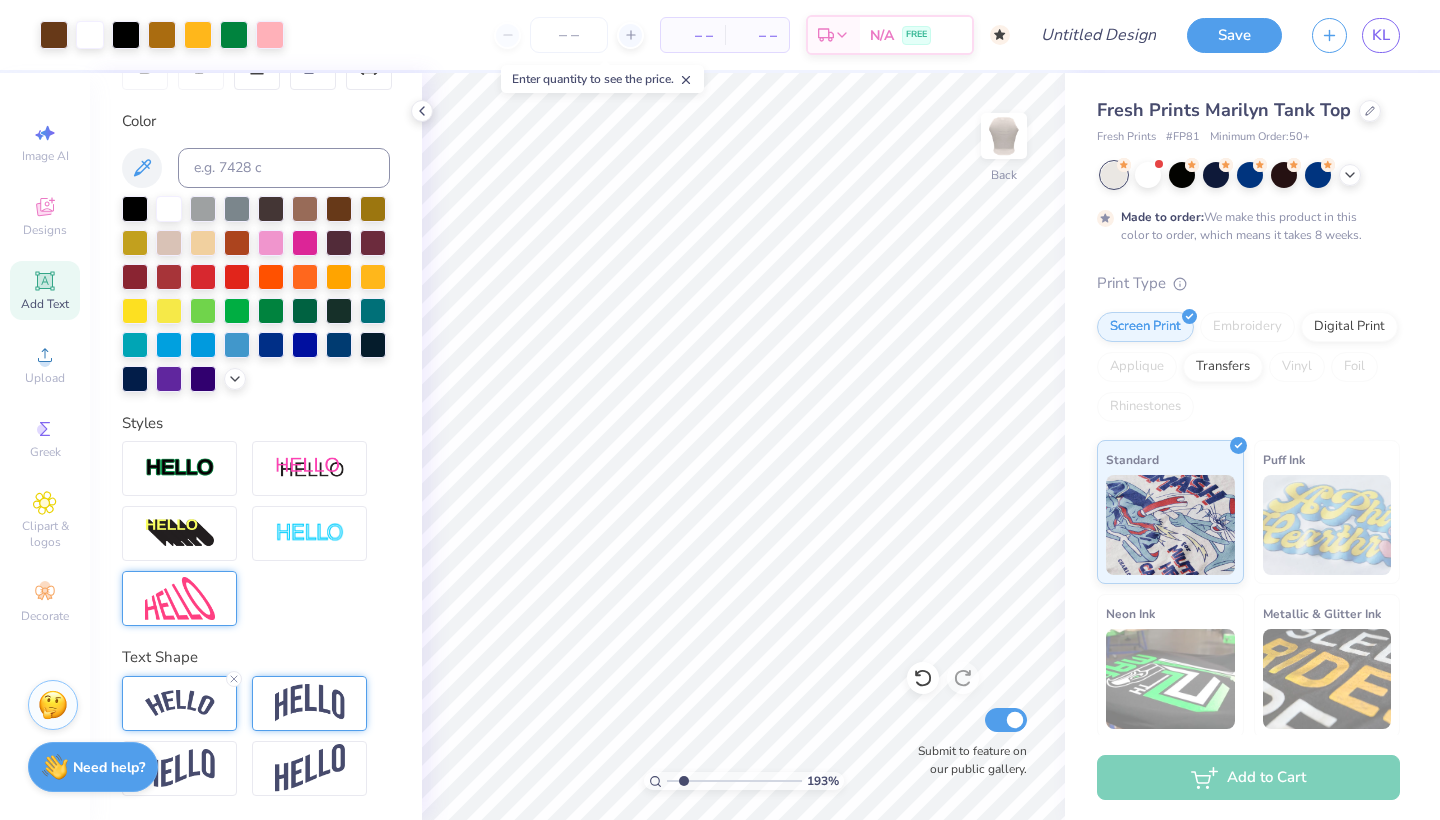 click at bounding box center [179, 703] 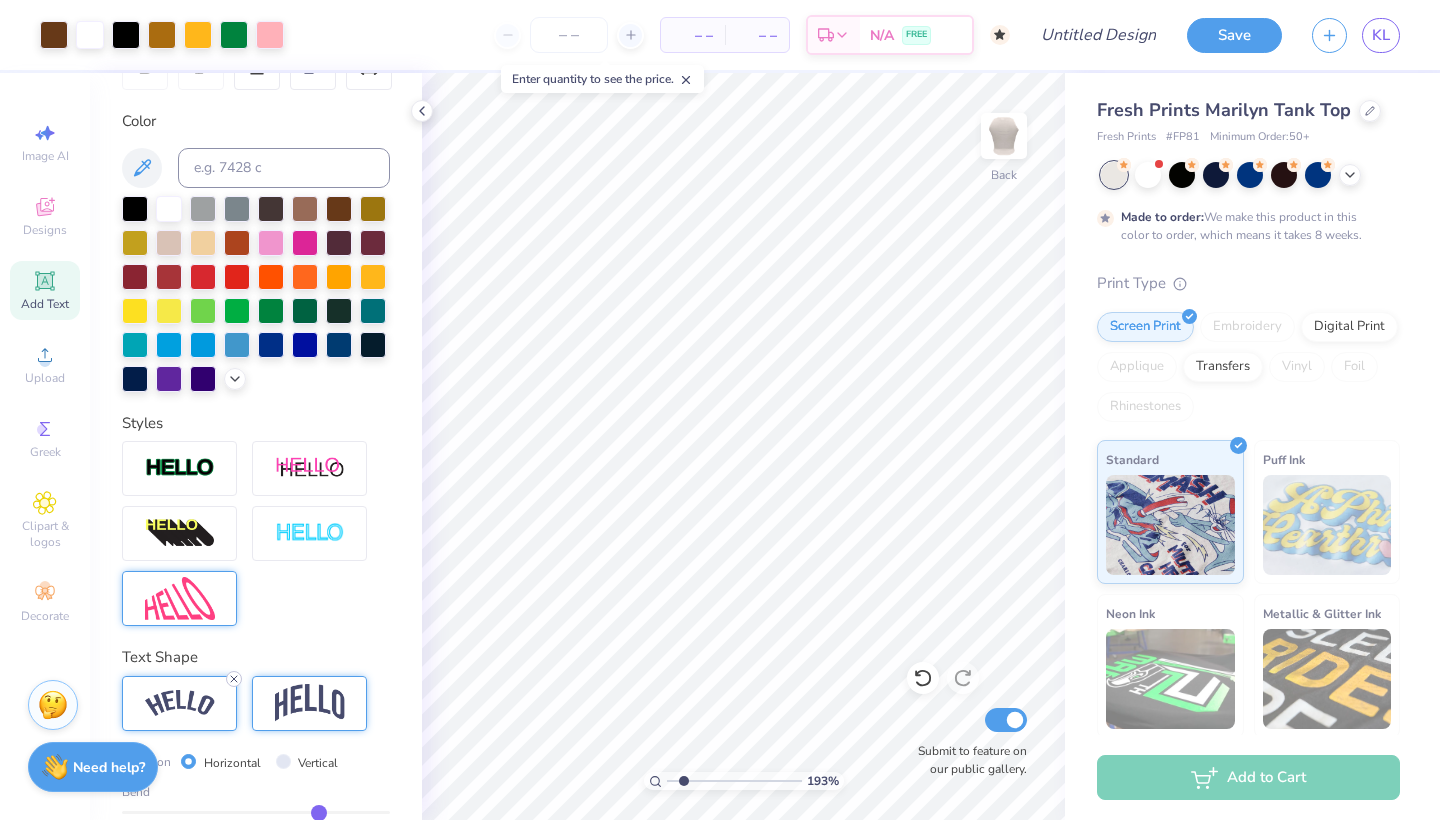 click 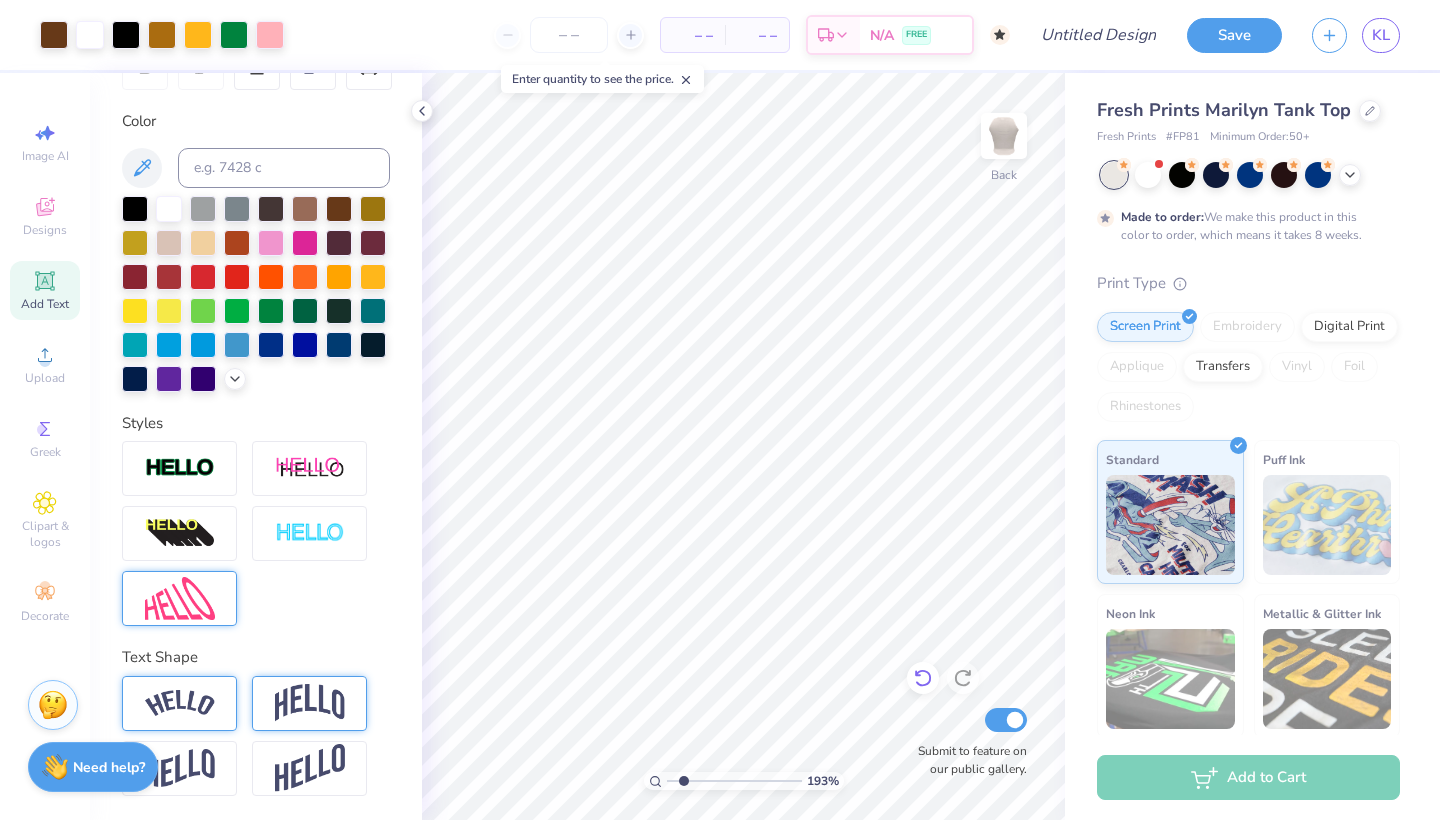 click 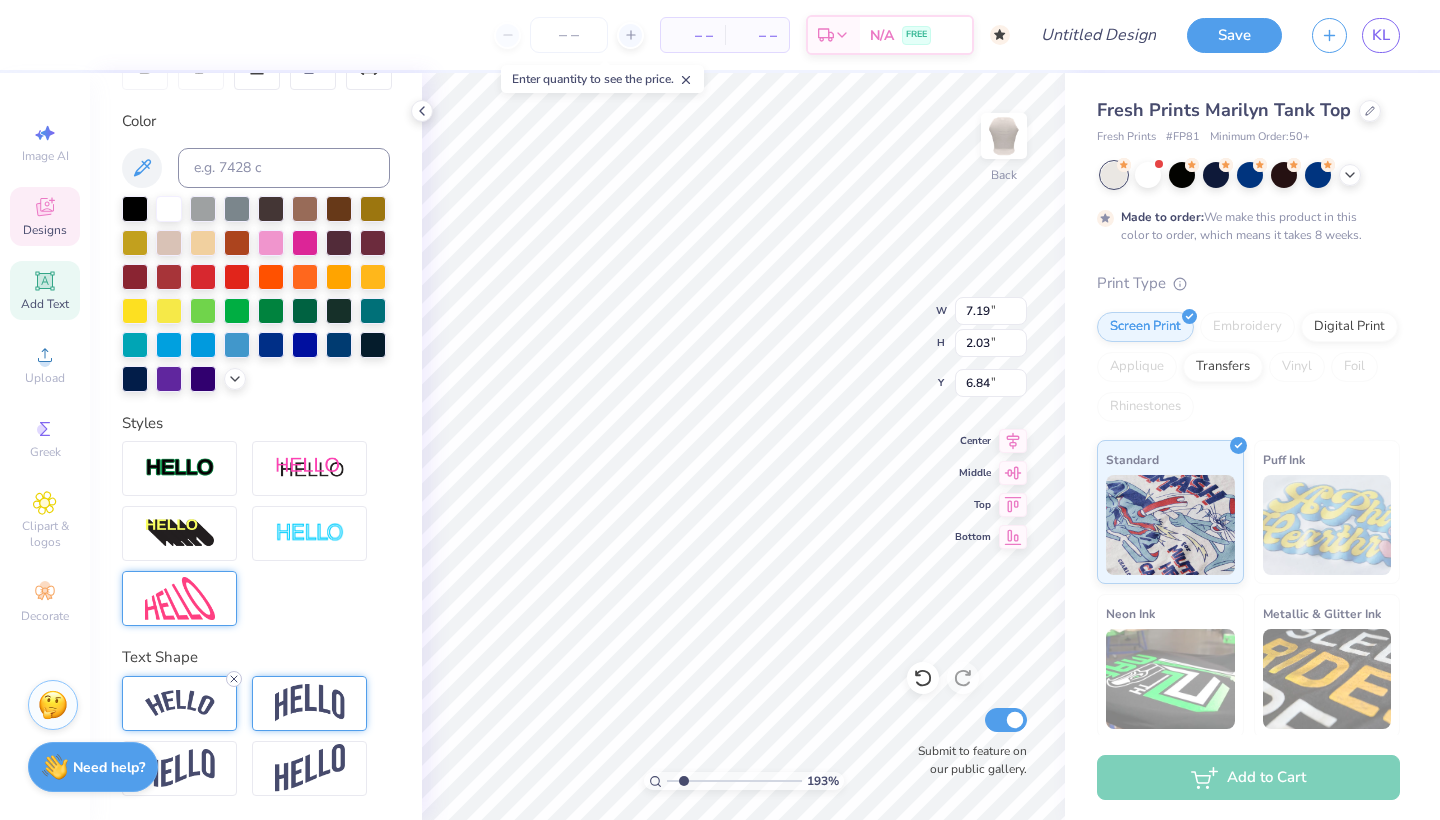 click 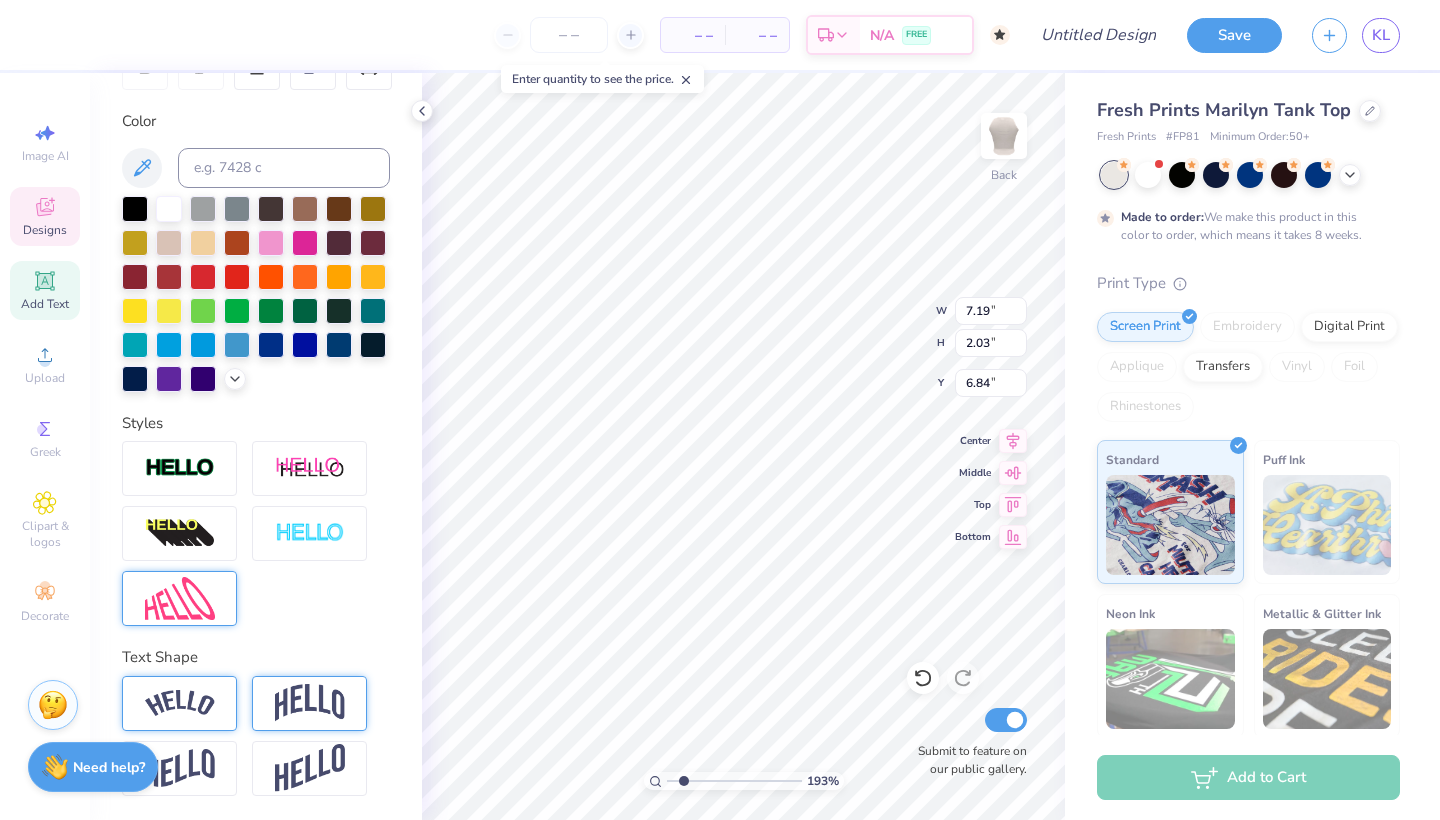 type on "6.23" 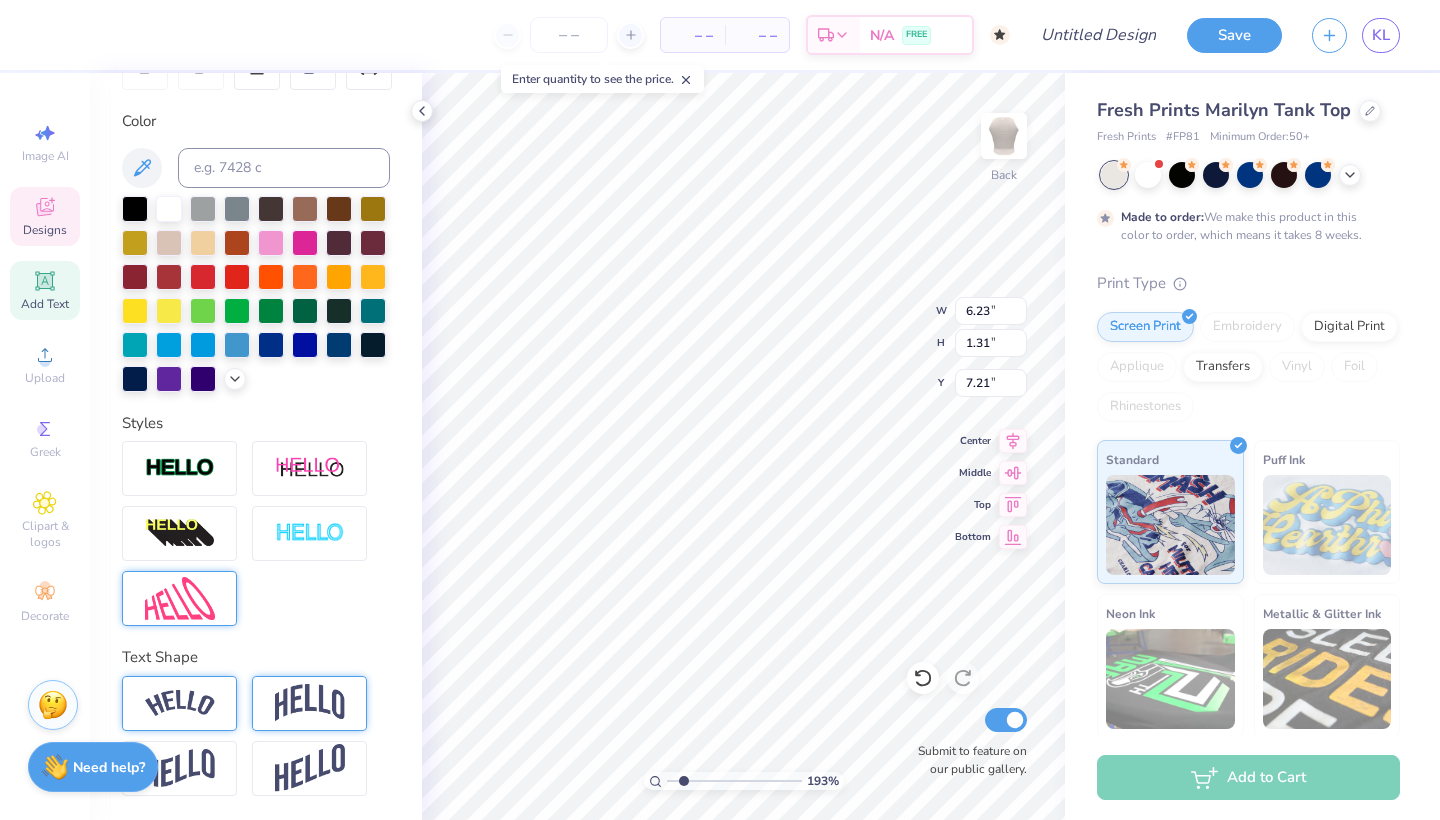 scroll, scrollTop: 0, scrollLeft: 1, axis: horizontal 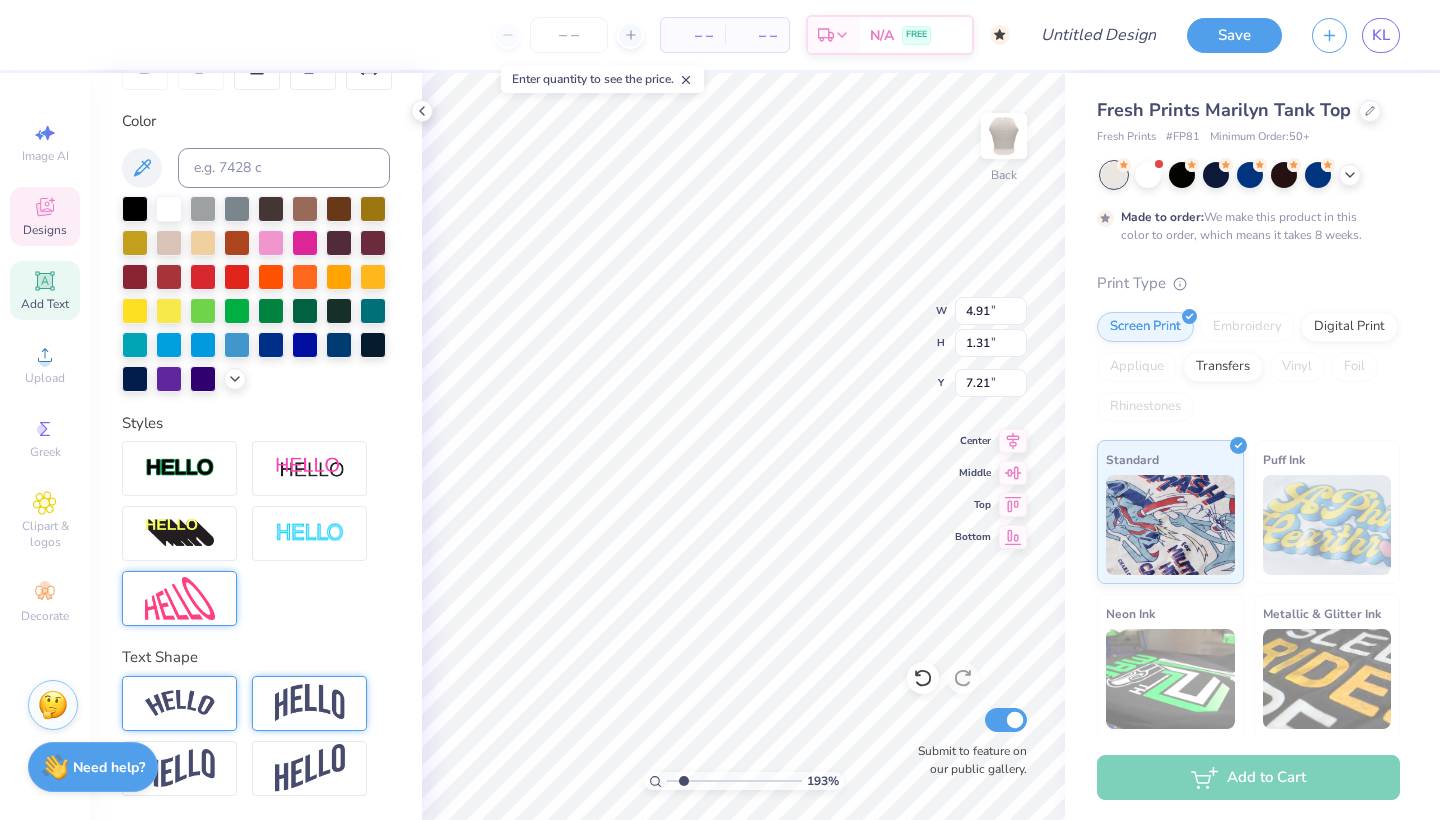 type on "phachella" 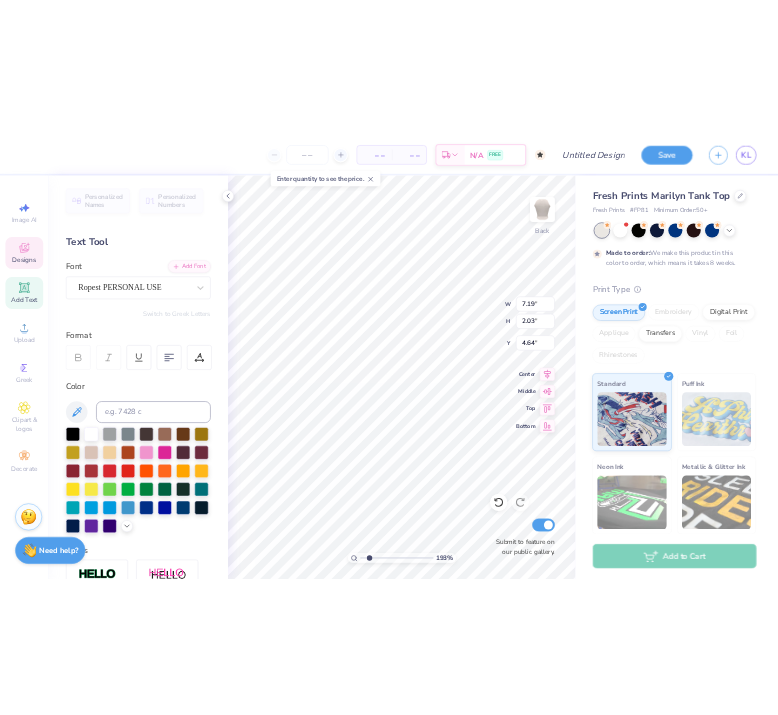 scroll, scrollTop: 0, scrollLeft: 0, axis: both 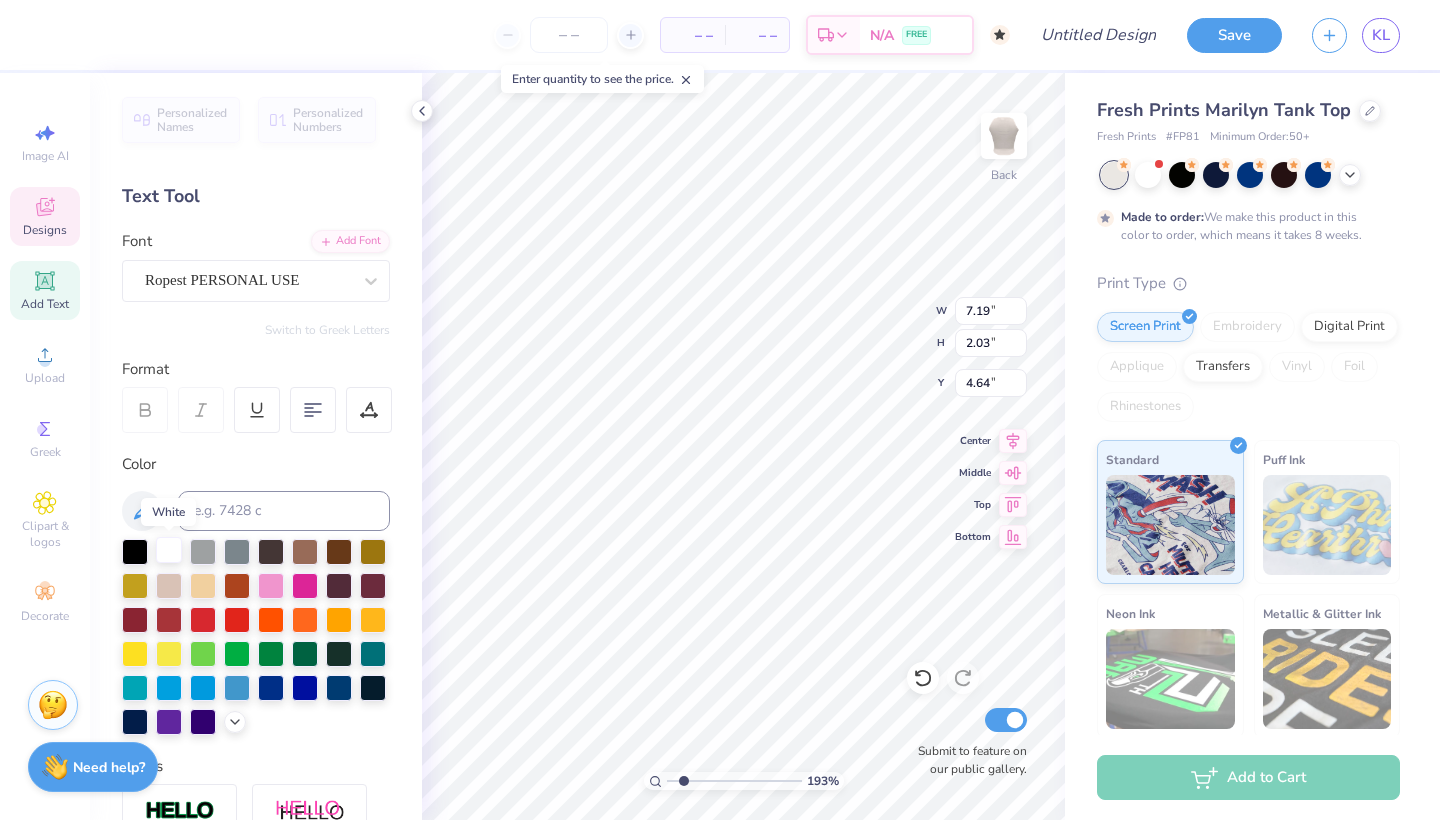 click at bounding box center [169, 550] 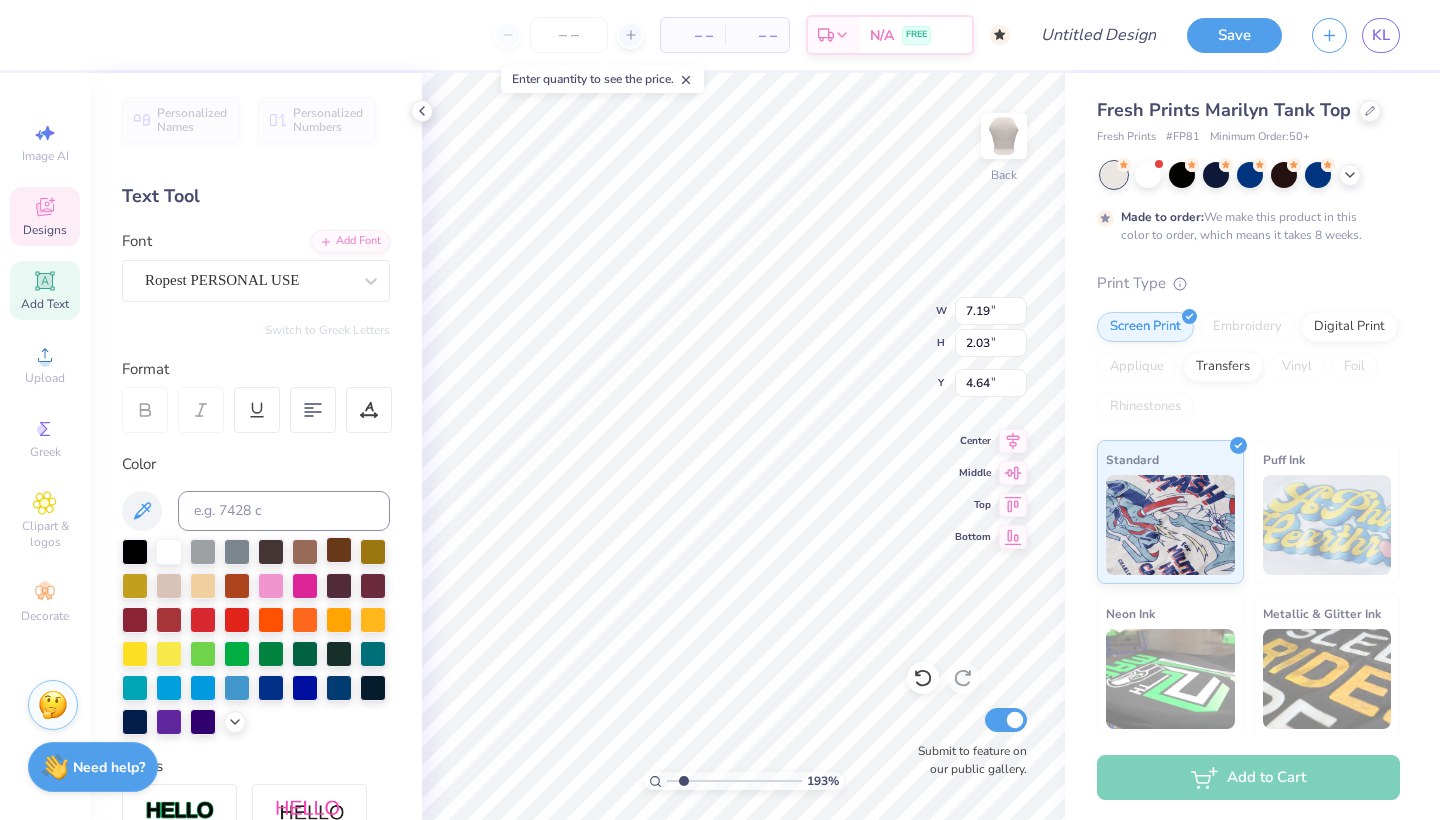 click at bounding box center (339, 550) 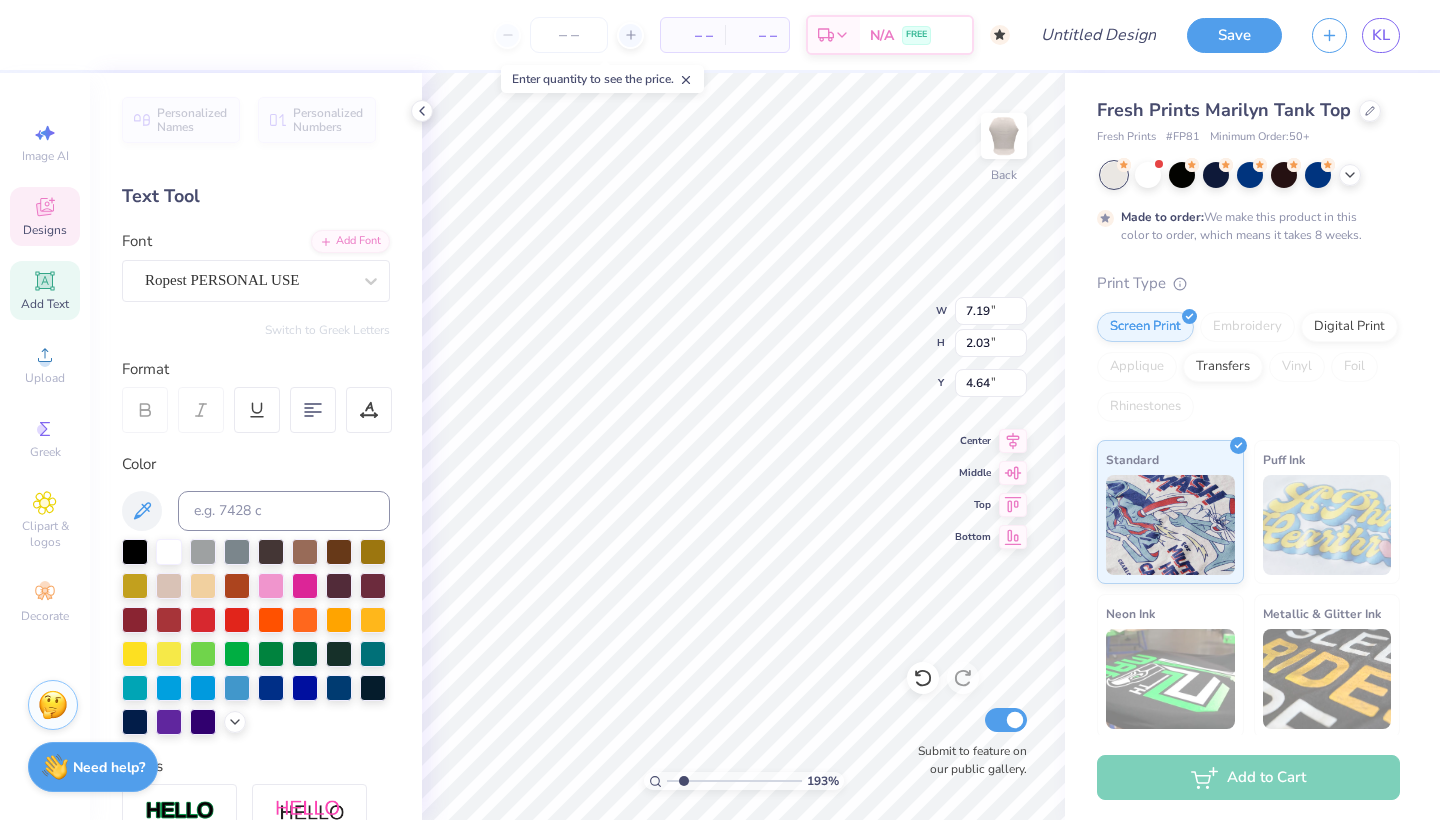 type on "3.79" 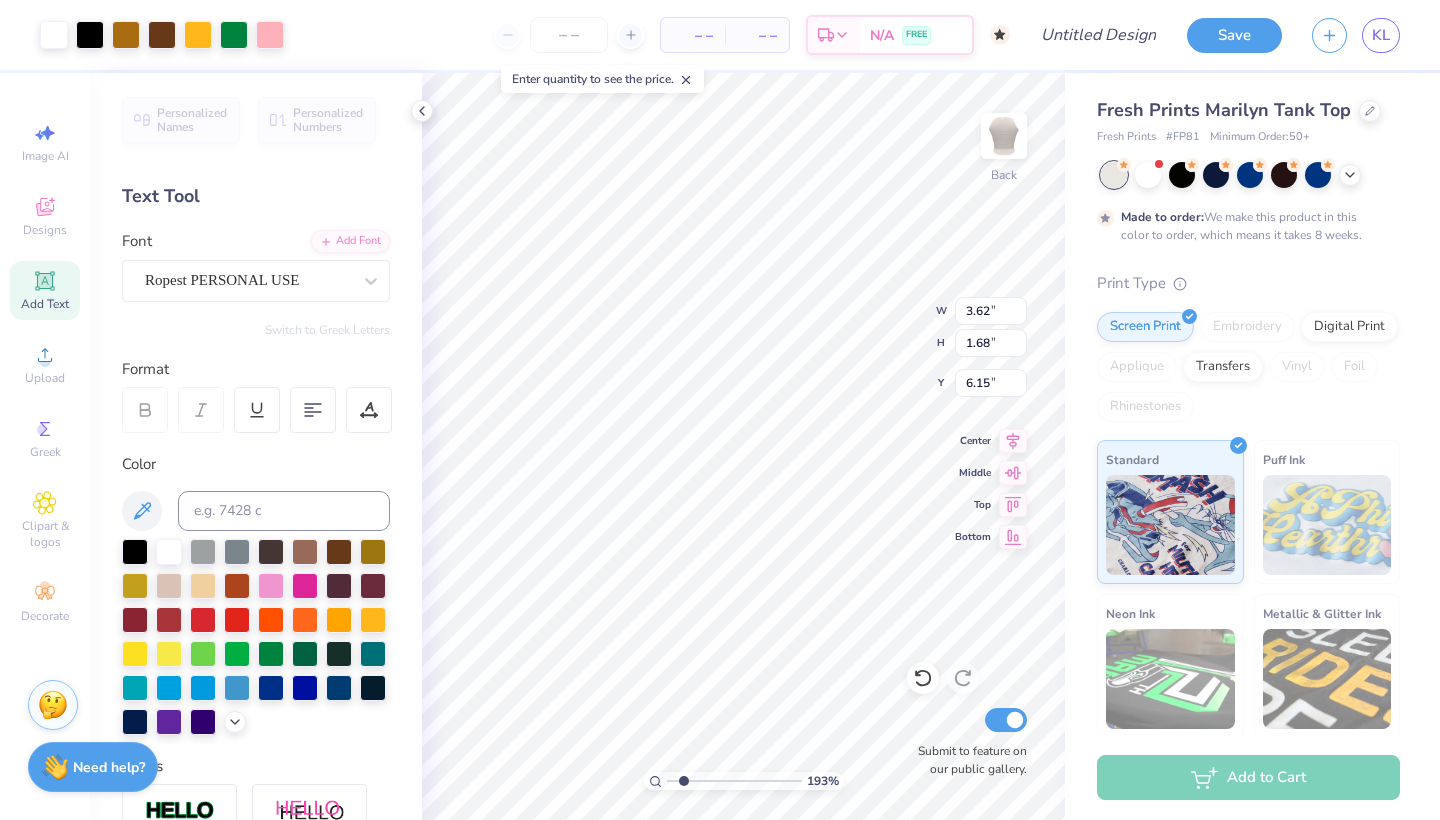 type on "4.35" 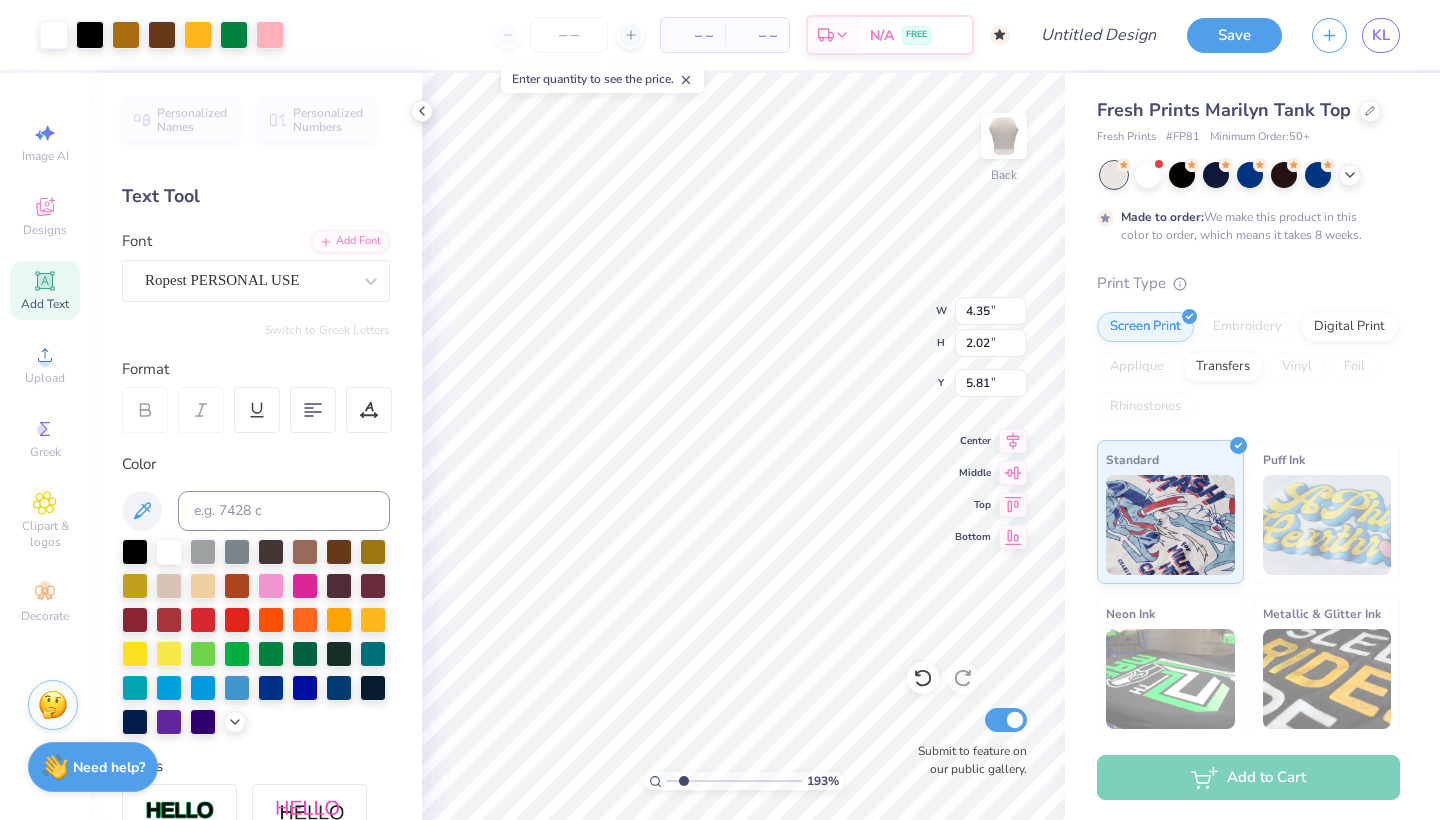 type on "4.84" 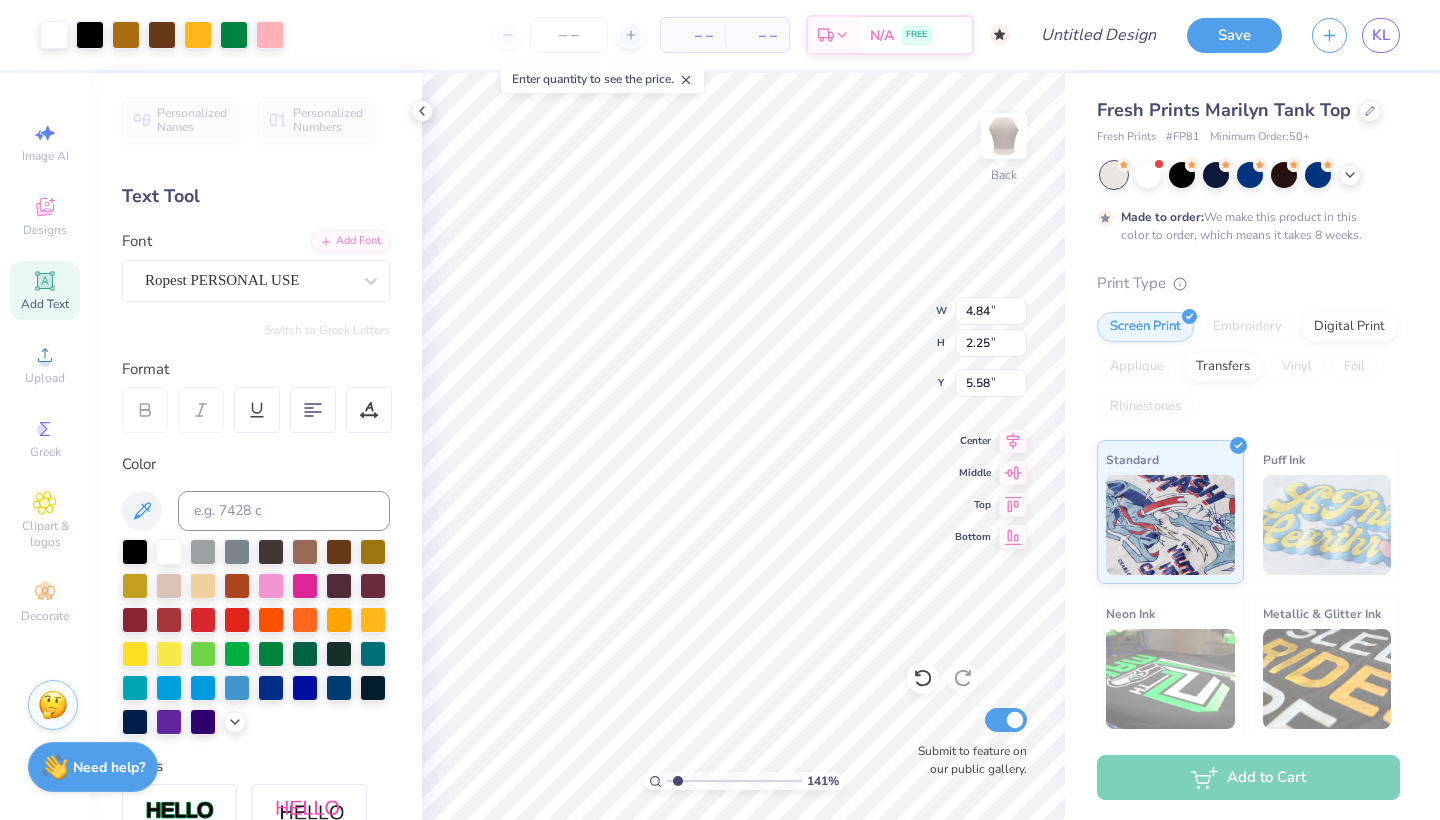 type on "1.48" 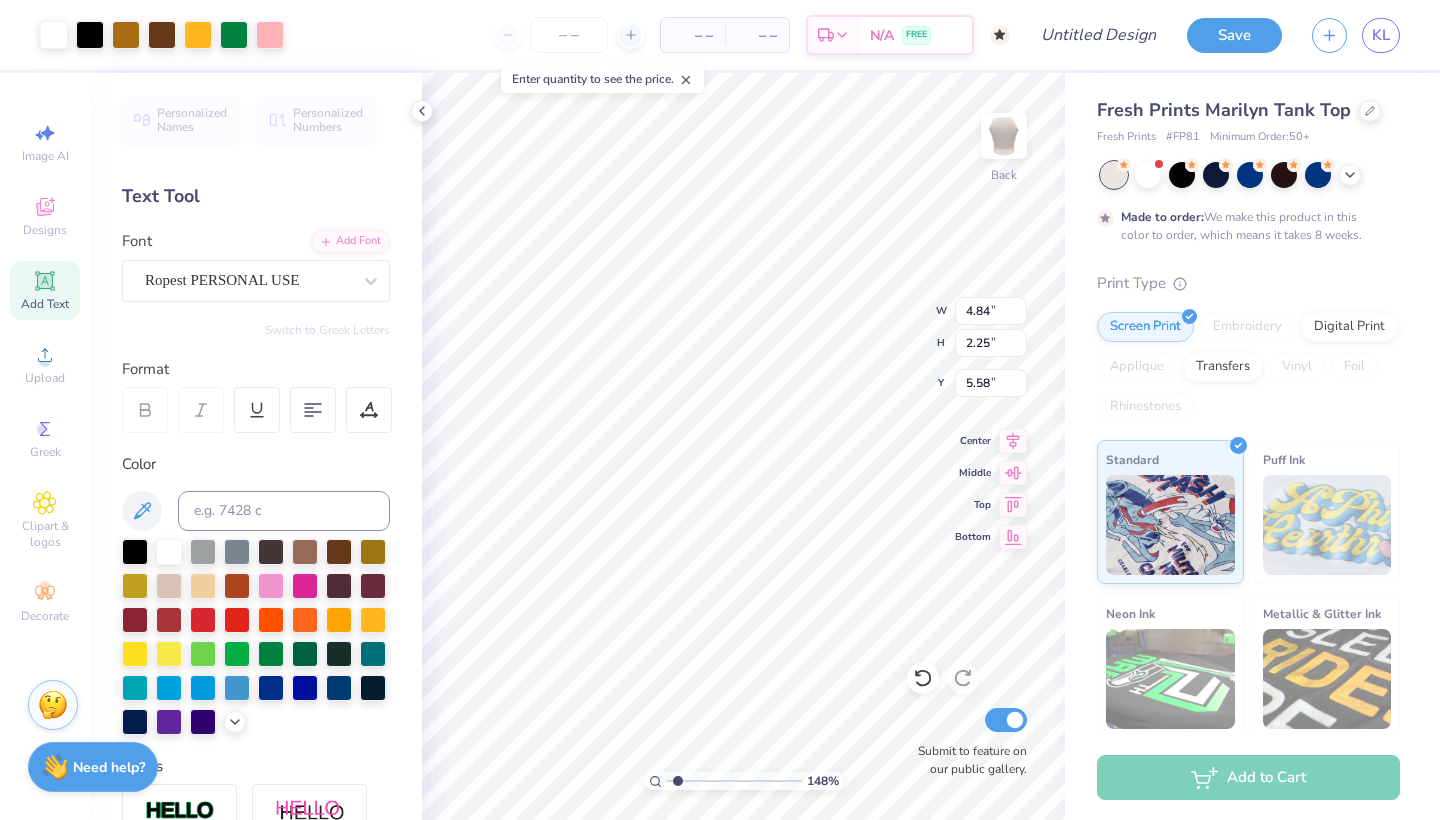 type on "4.45" 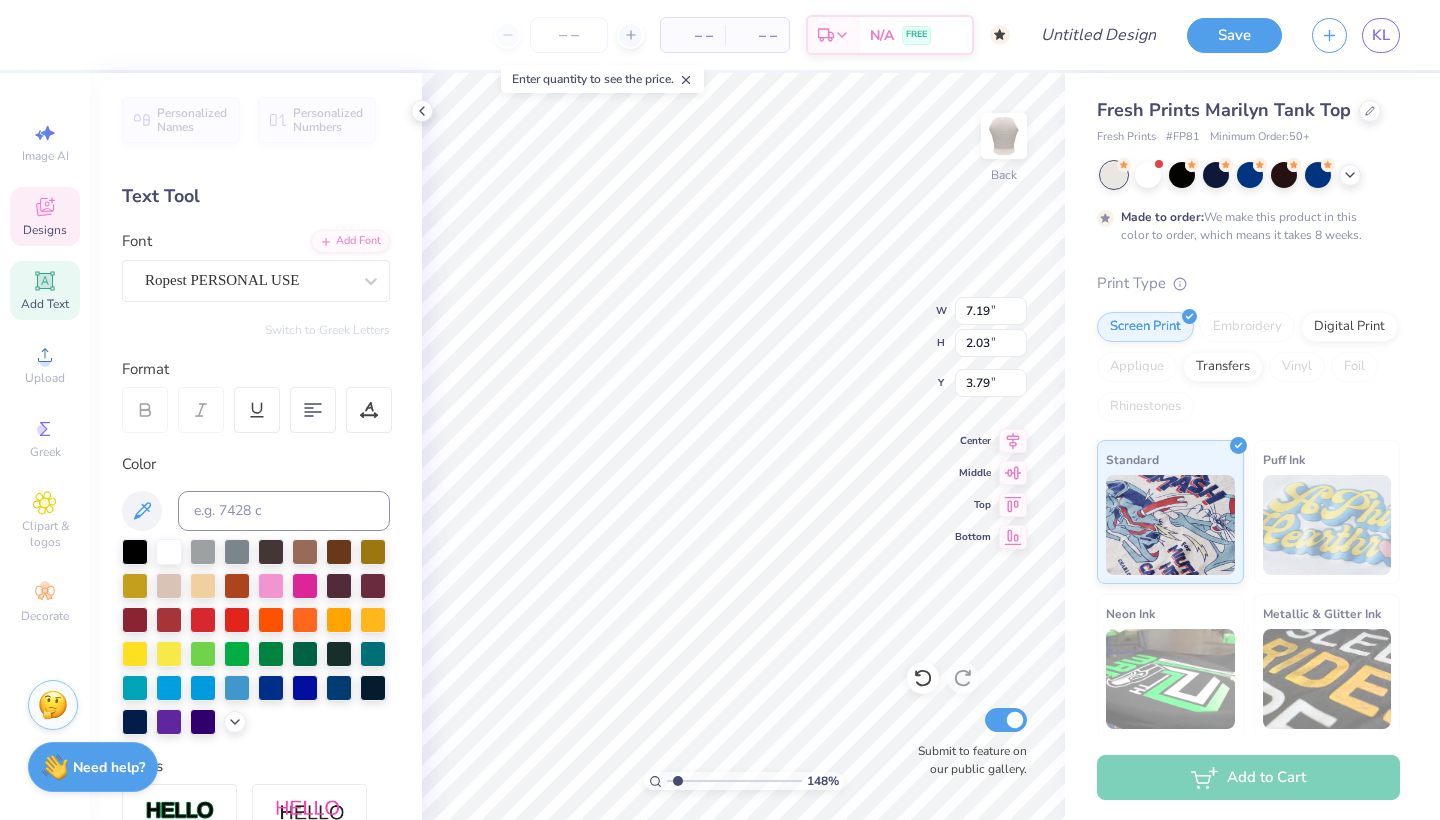 type on "4.40" 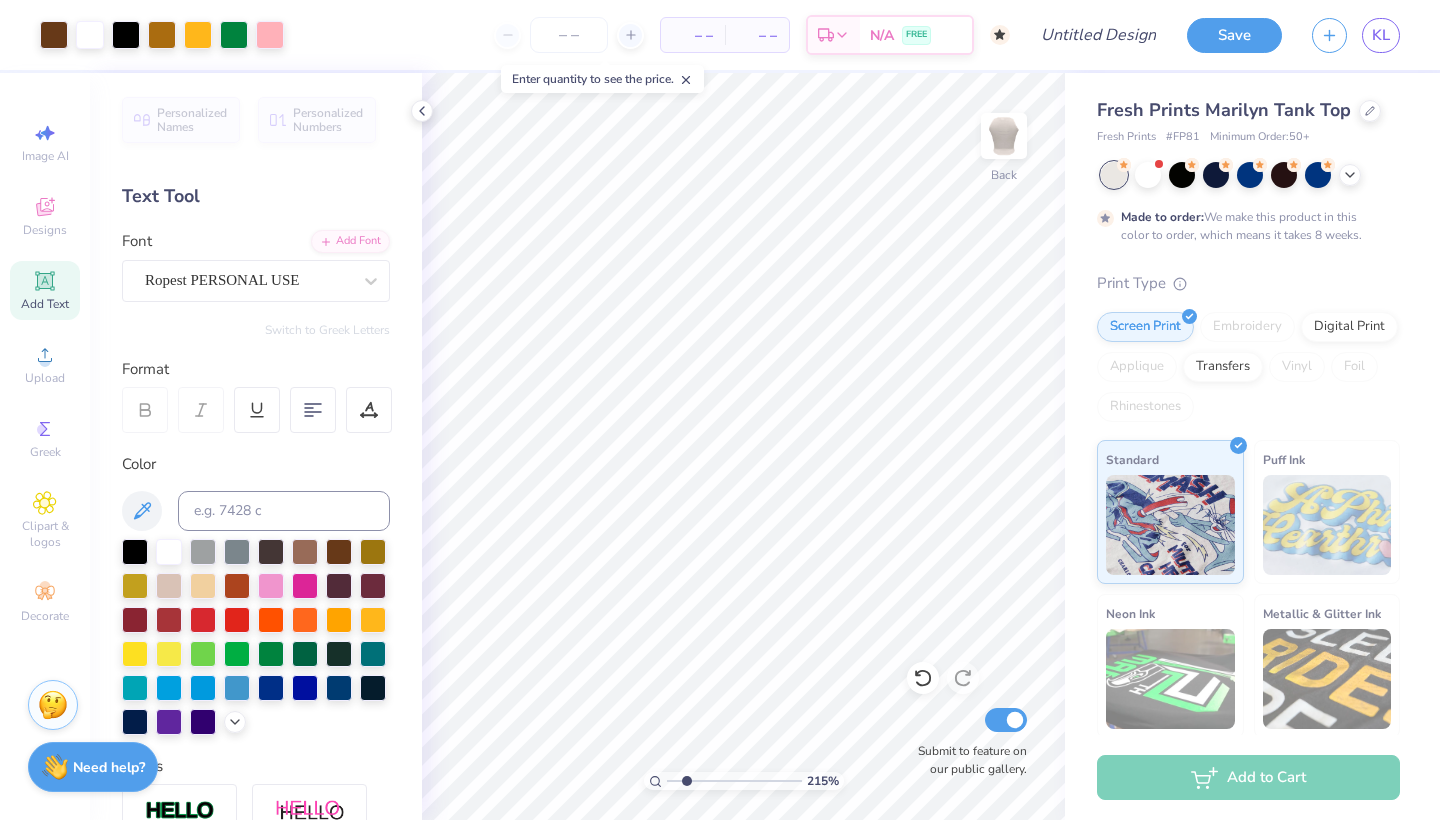 drag, startPoint x: 671, startPoint y: 779, endPoint x: 687, endPoint y: 775, distance: 16.492422 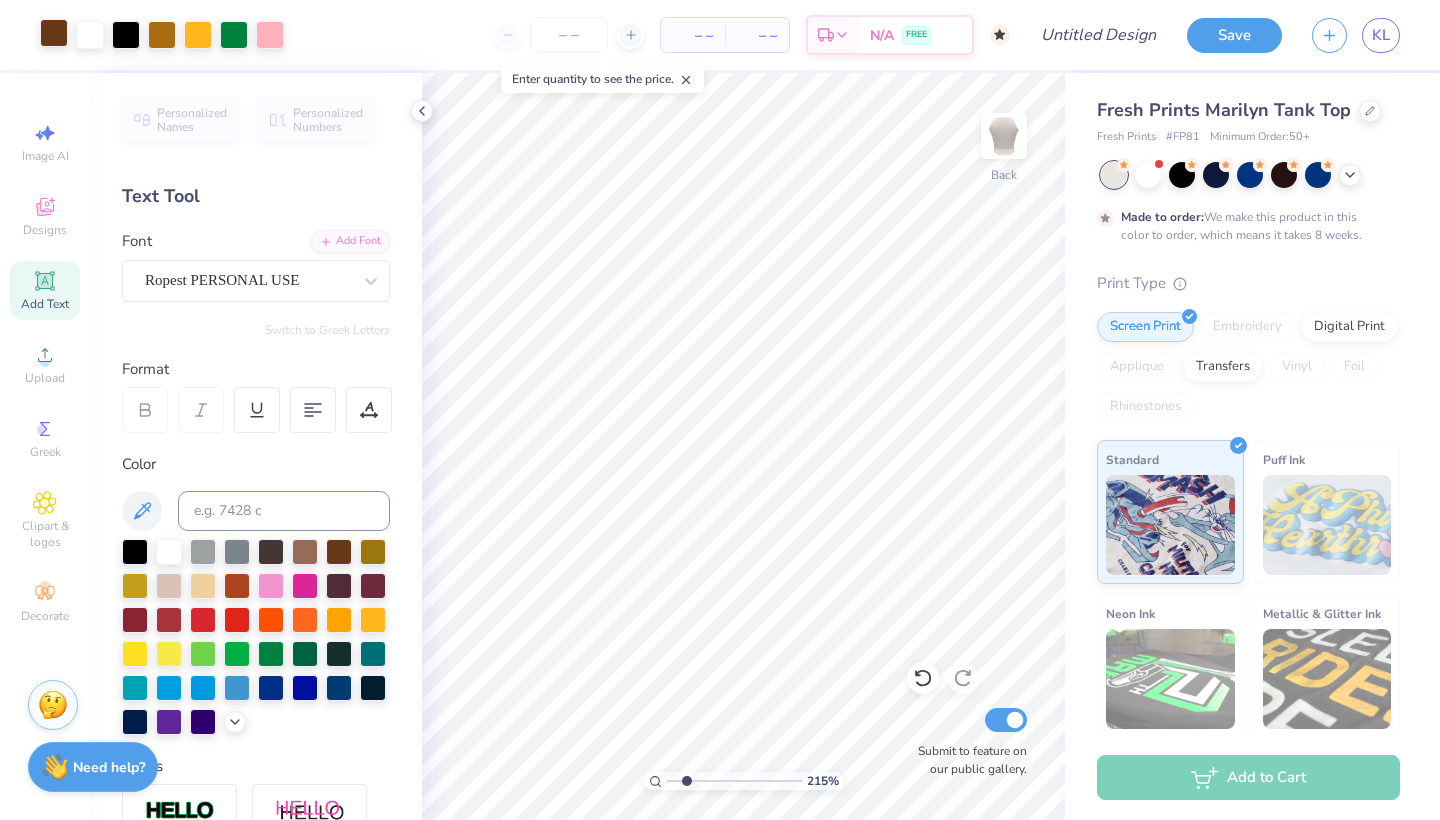 click at bounding box center (54, 33) 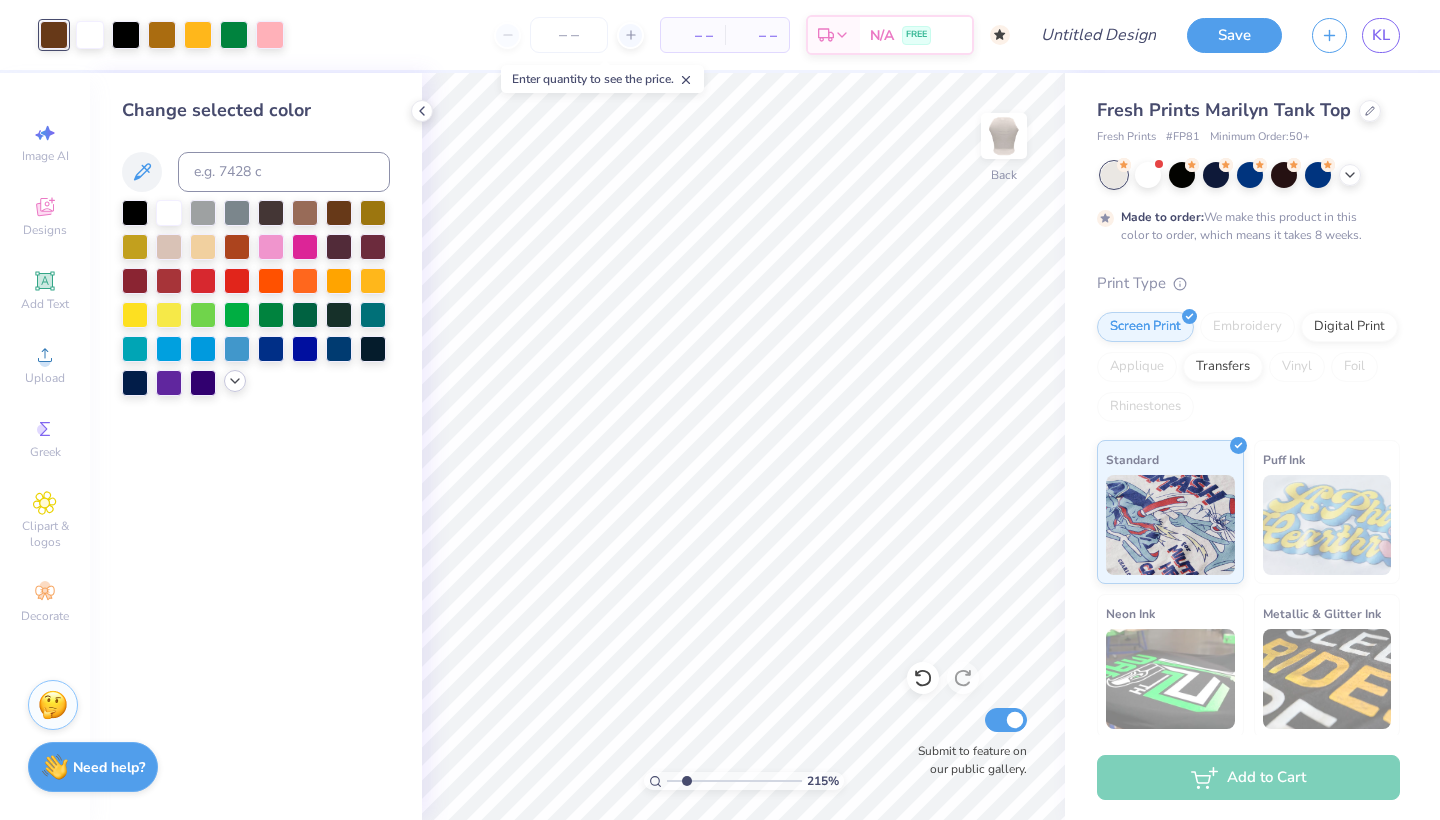 click 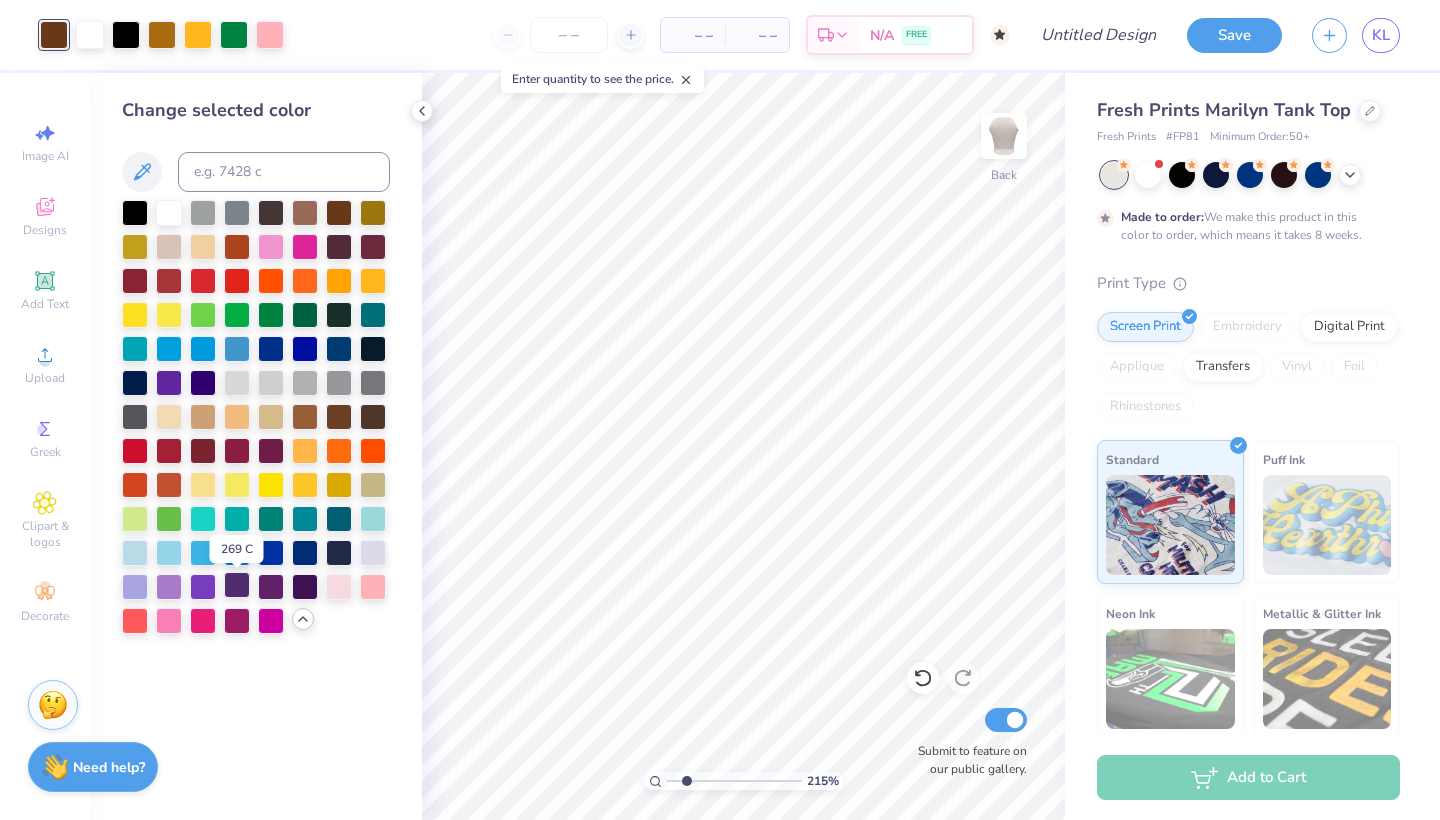 click at bounding box center [237, 585] 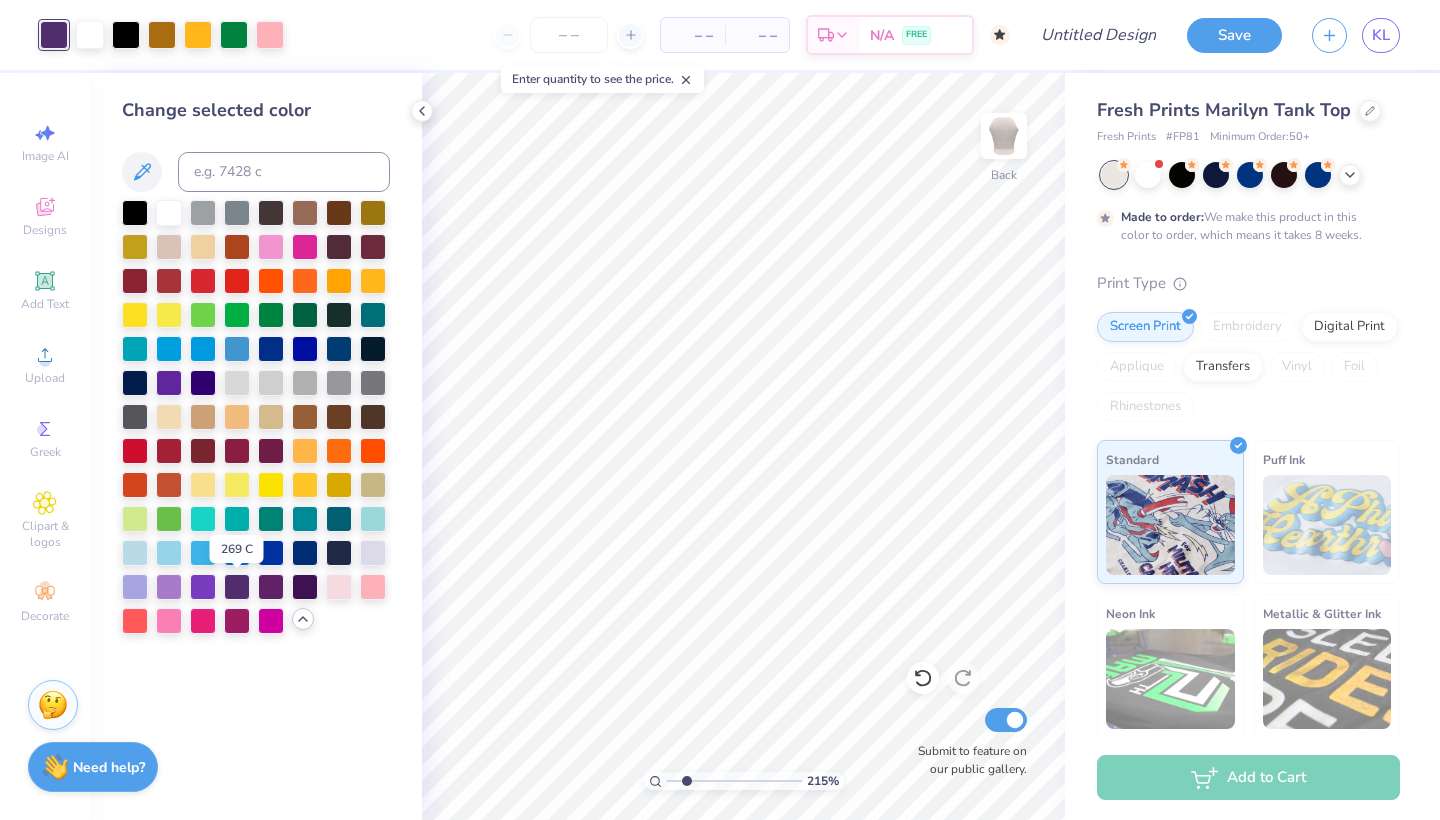 click at bounding box center (256, 417) 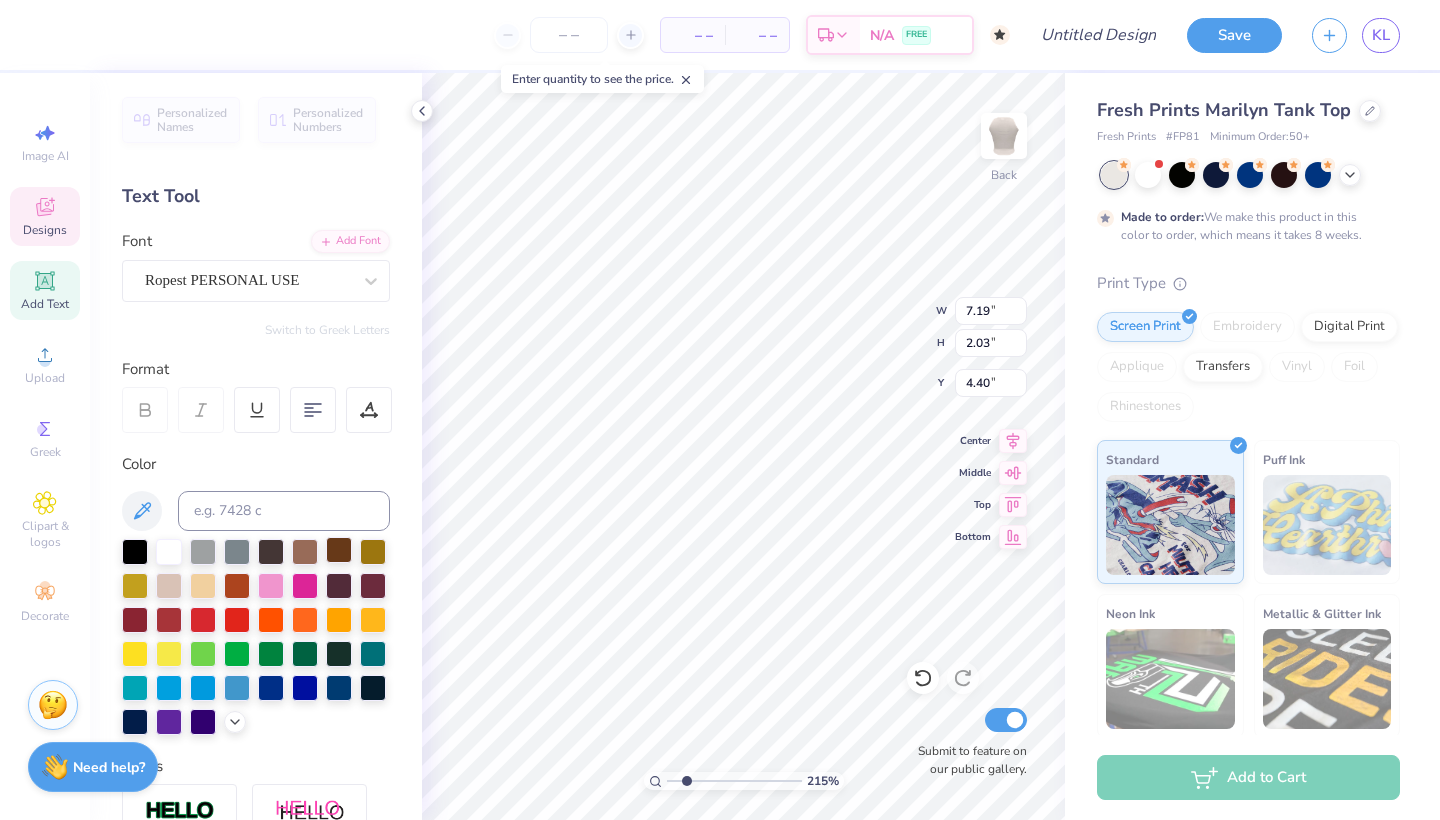 click at bounding box center [339, 550] 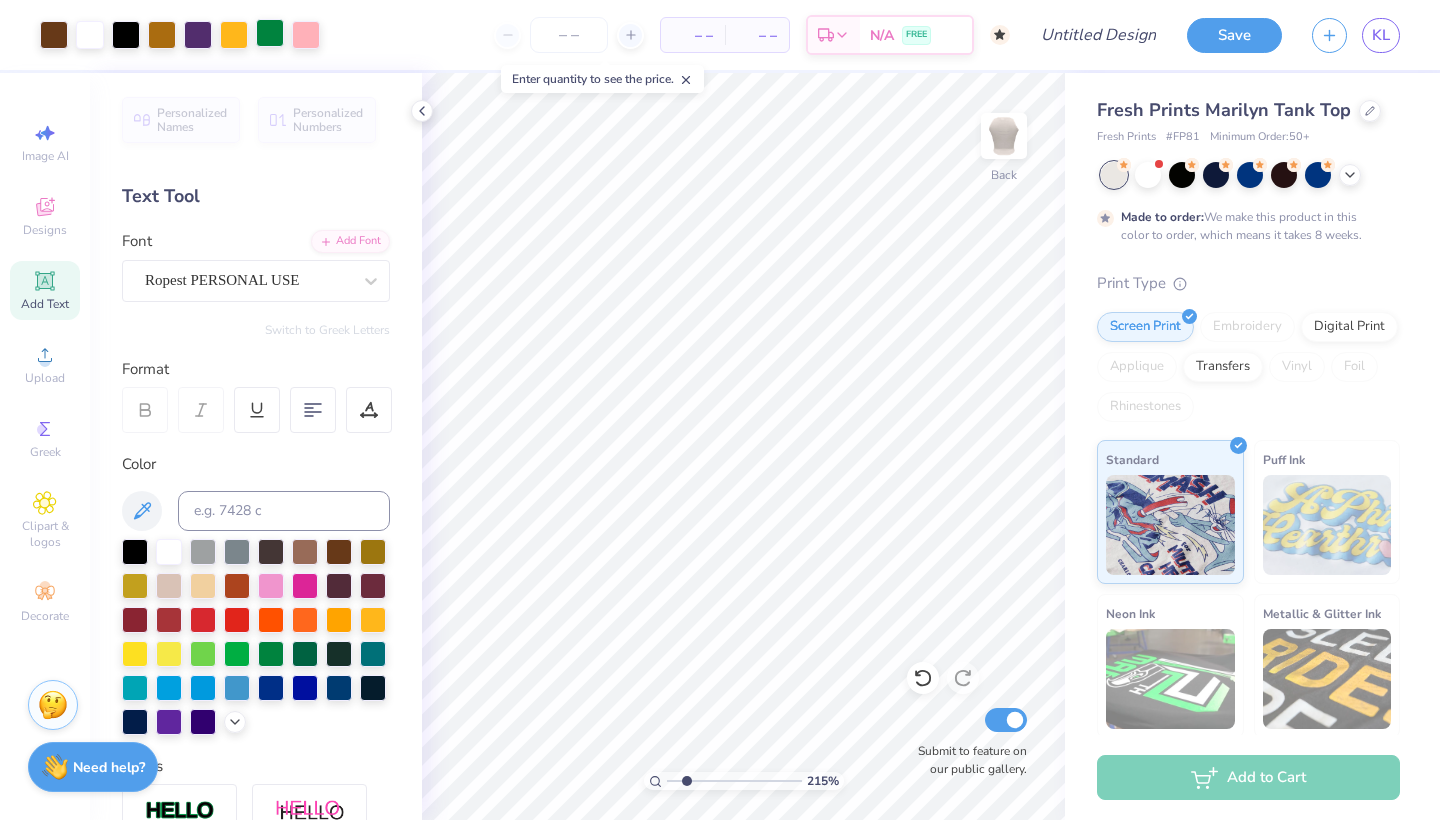 click at bounding box center [270, 33] 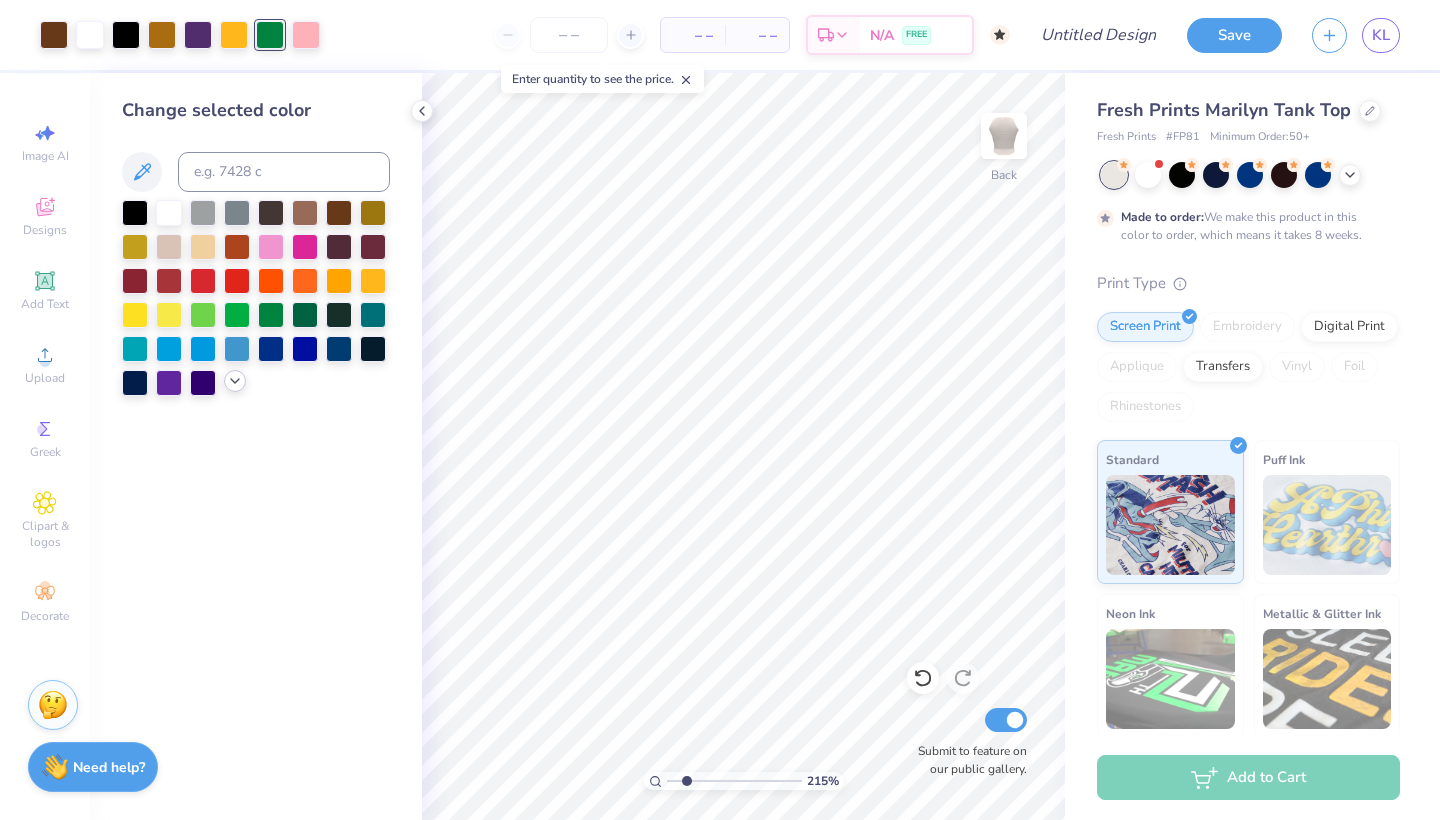 click 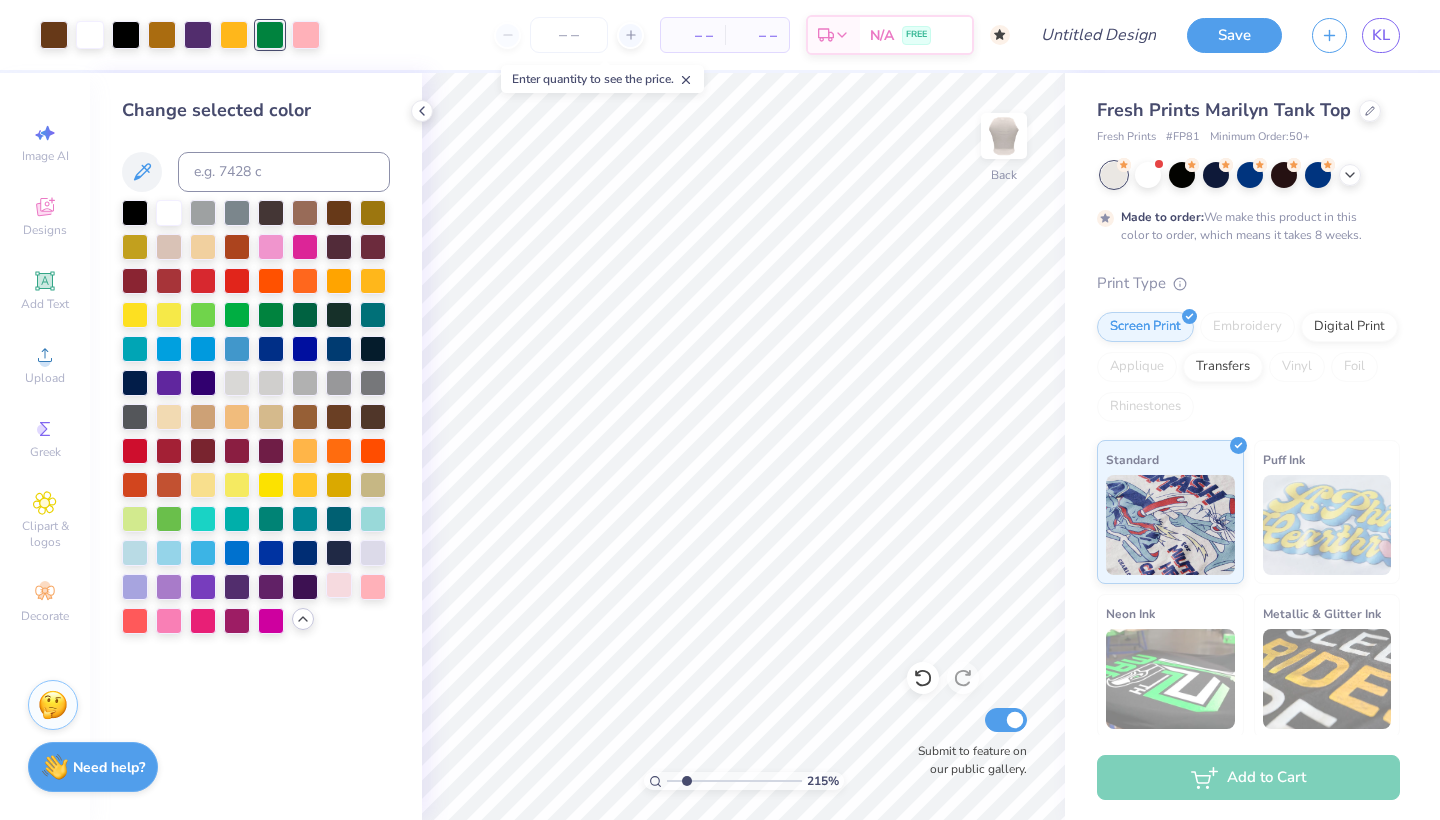 click at bounding box center [339, 585] 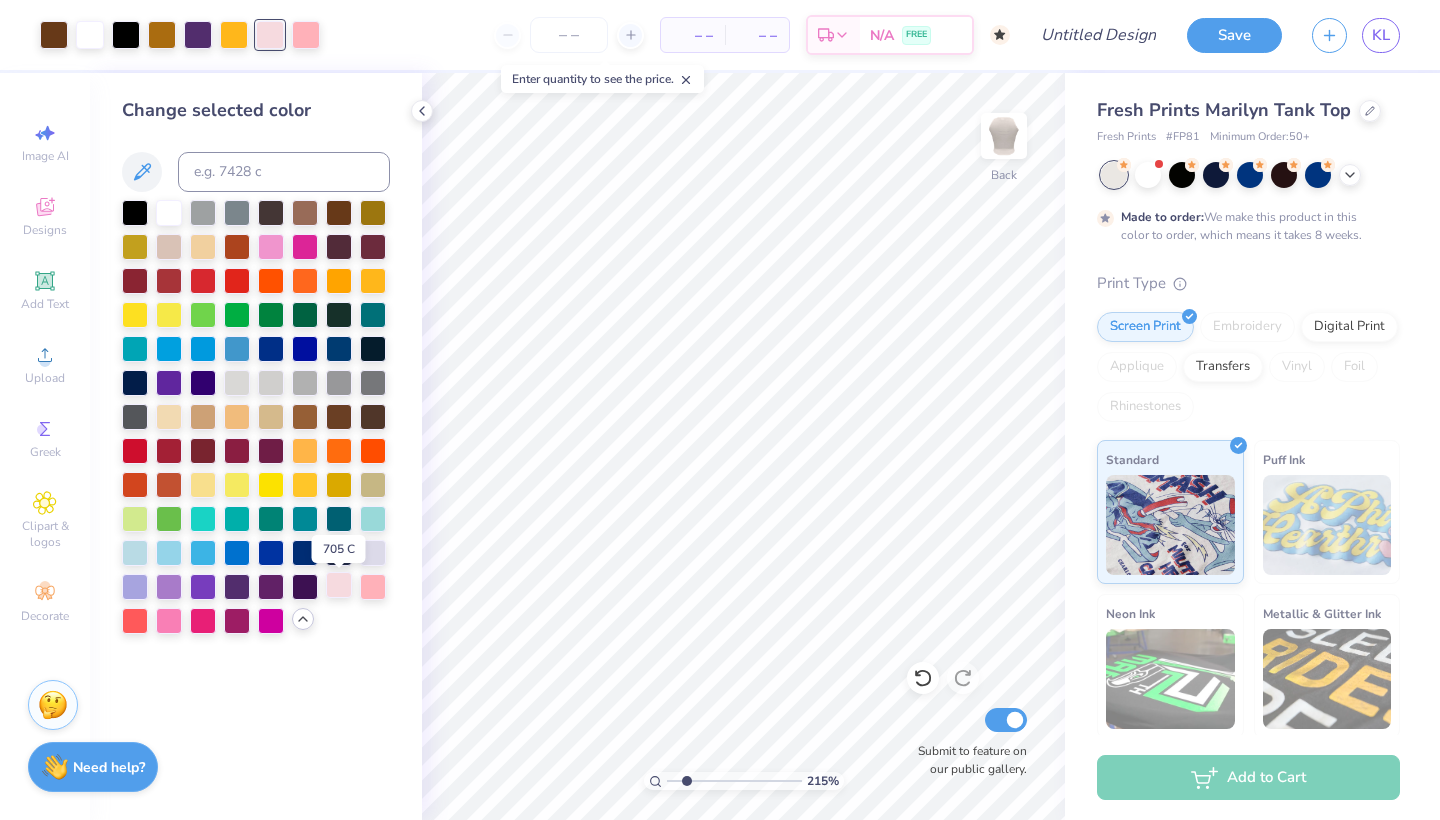 click at bounding box center [339, 585] 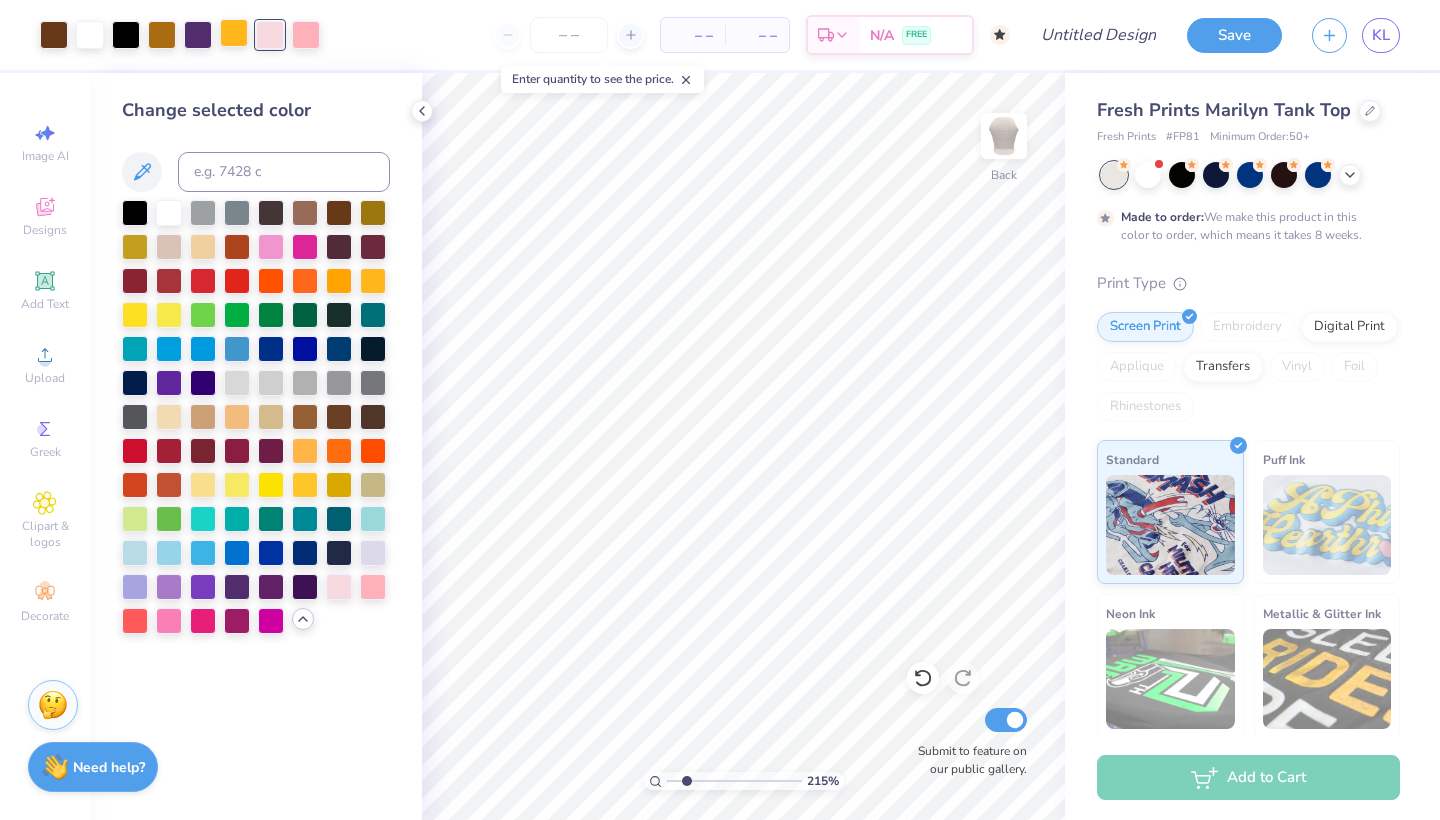 click at bounding box center [234, 33] 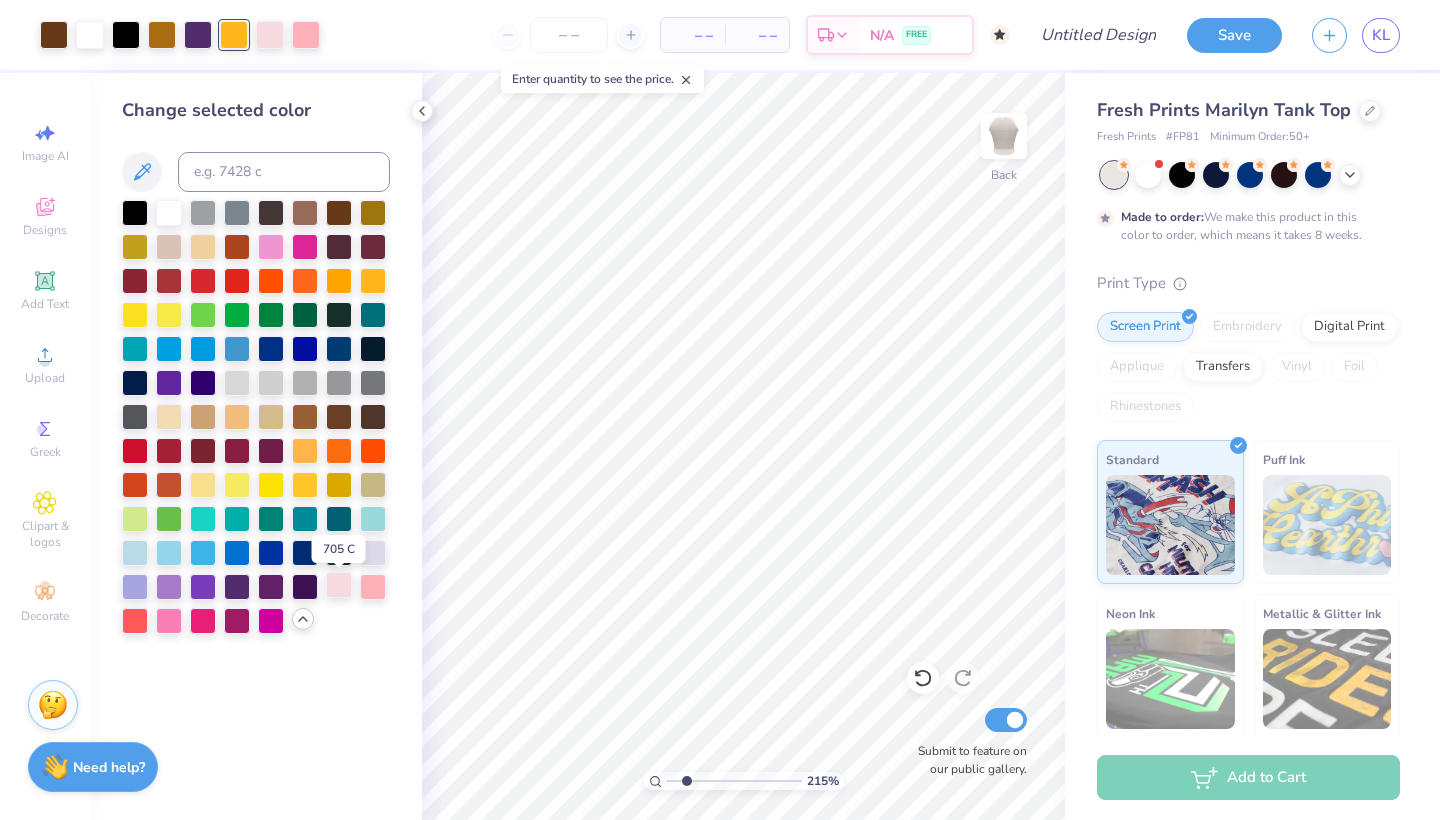 click at bounding box center [339, 585] 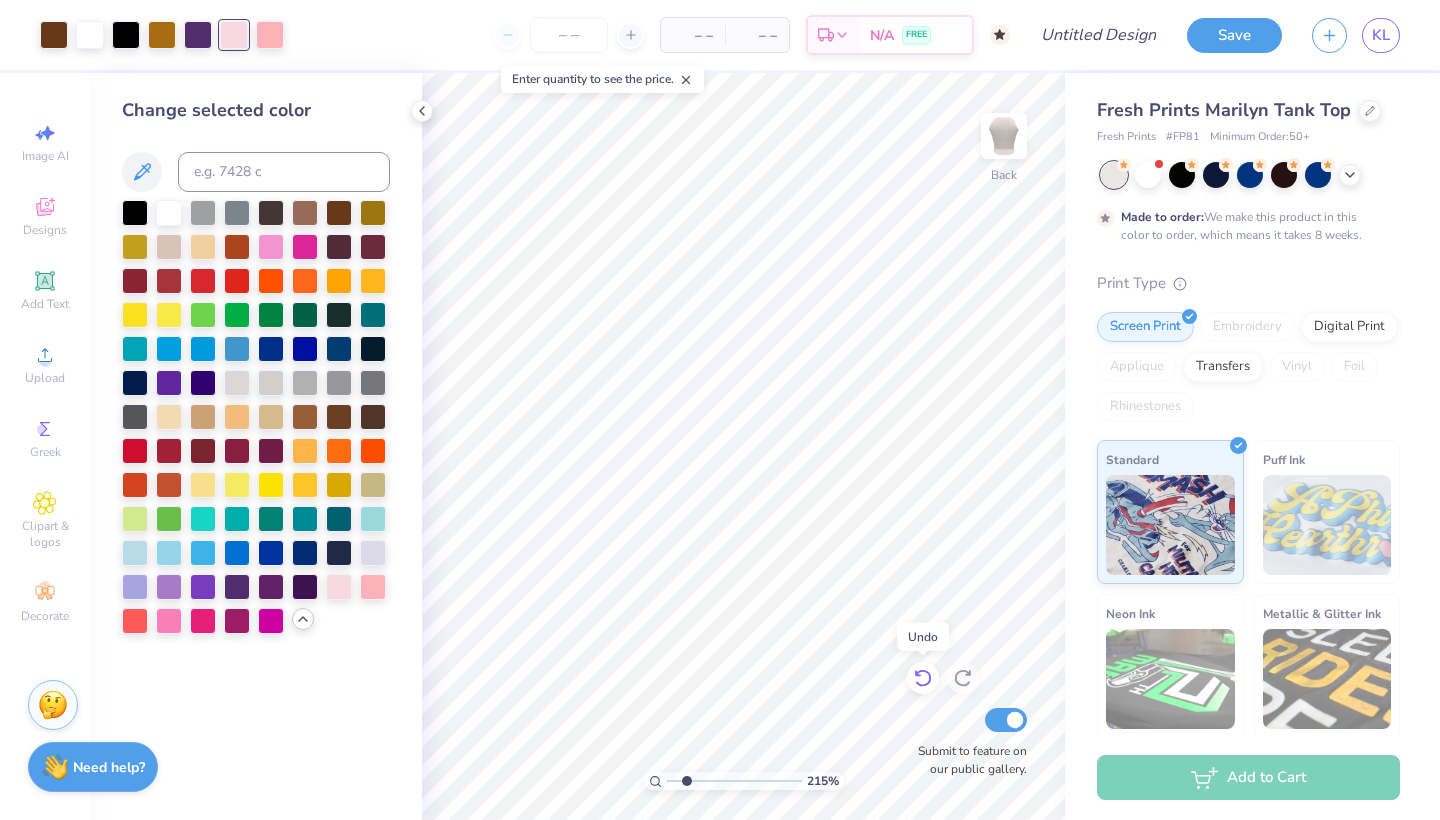 click 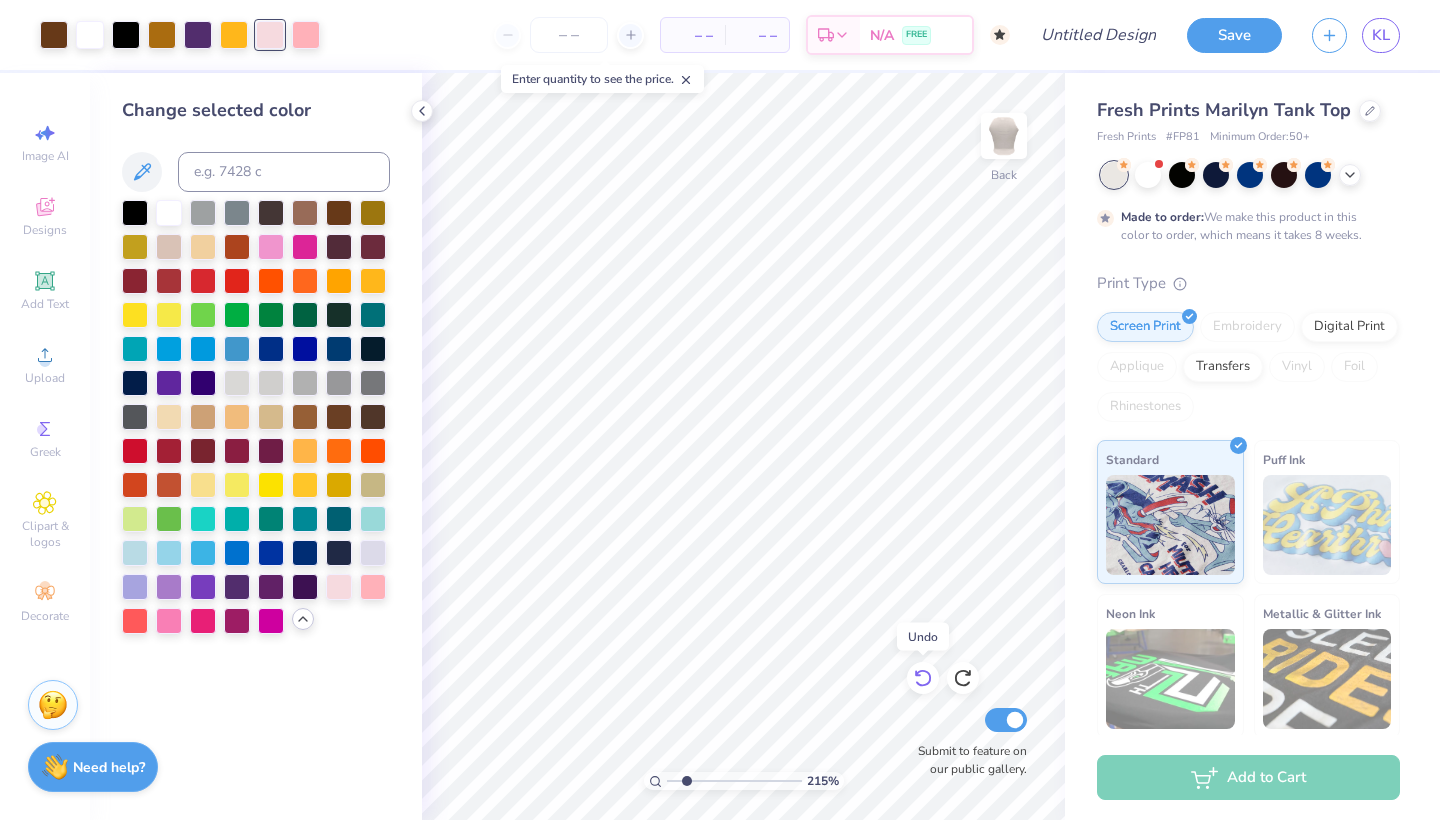 click 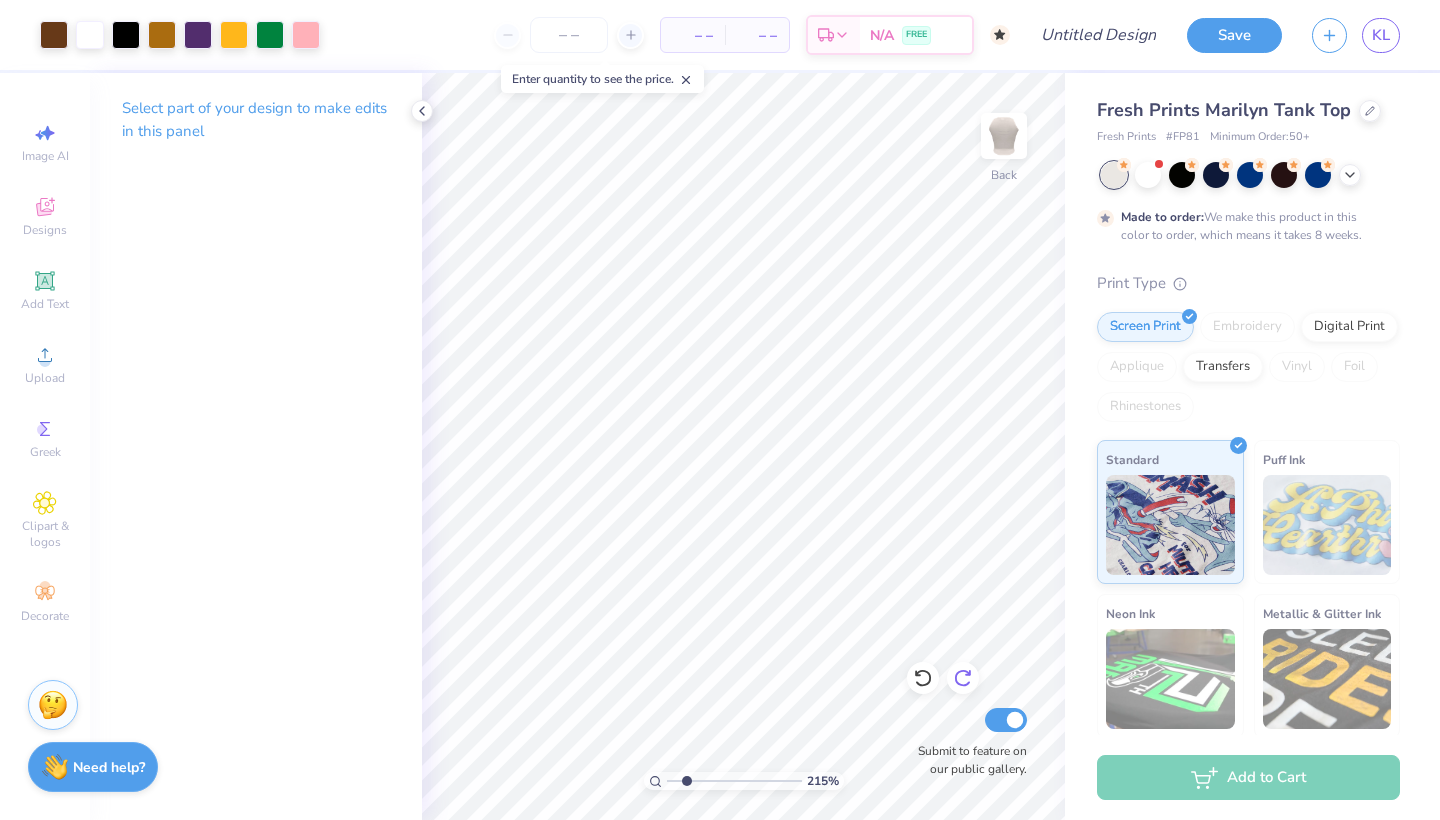 click 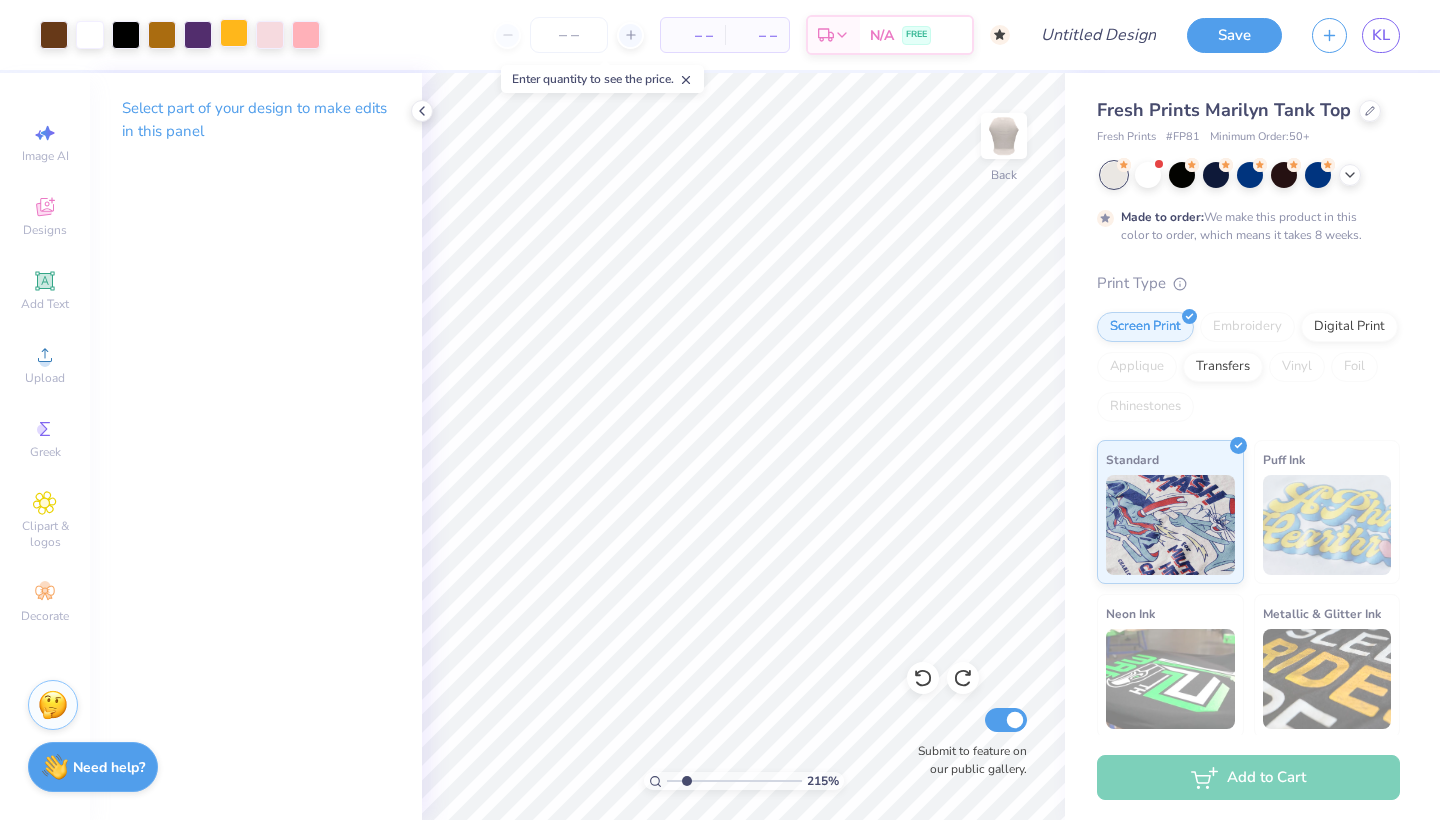 click at bounding box center [234, 33] 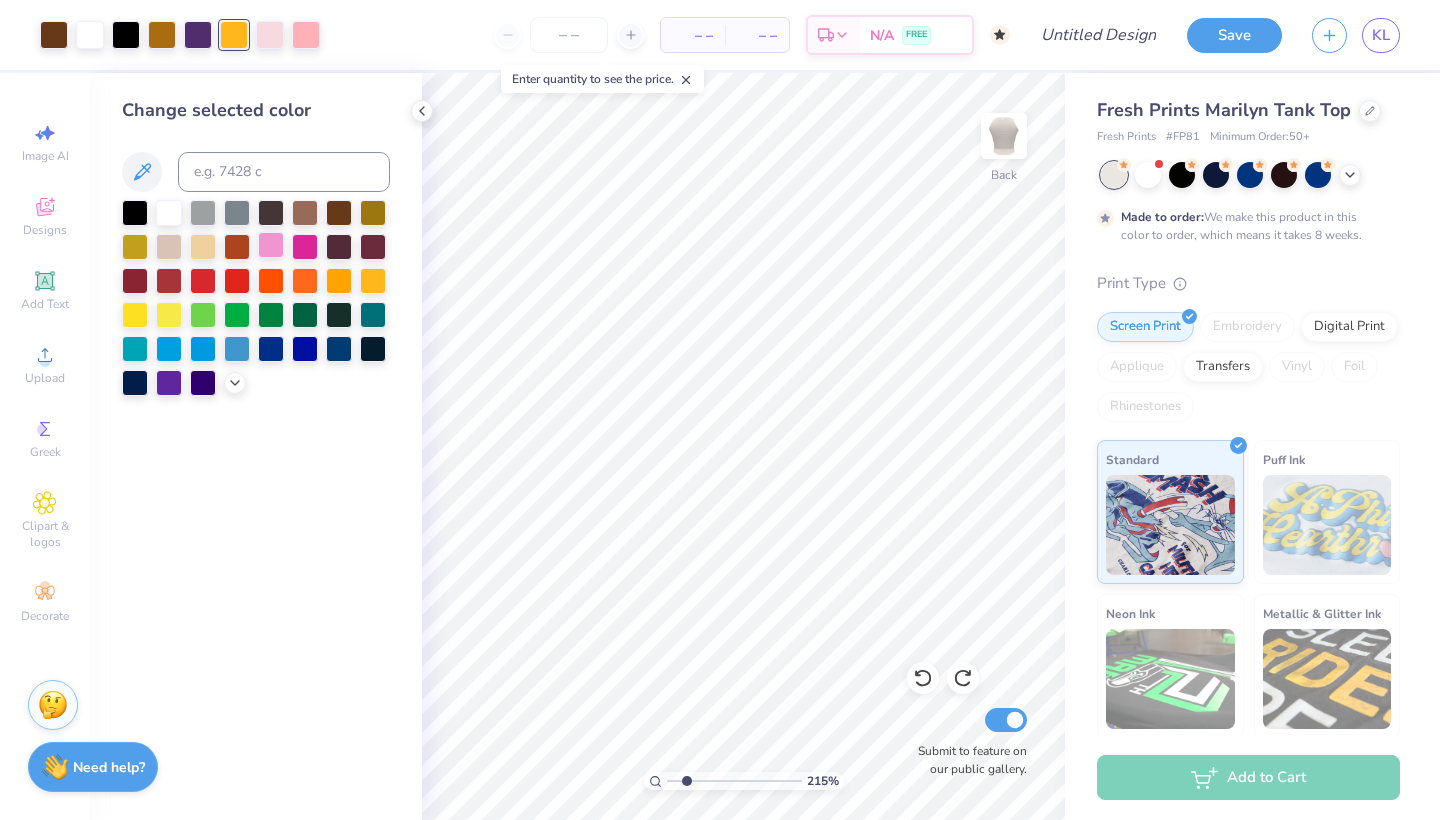 click at bounding box center [271, 245] 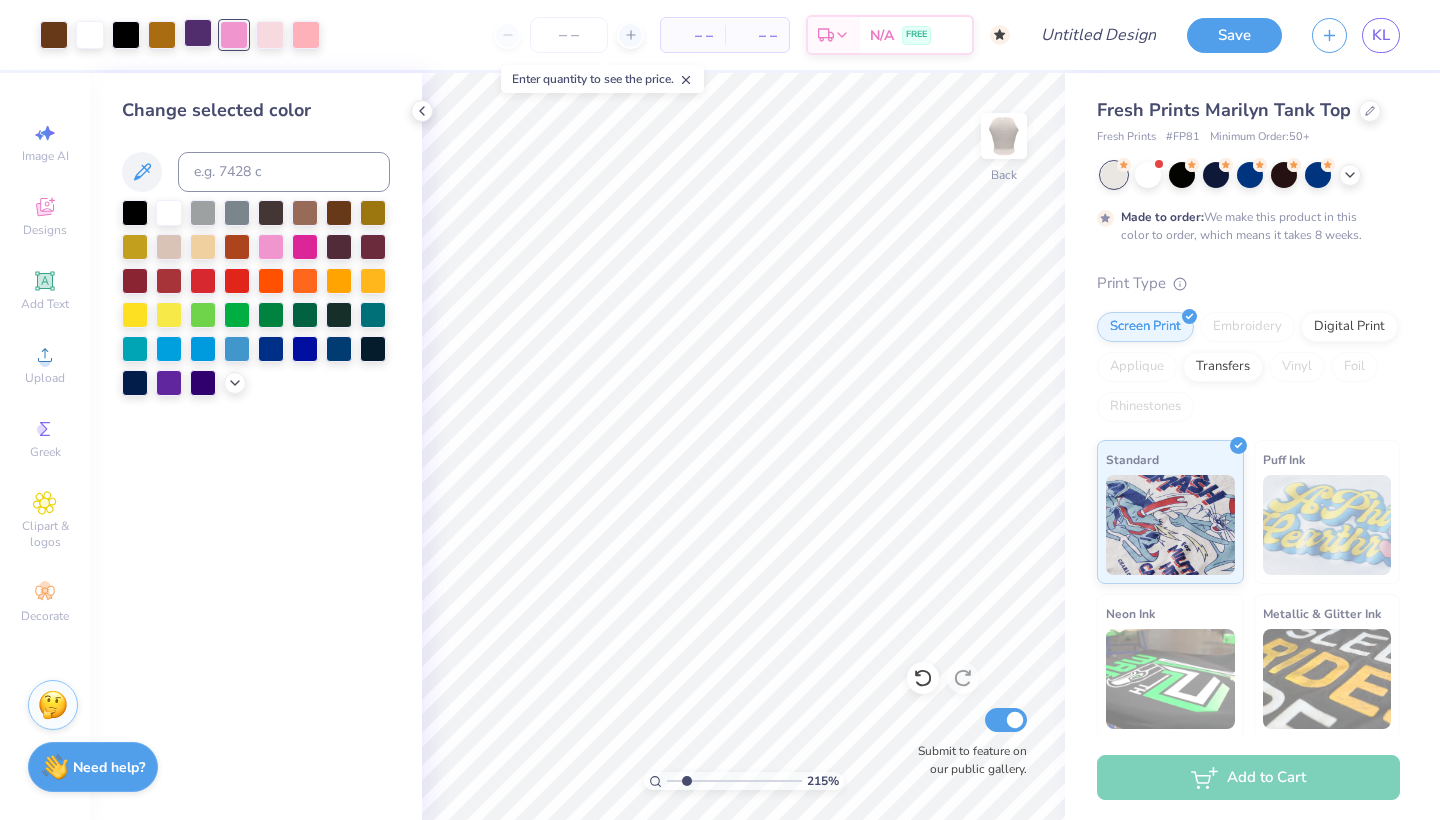 click at bounding box center (198, 33) 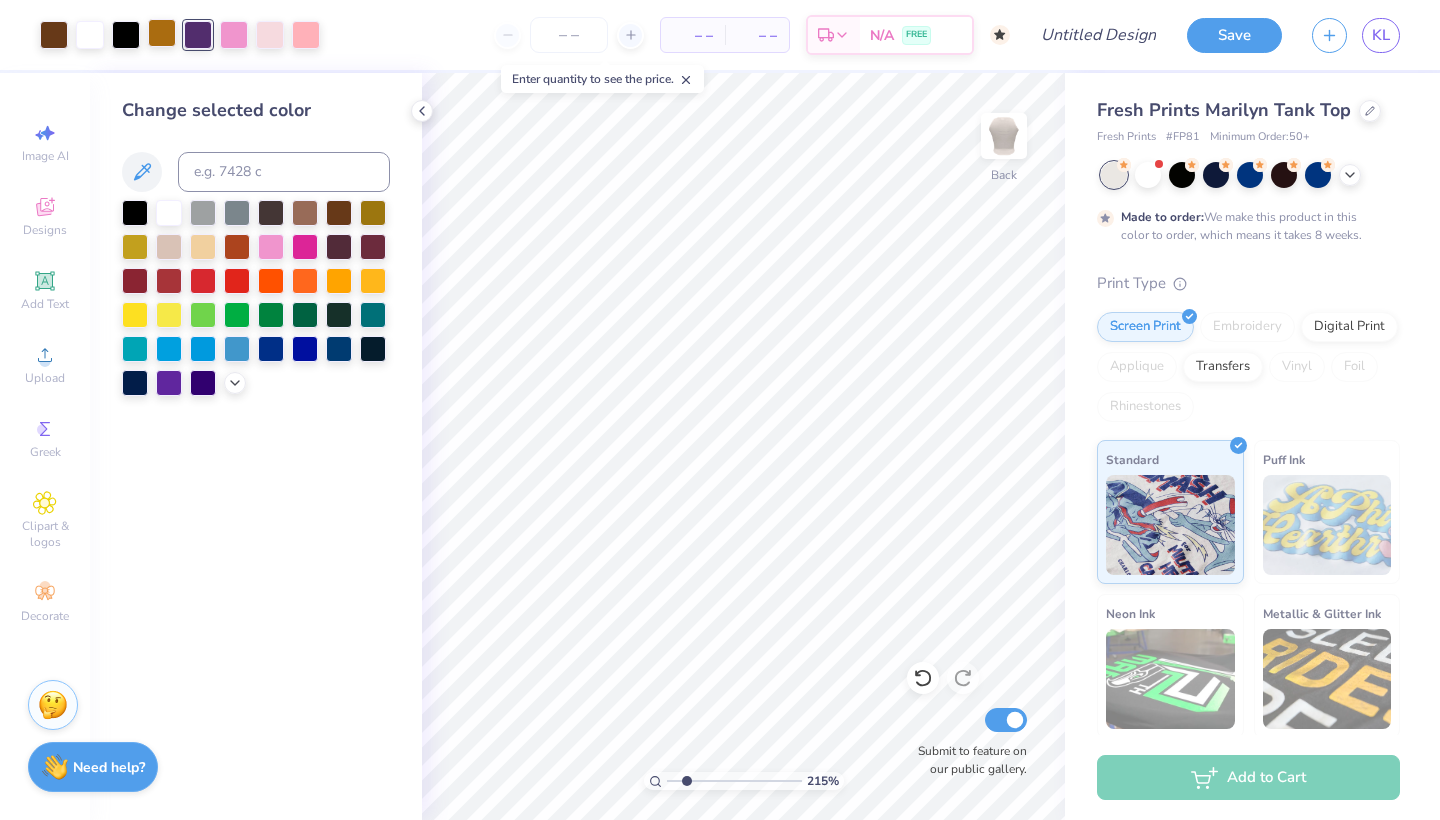 click at bounding box center [162, 33] 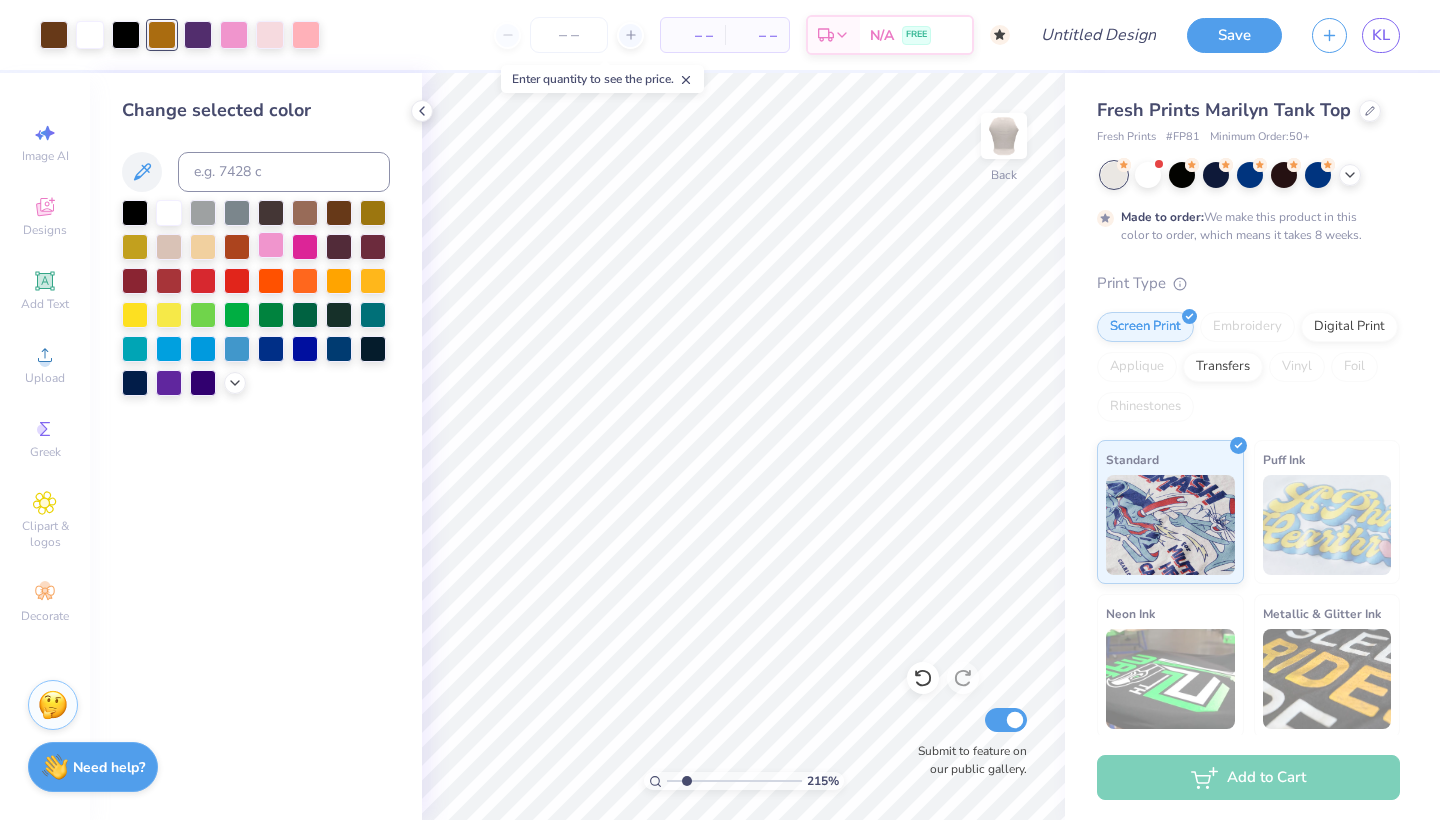 click at bounding box center [271, 245] 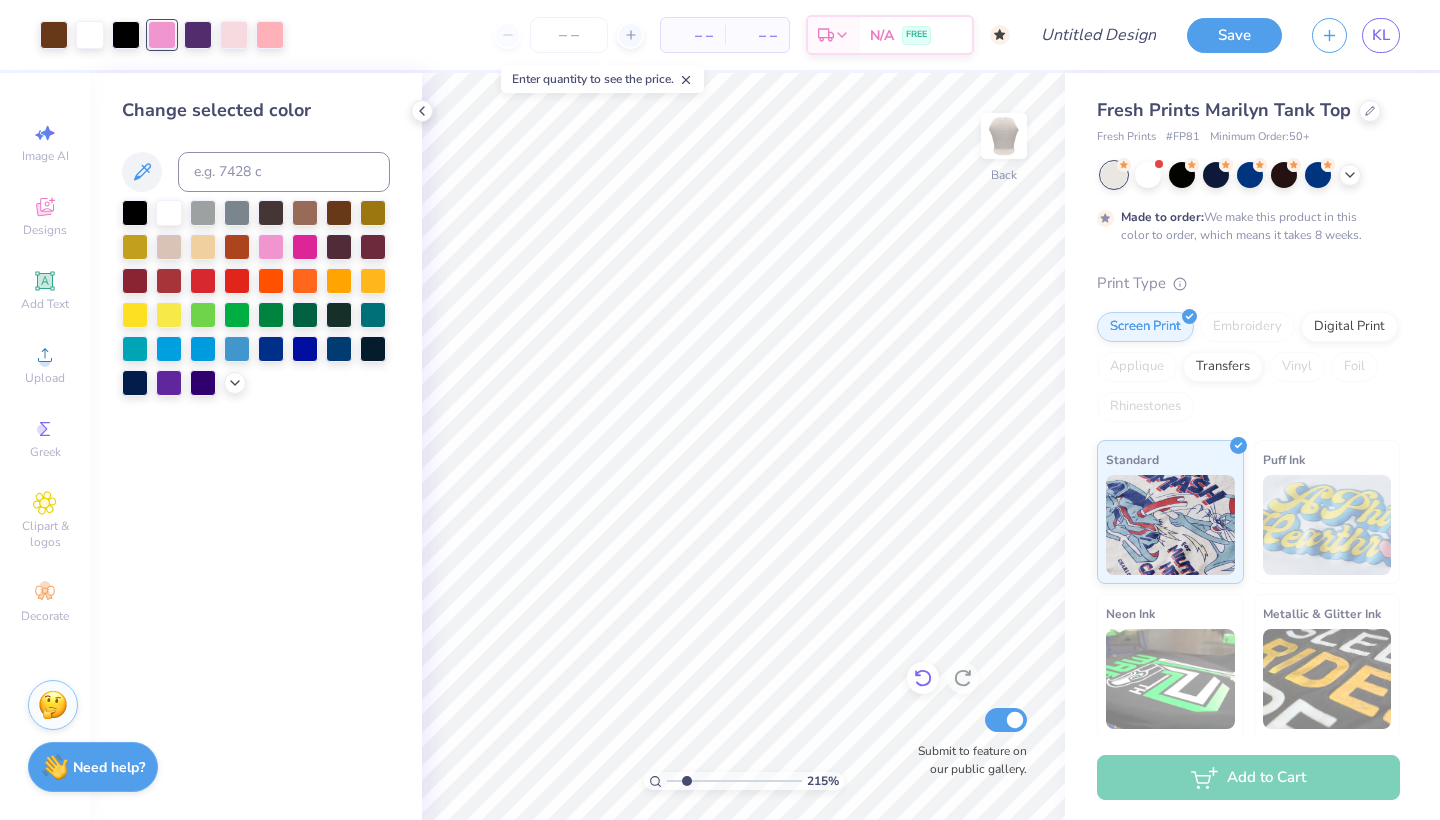 click 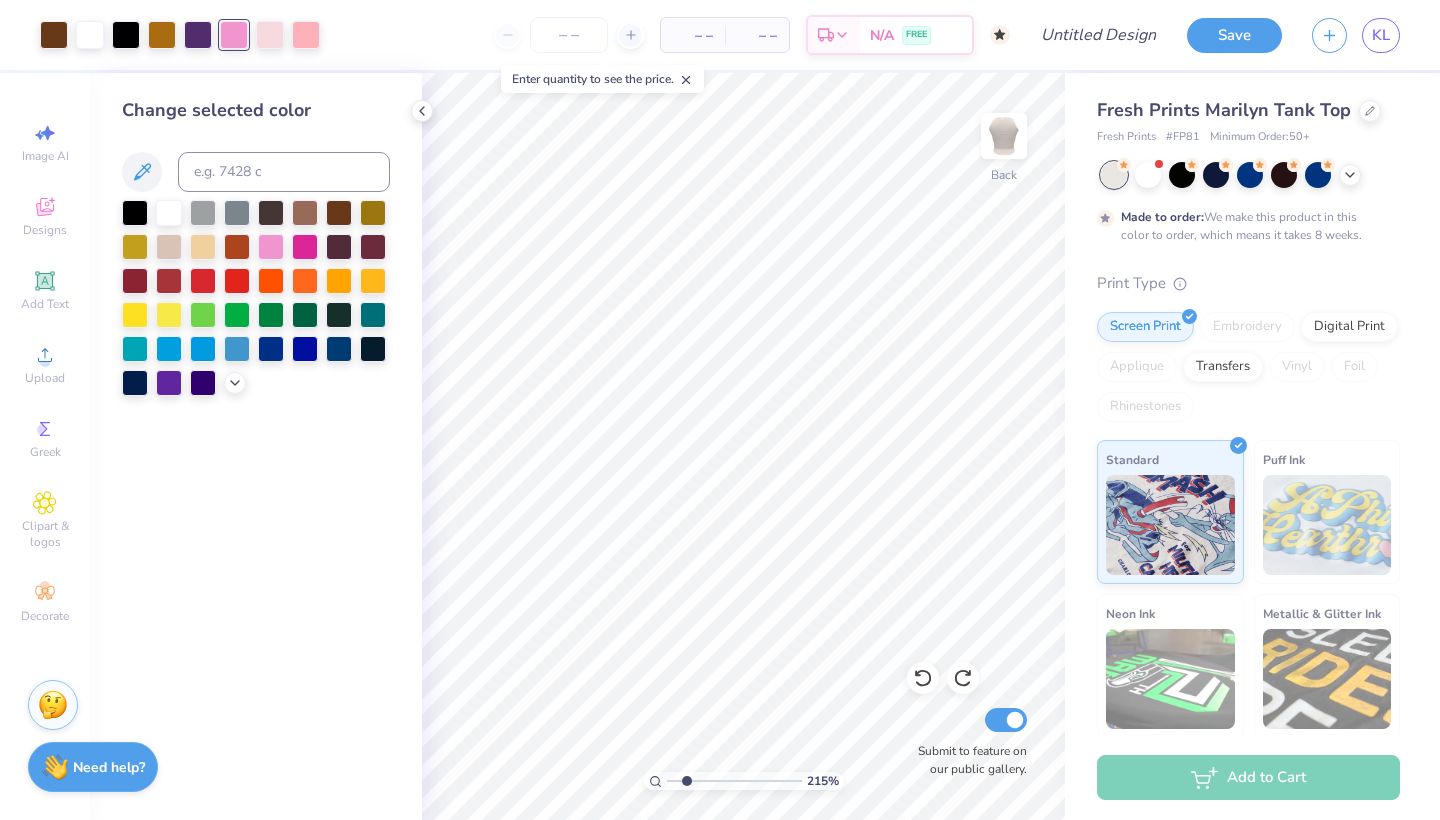 click at bounding box center (256, 298) 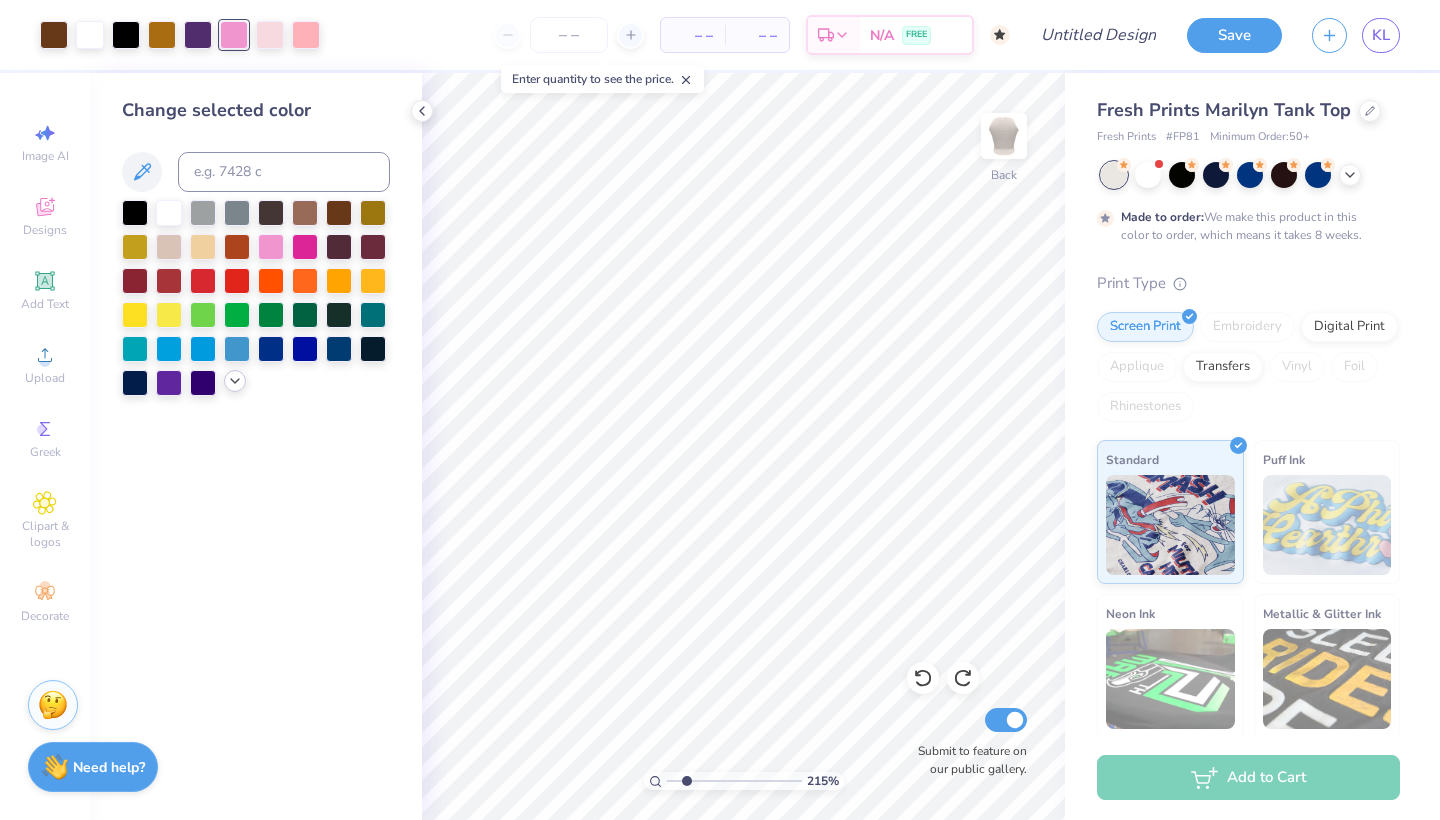 click 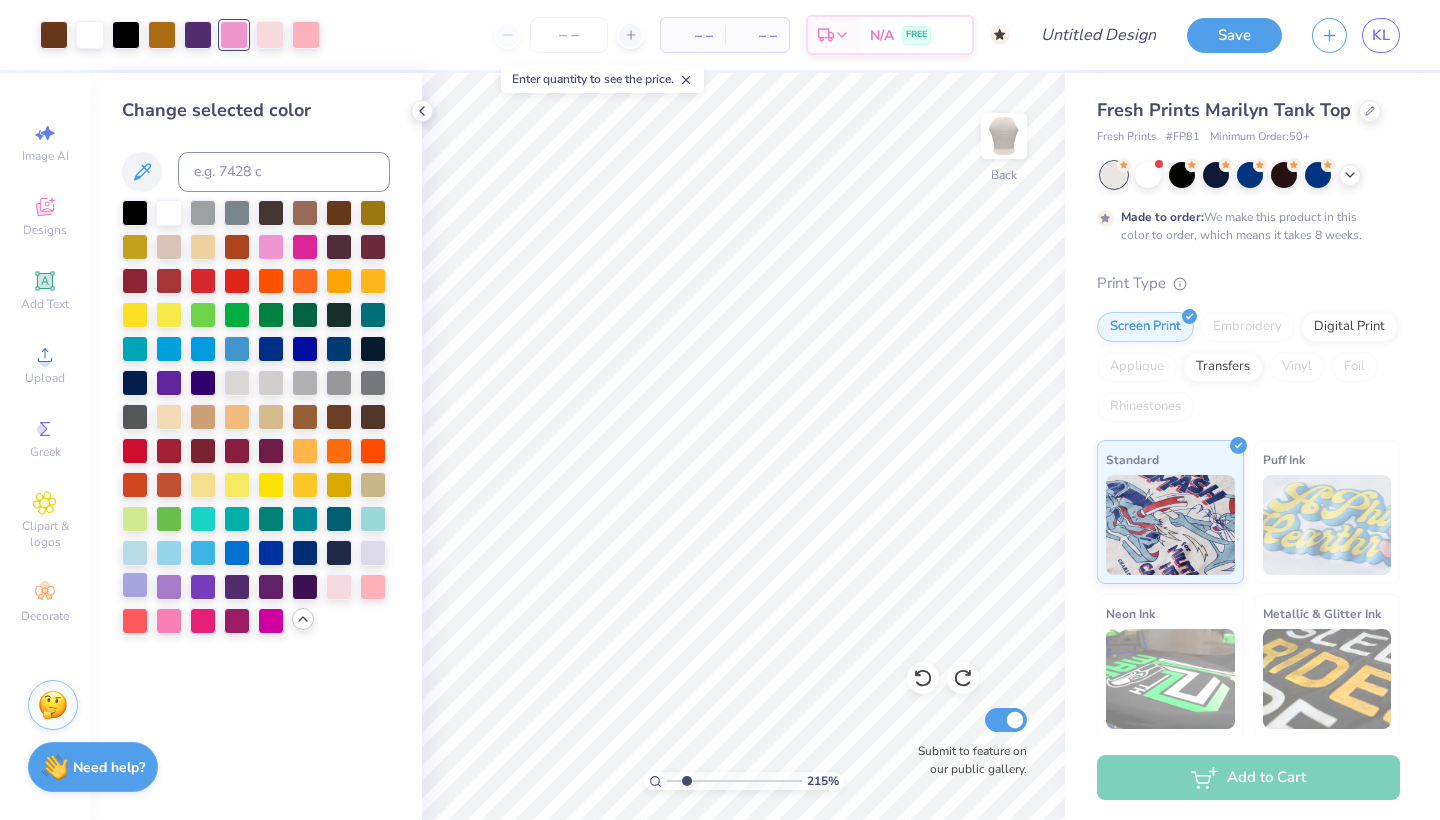 click at bounding box center (135, 585) 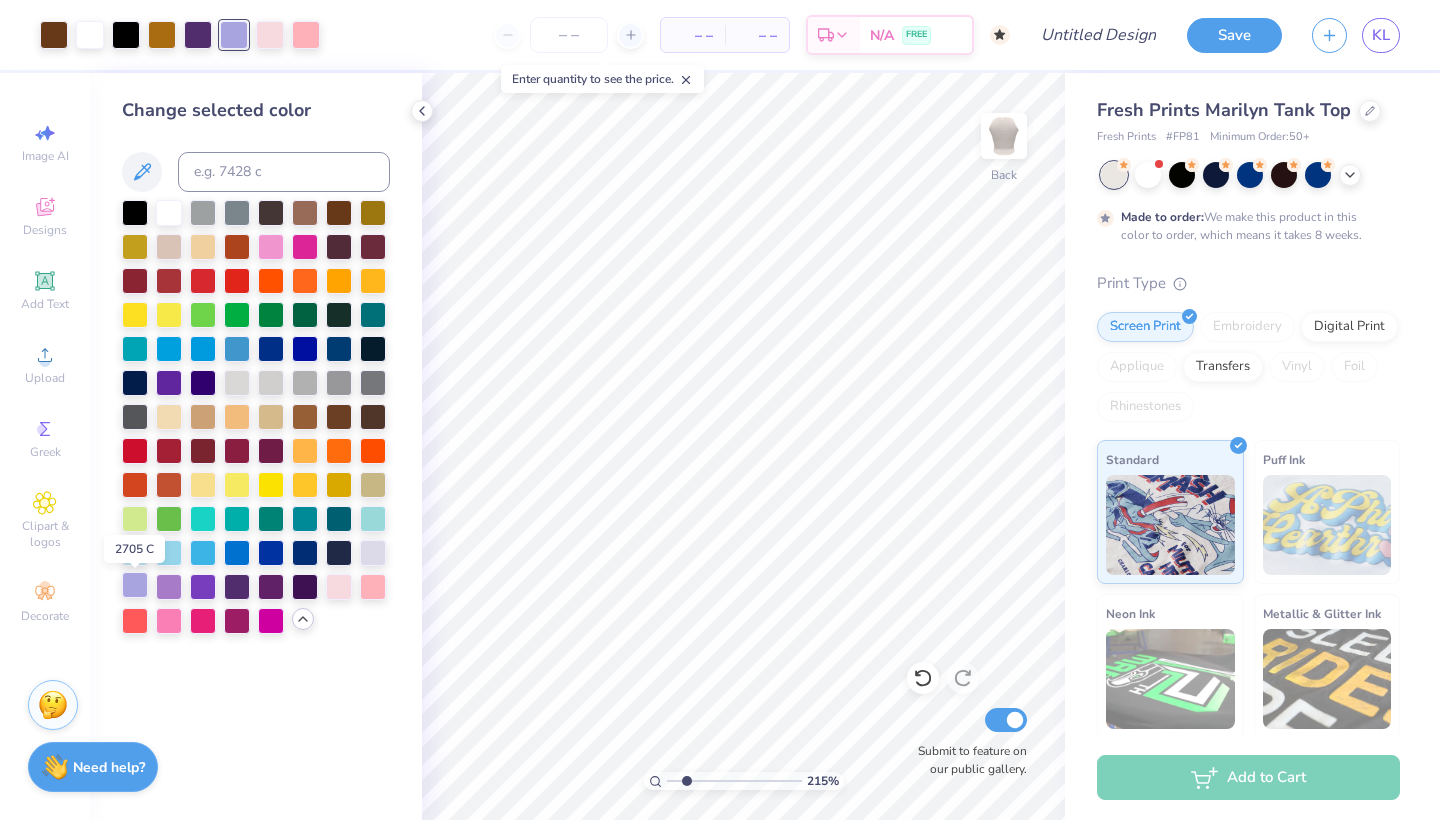 click at bounding box center (135, 585) 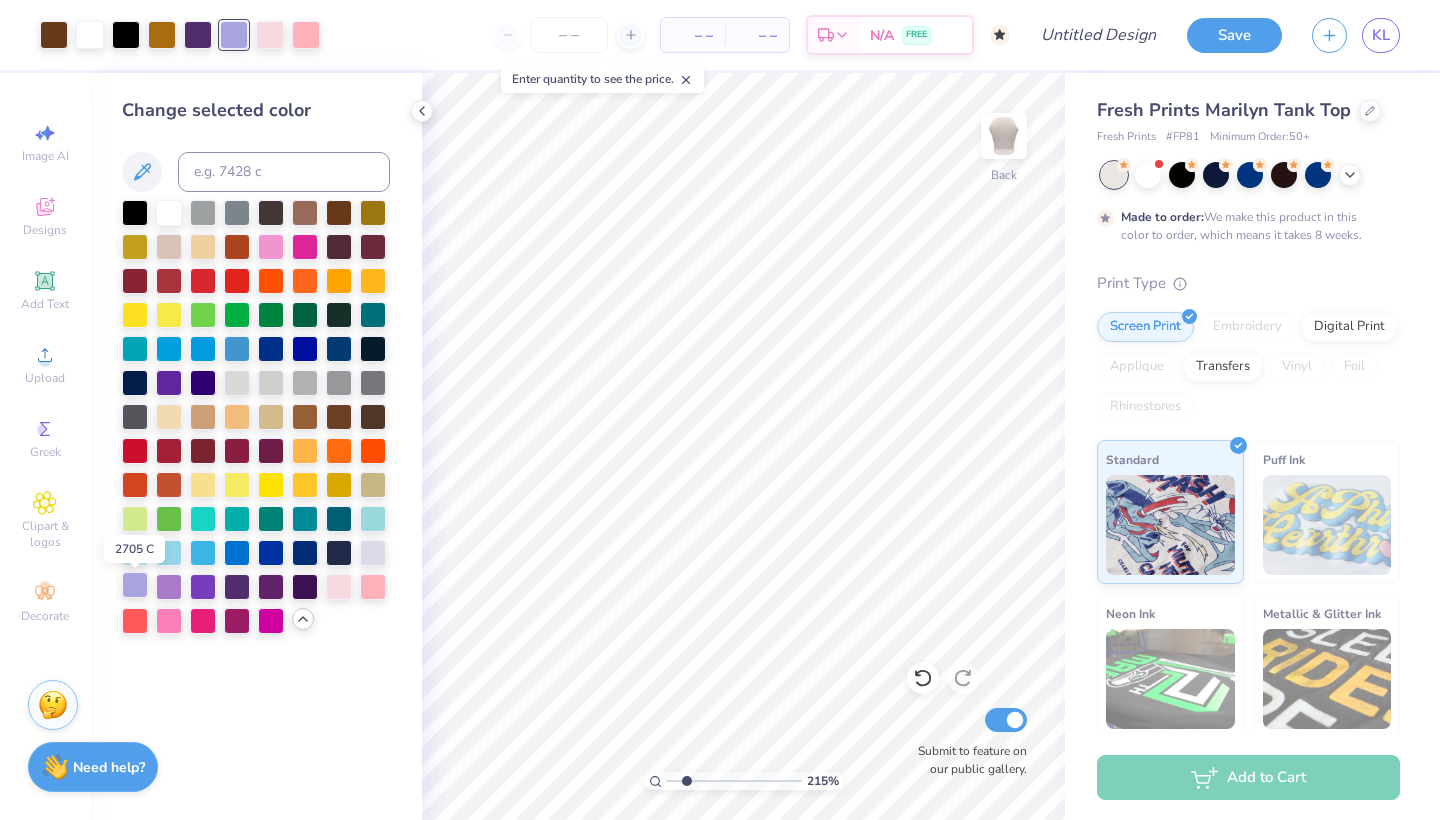 click at bounding box center (135, 585) 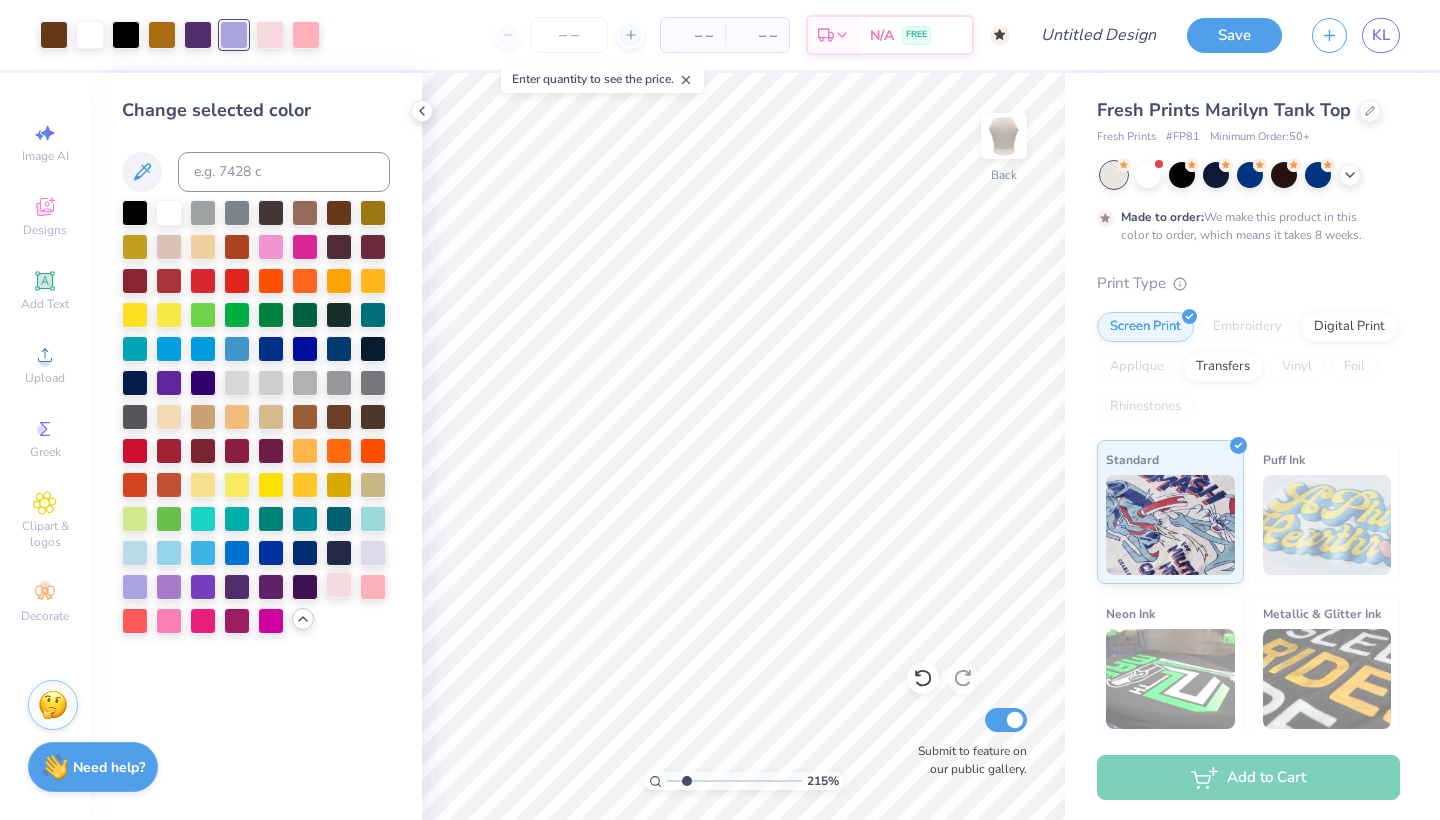 click at bounding box center [339, 585] 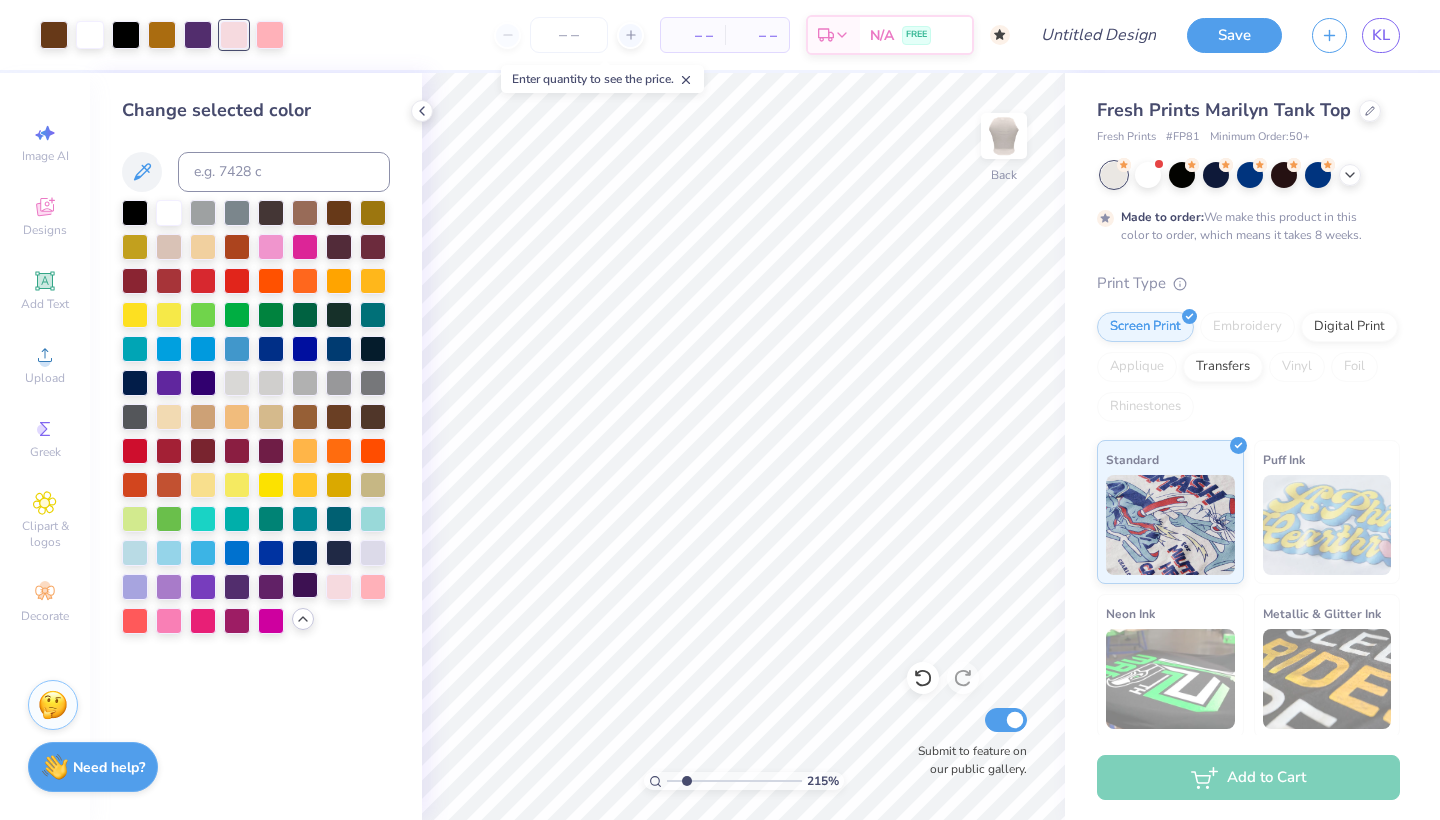 click at bounding box center (305, 585) 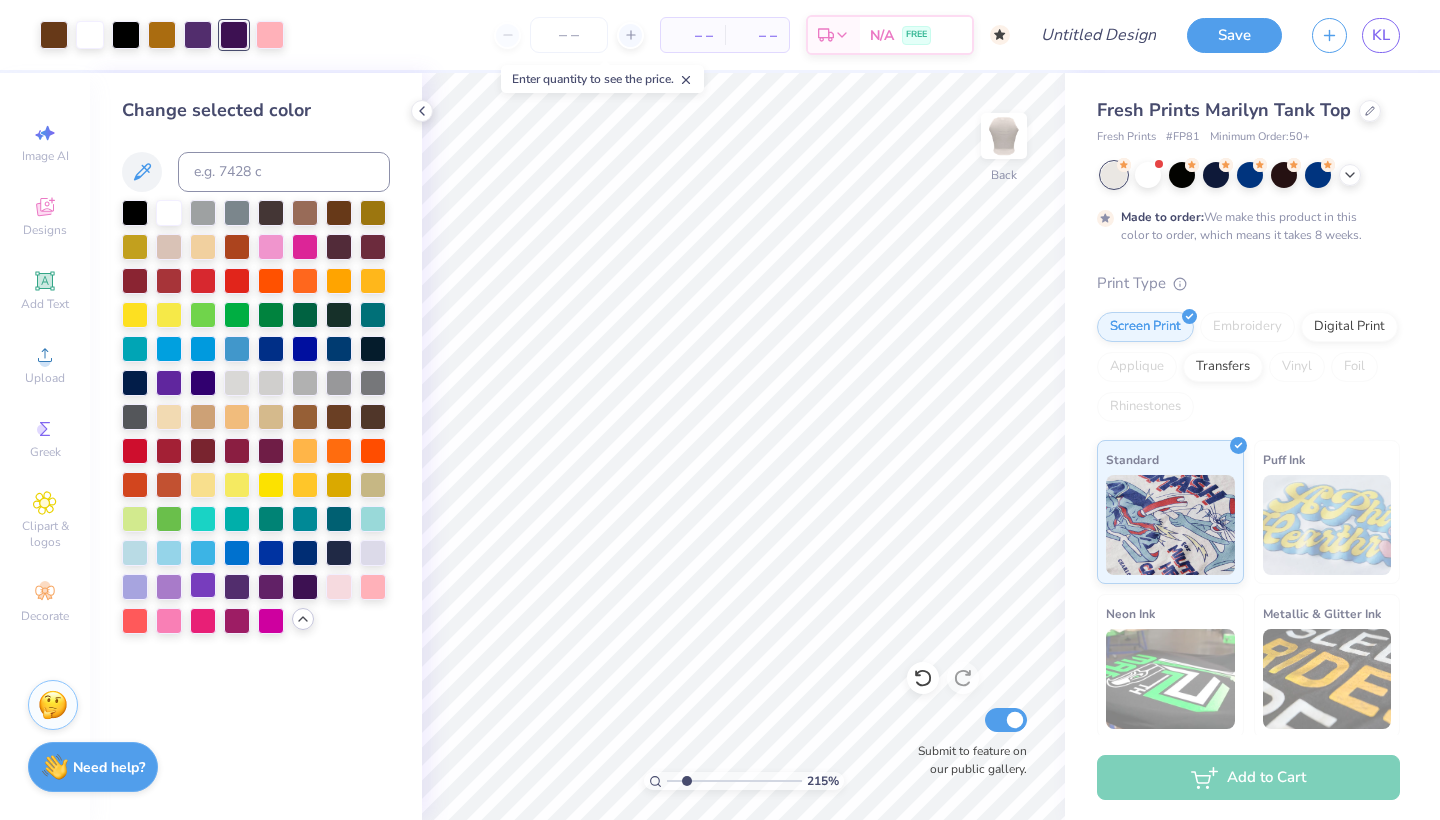 click at bounding box center [203, 585] 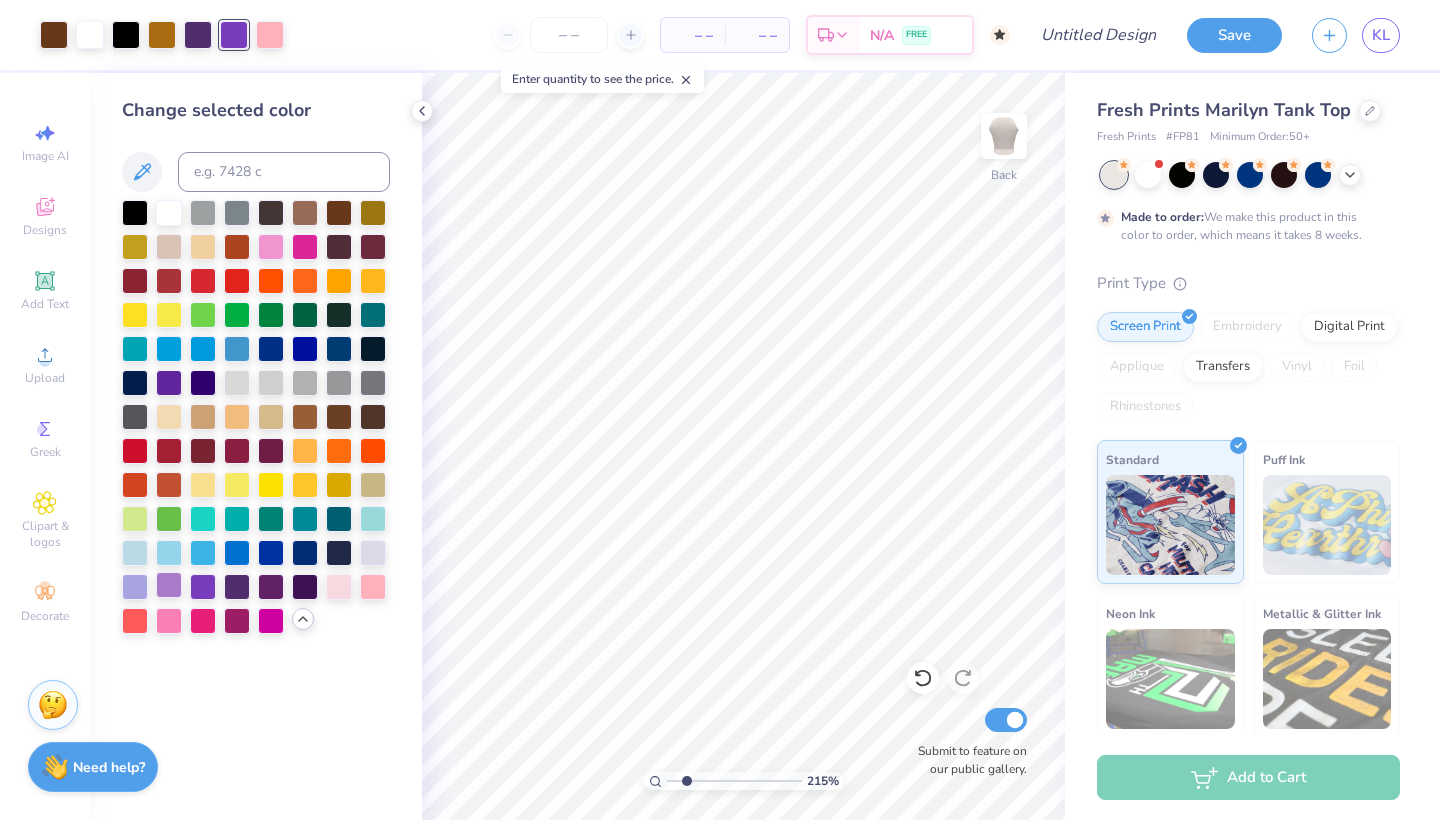 click at bounding box center [169, 585] 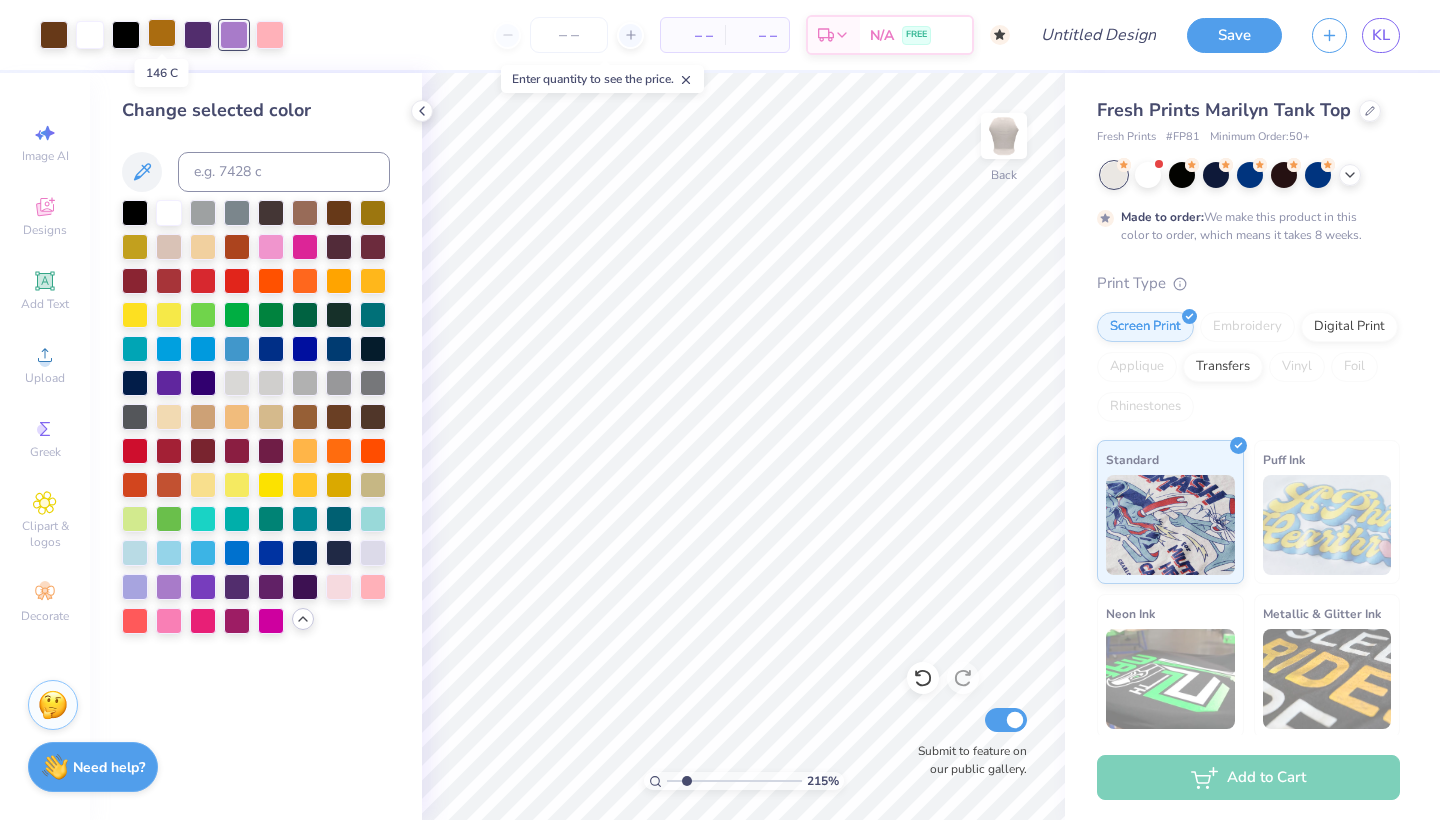 click at bounding box center (162, 33) 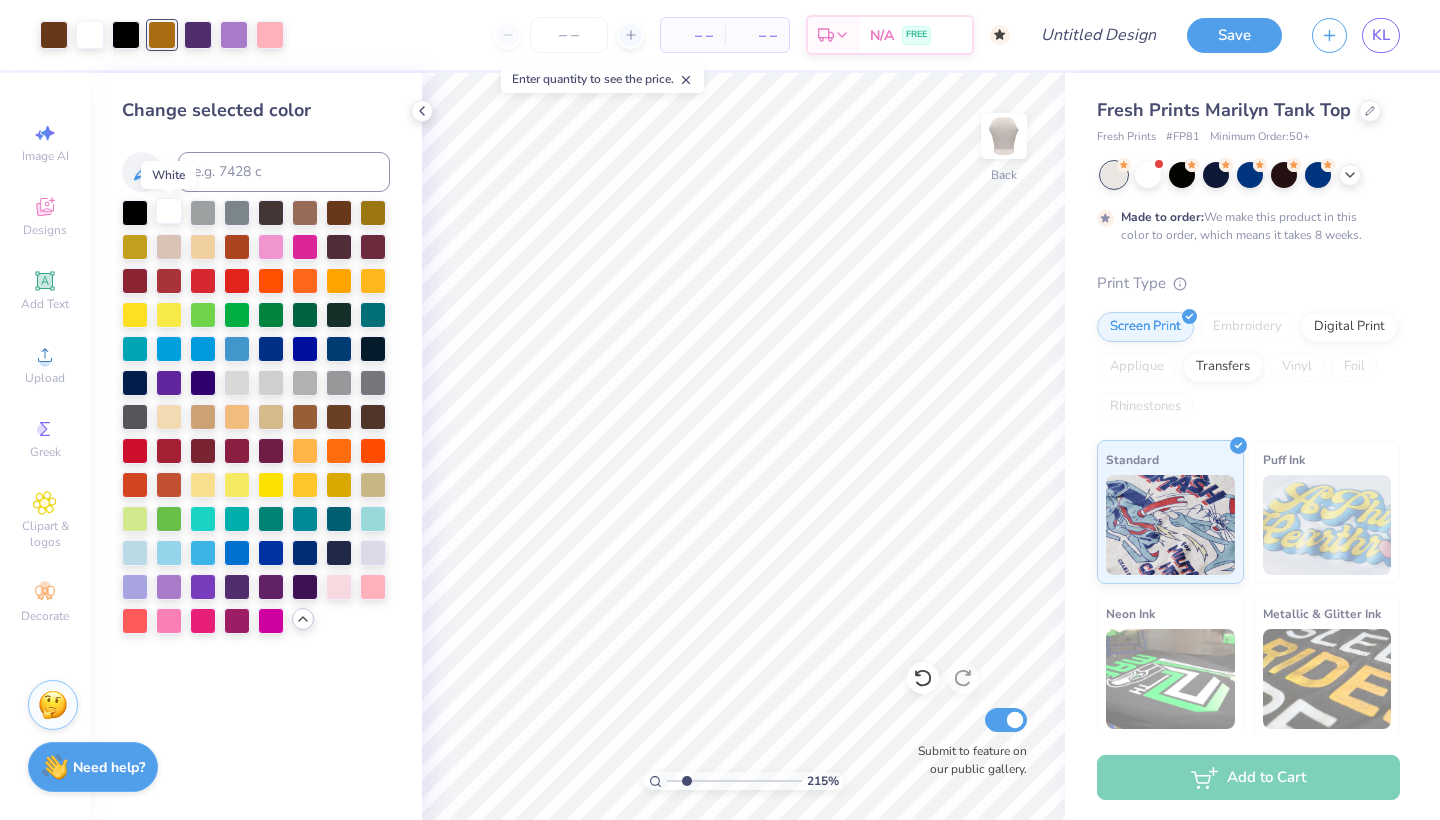 click at bounding box center (169, 211) 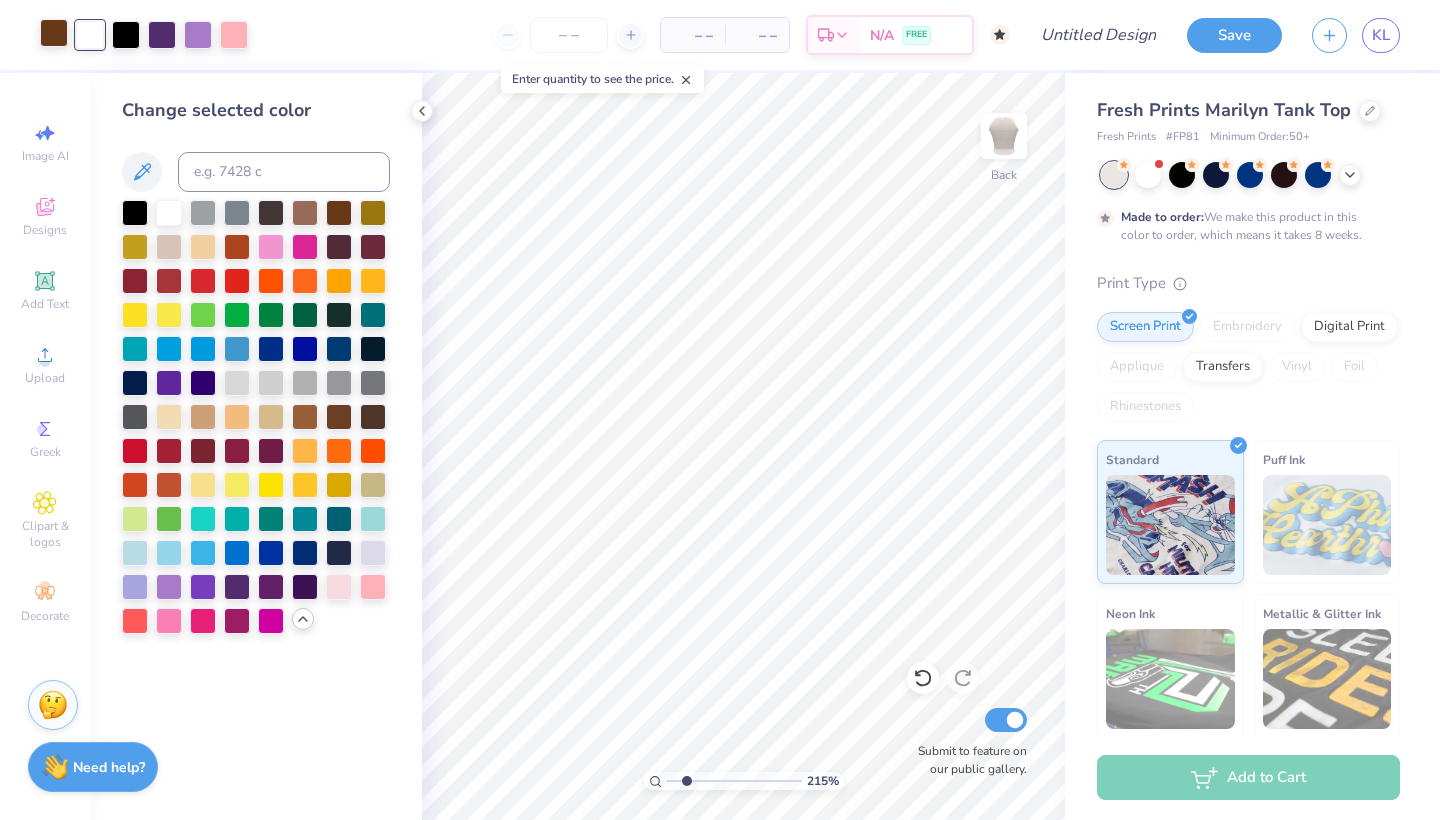click at bounding box center [54, 33] 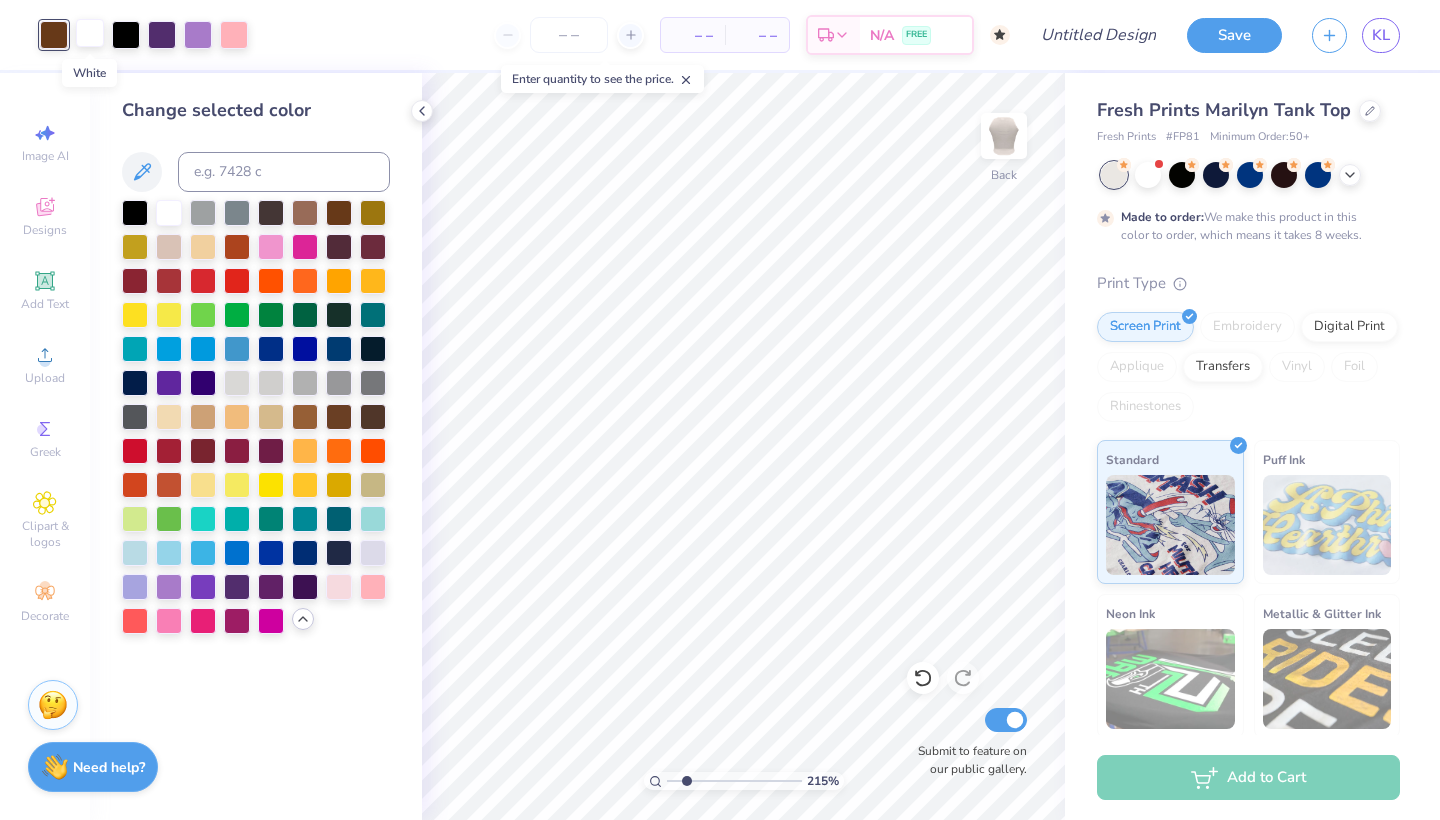 click at bounding box center (90, 33) 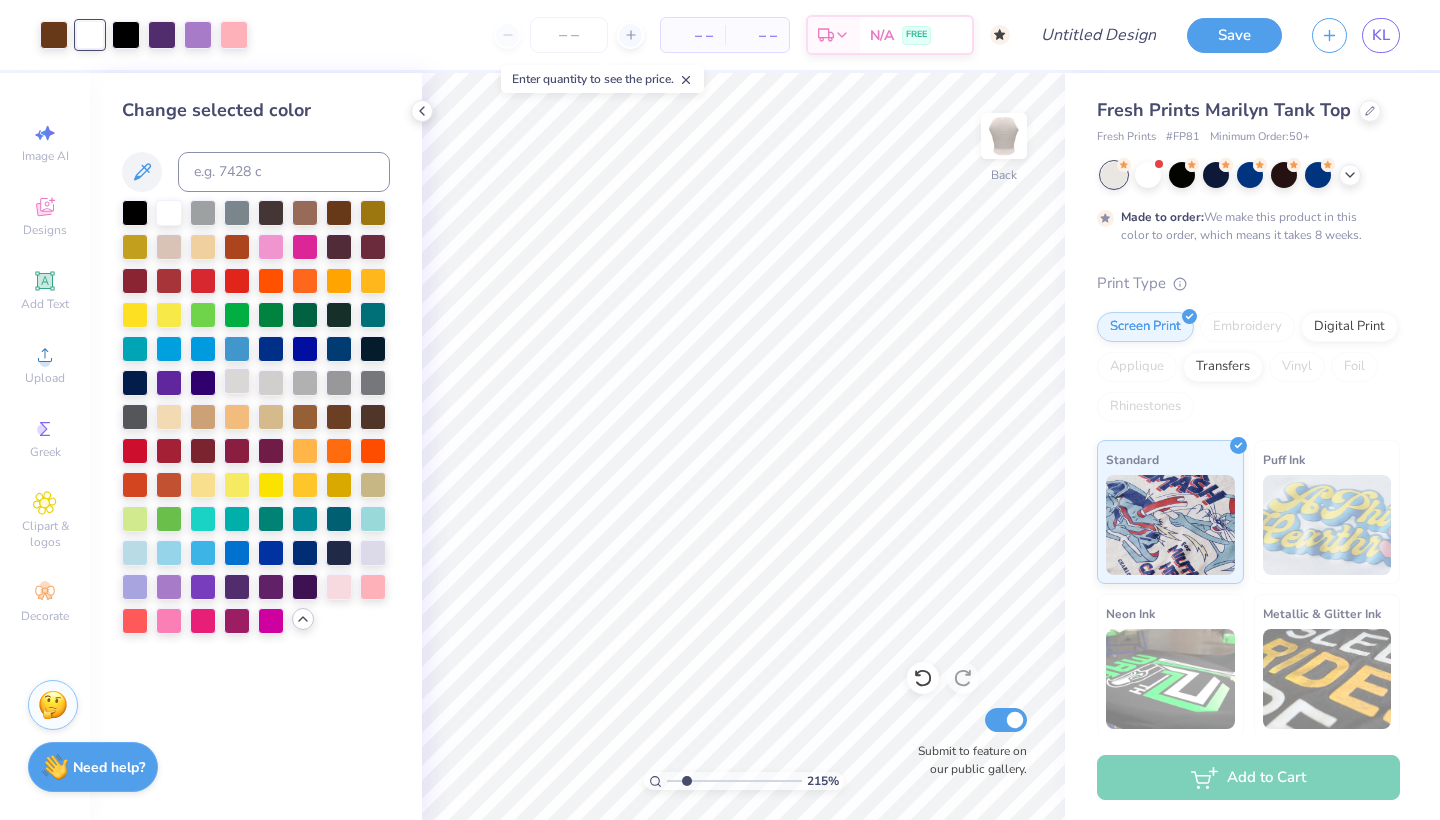 click at bounding box center (237, 381) 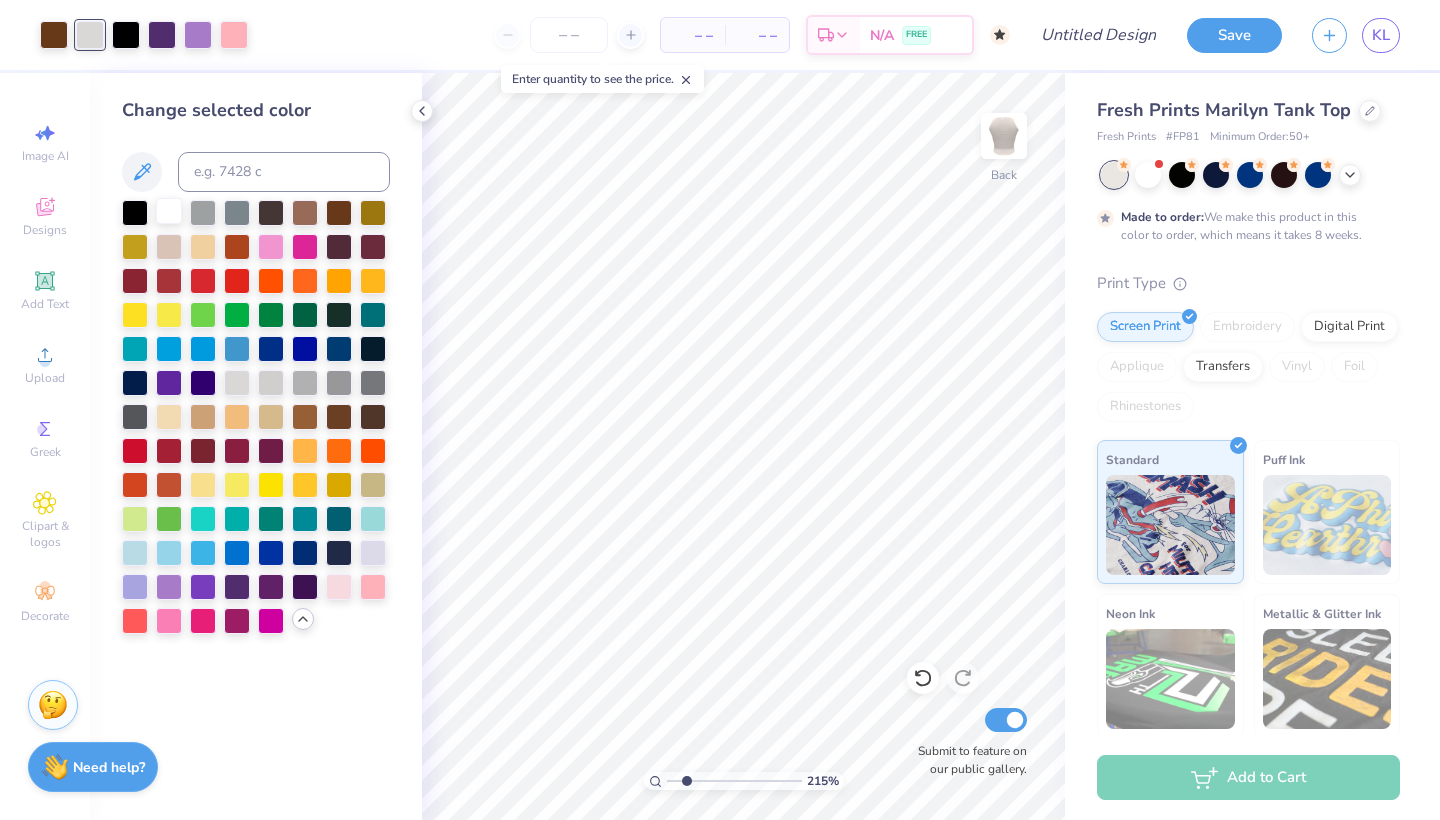 click at bounding box center (169, 211) 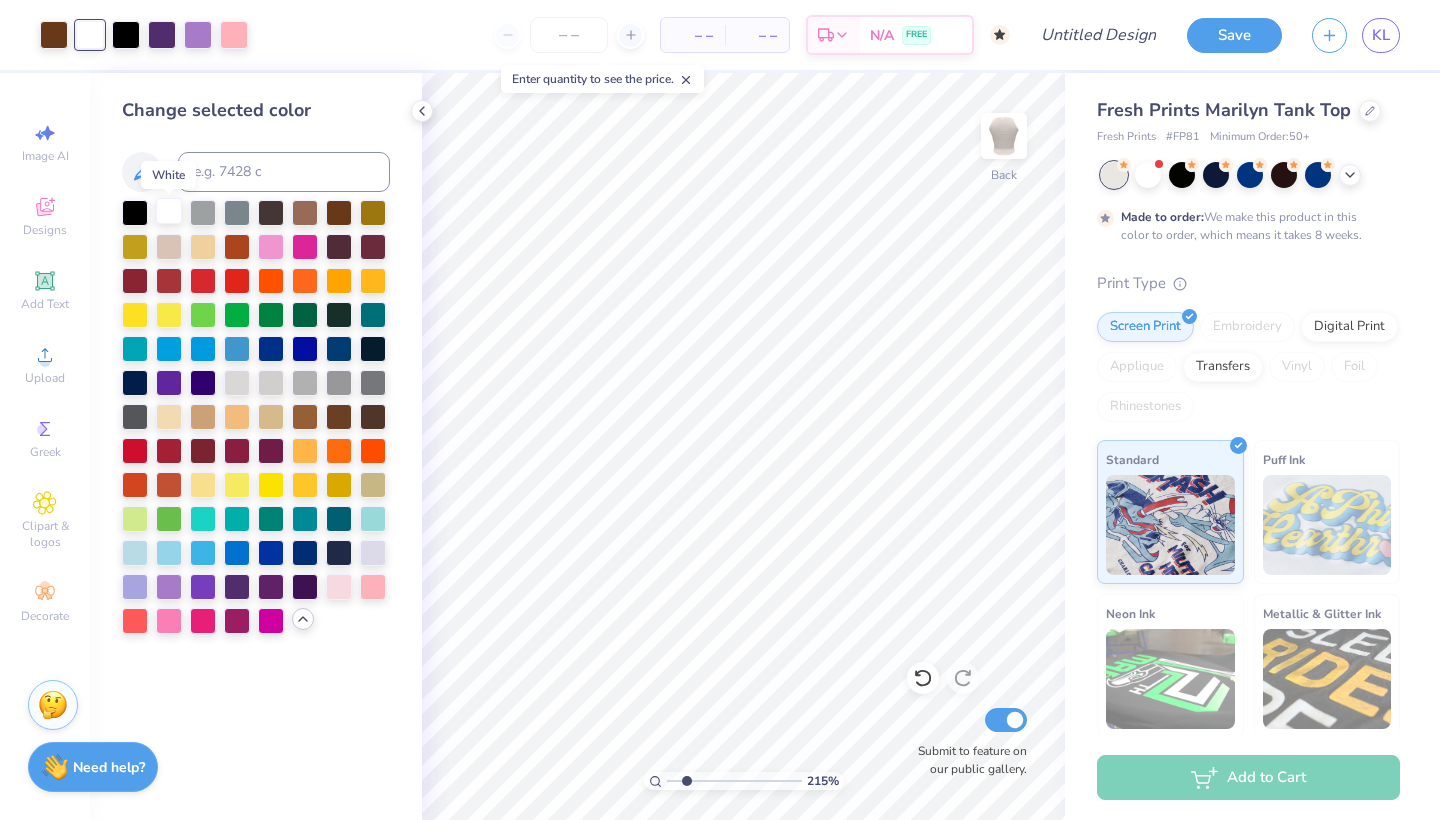 click at bounding box center [169, 211] 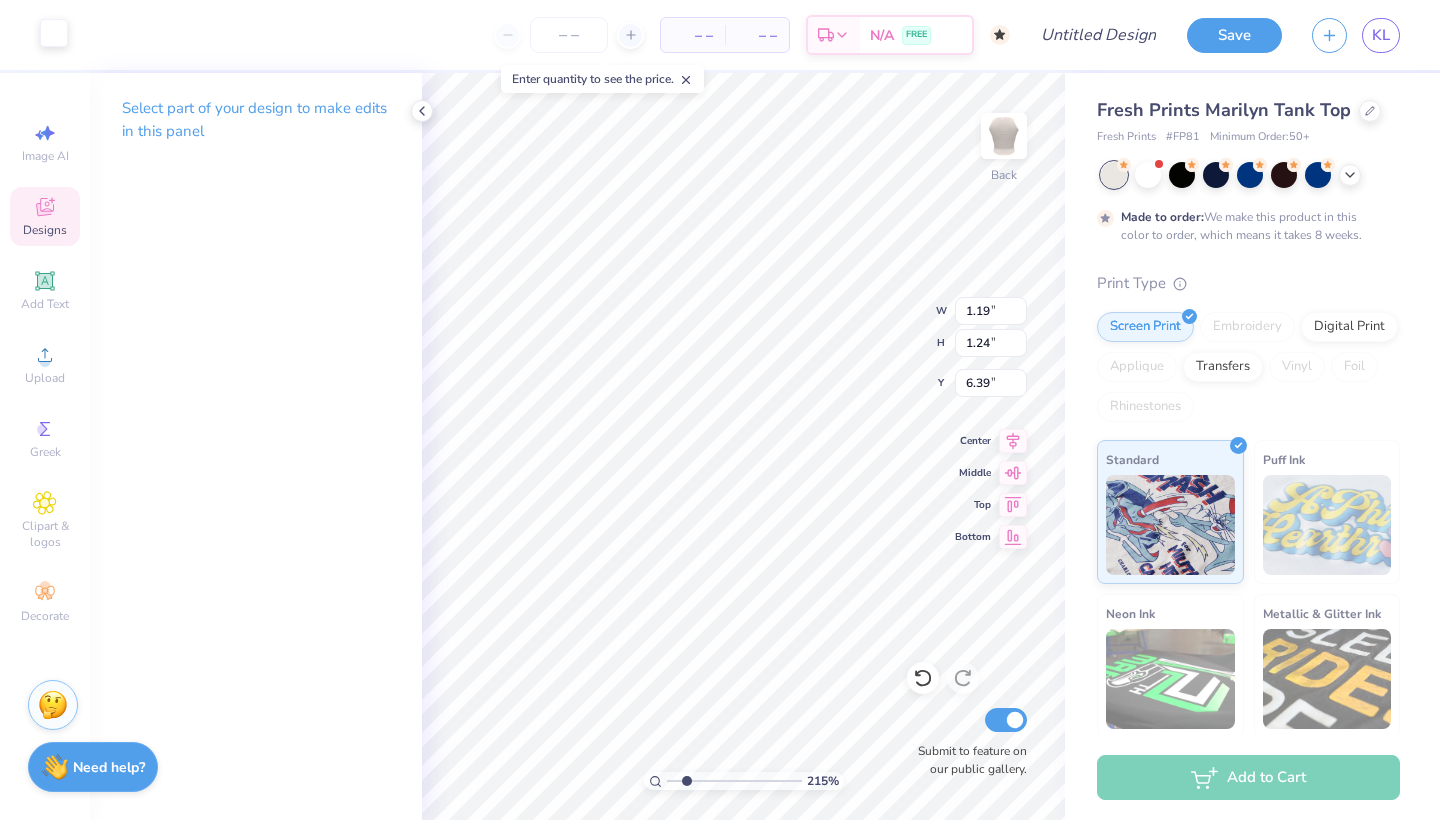 click at bounding box center (54, 33) 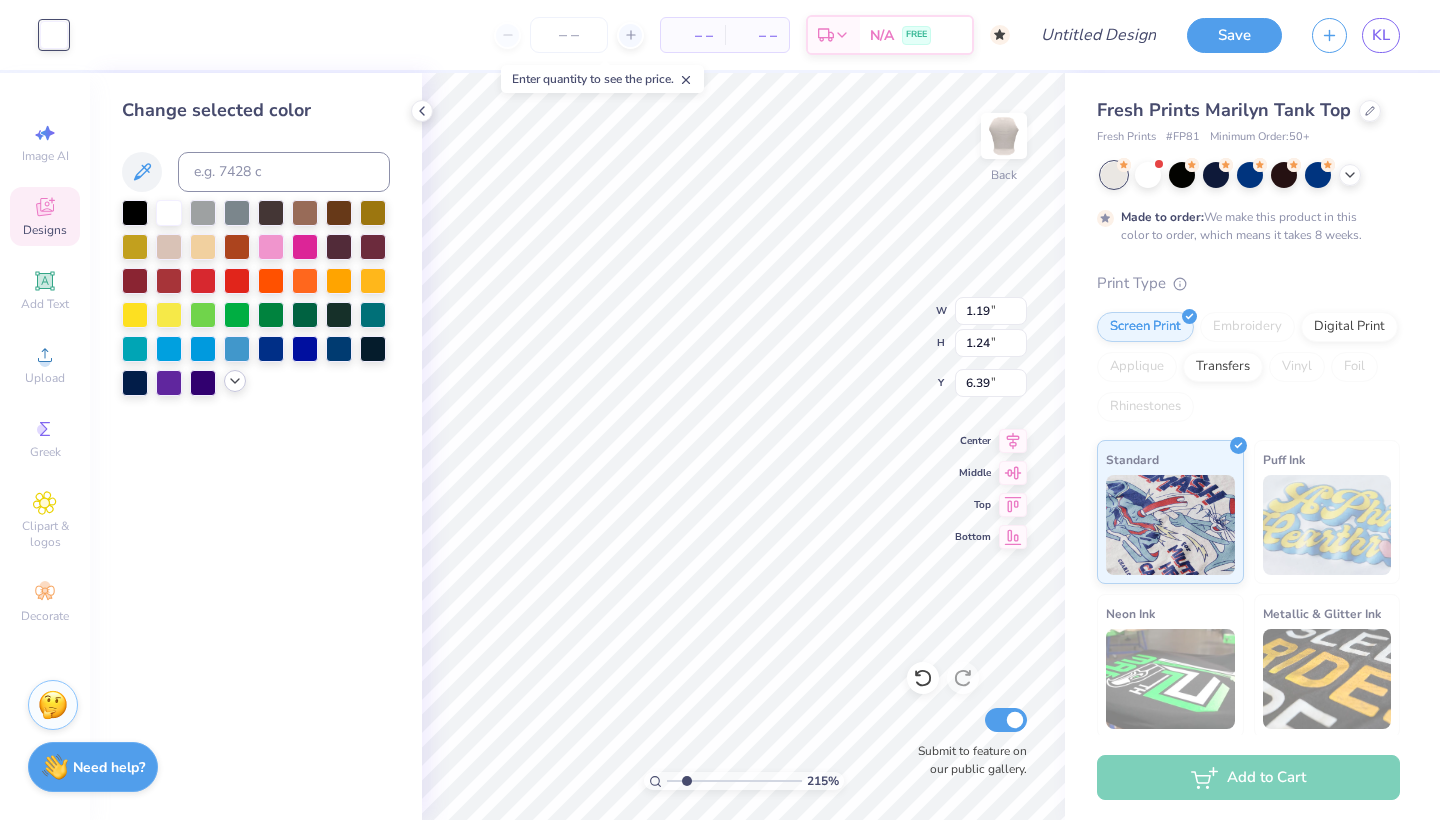 click 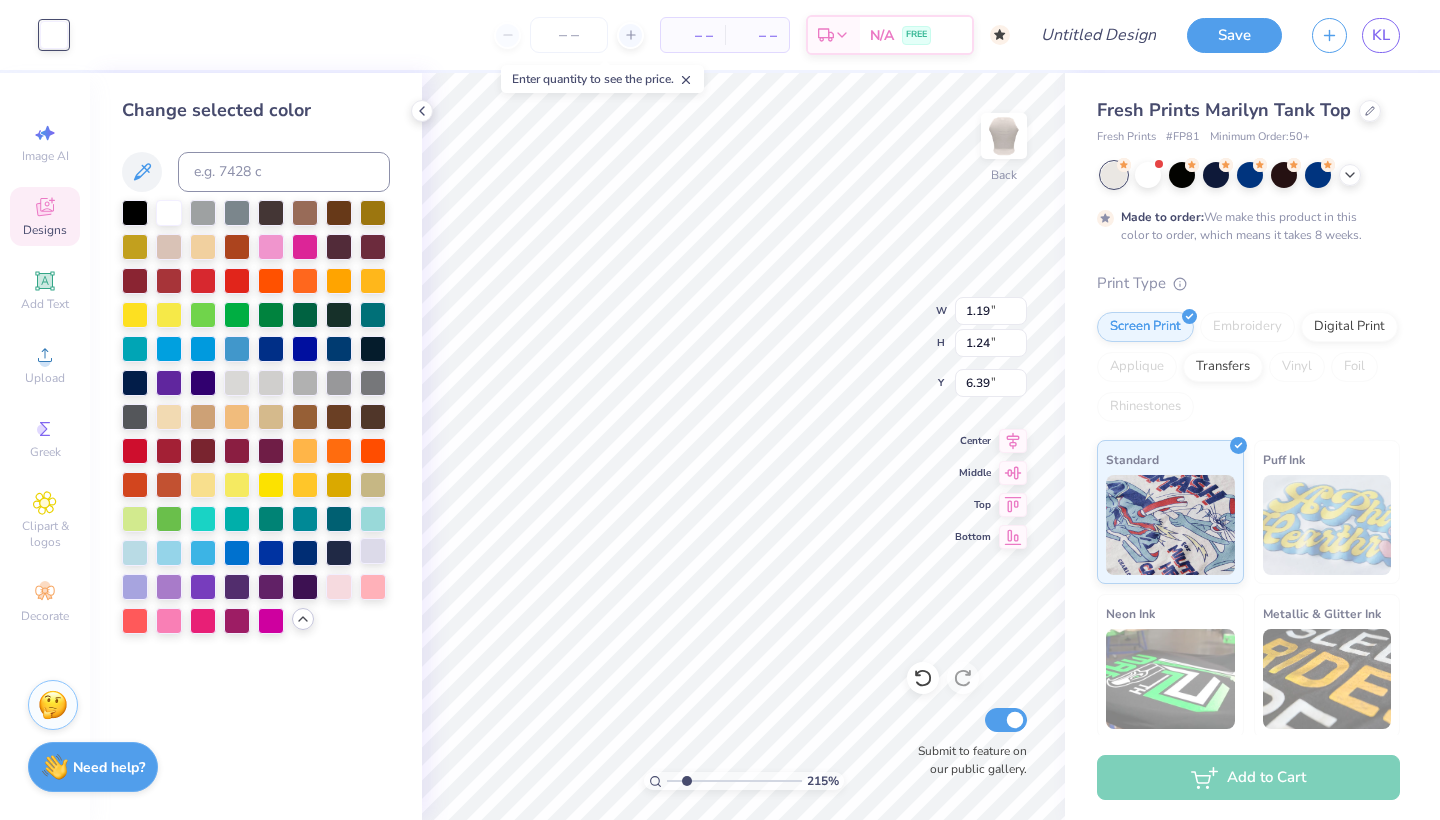 click at bounding box center [373, 551] 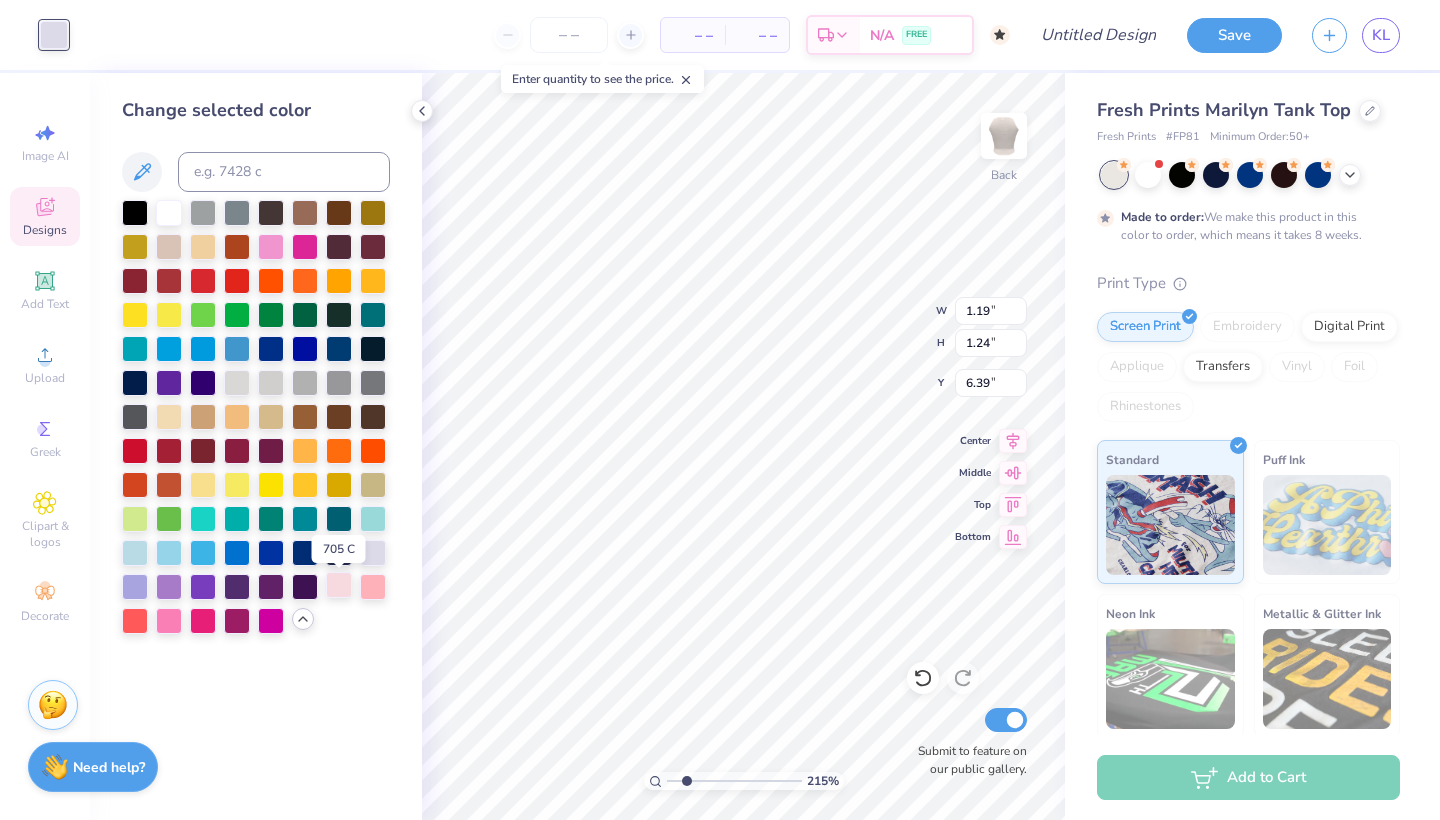 click at bounding box center [339, 585] 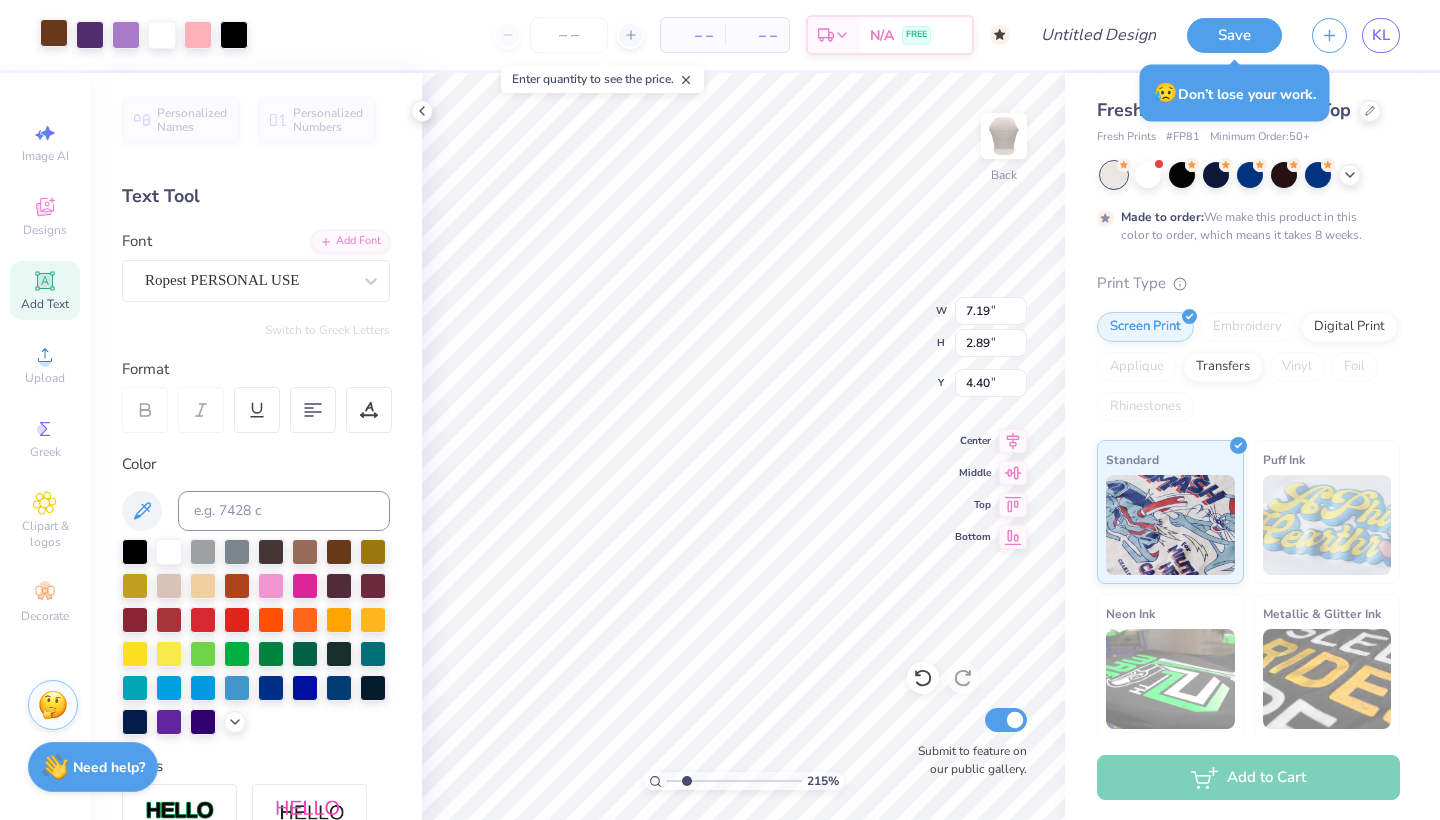 click at bounding box center [54, 33] 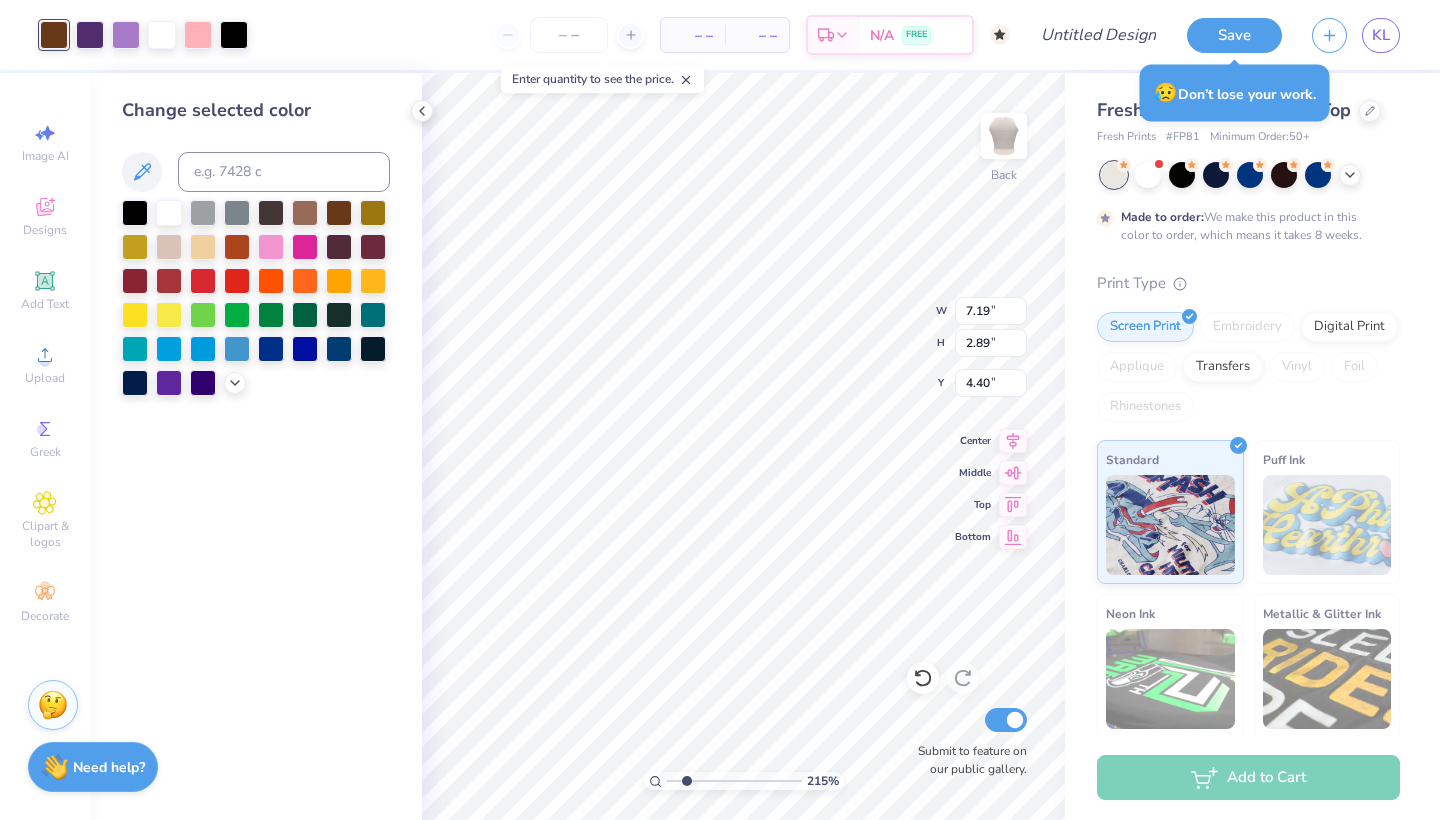 click on "Change selected color" at bounding box center (256, 446) 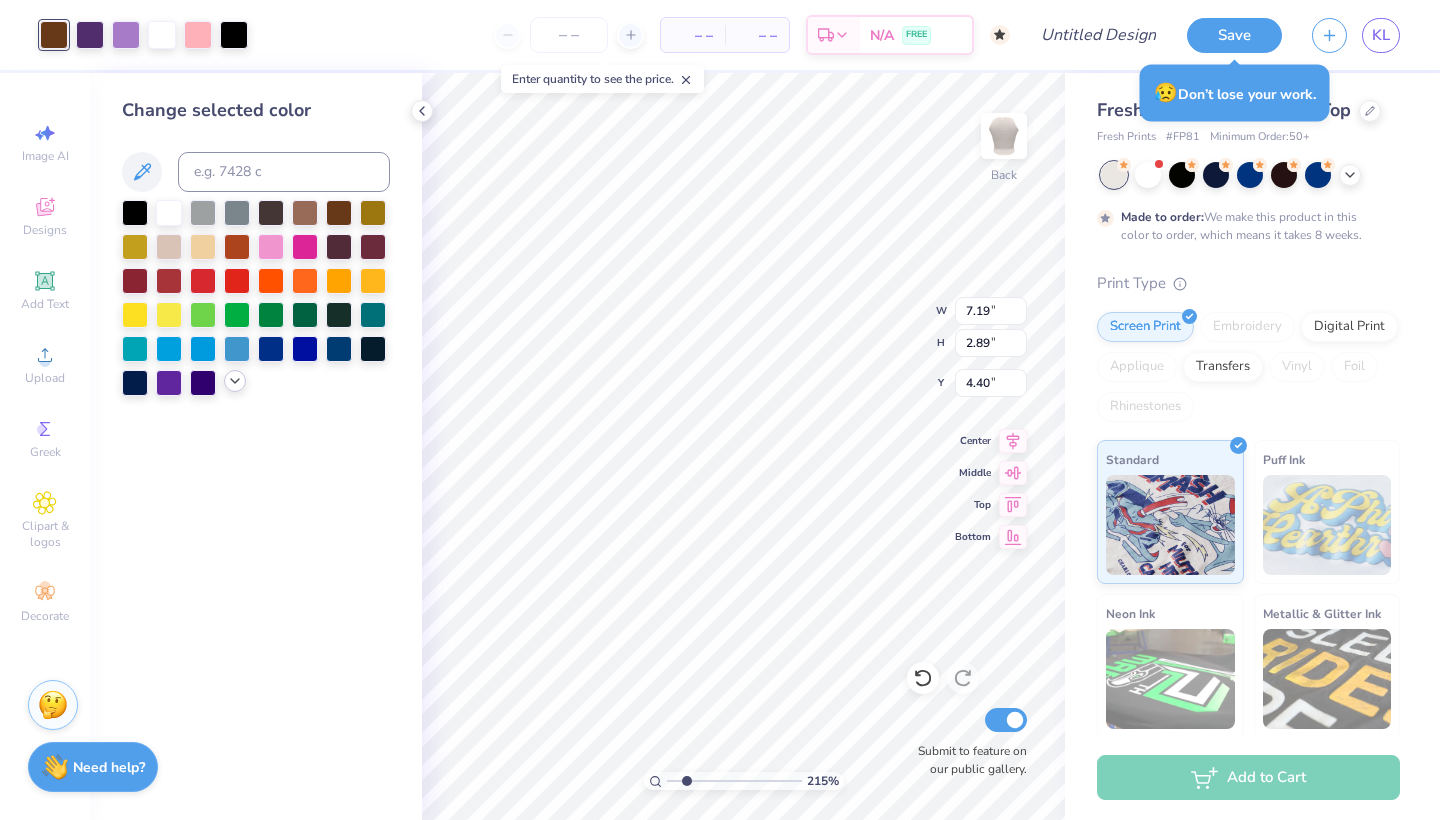 click 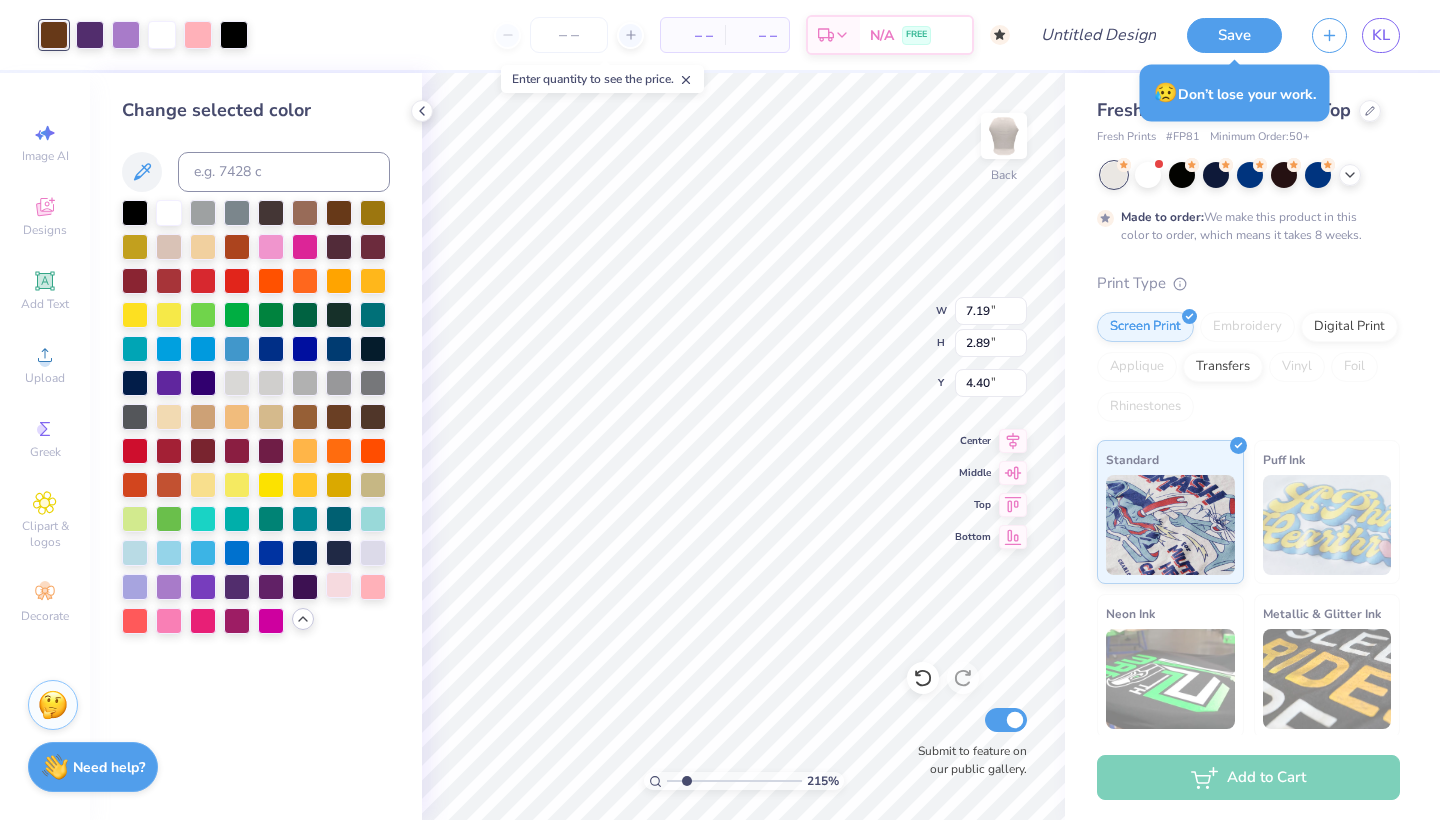 click at bounding box center [339, 585] 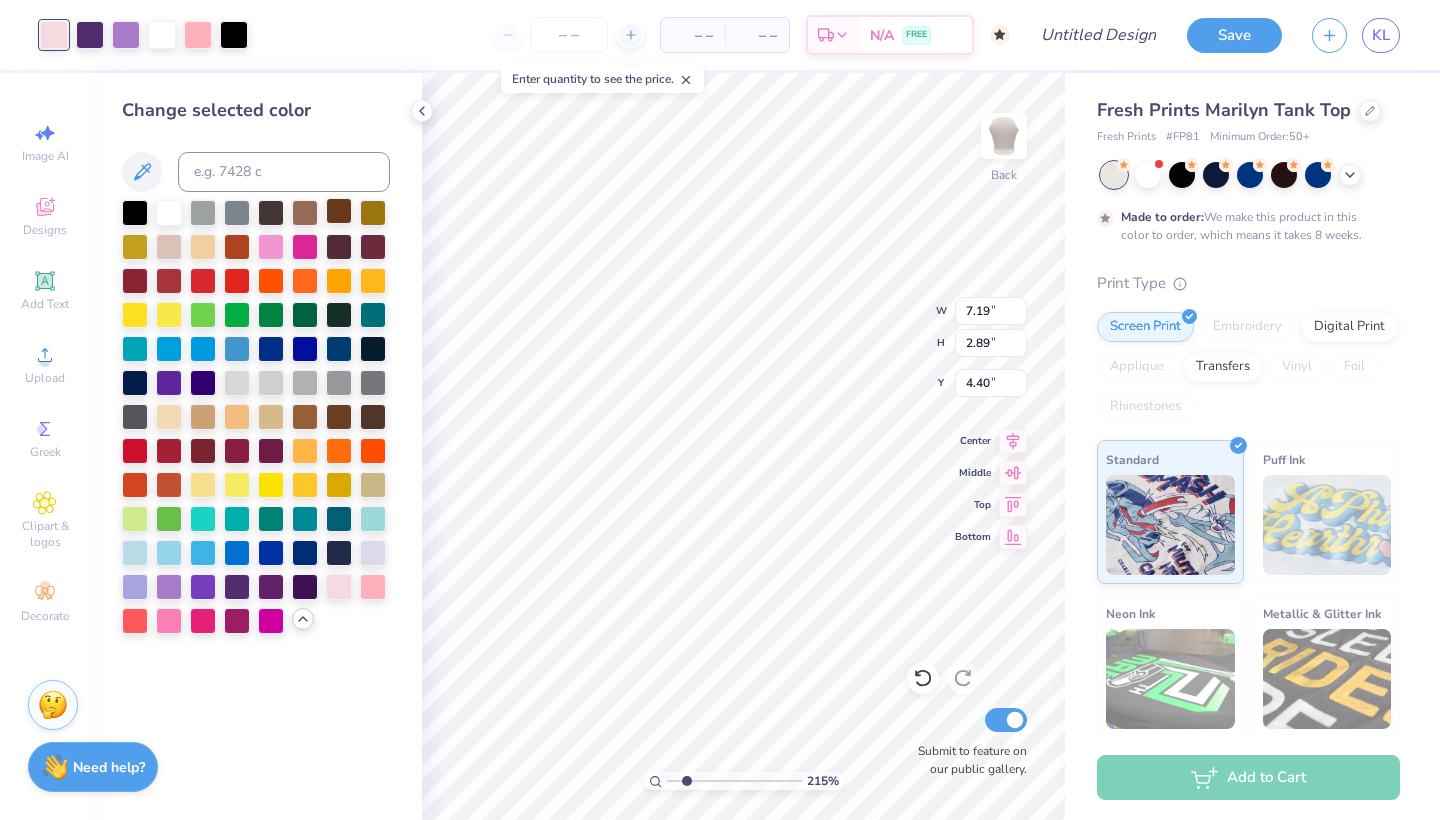 click at bounding box center [339, 211] 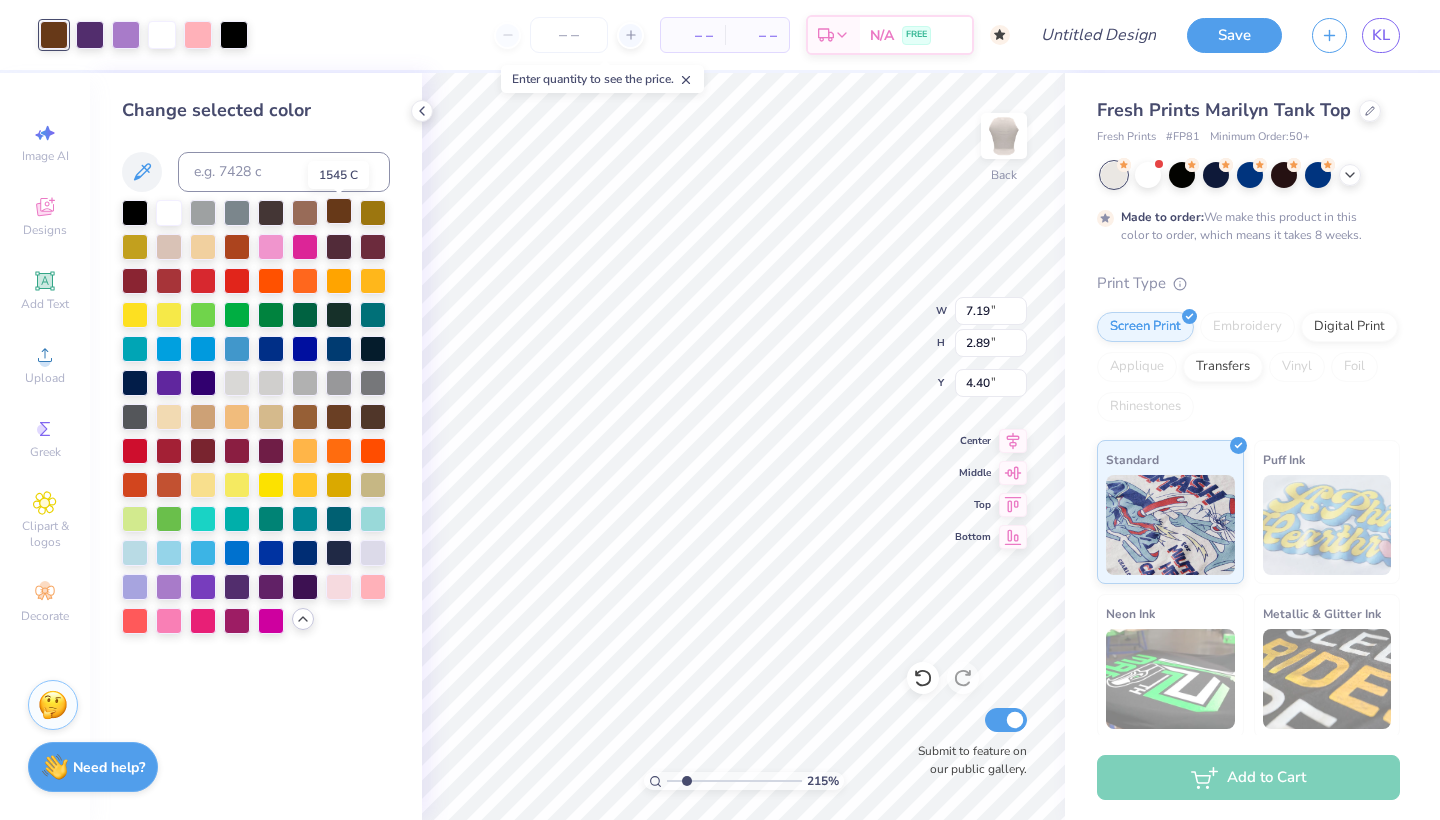 click at bounding box center (339, 211) 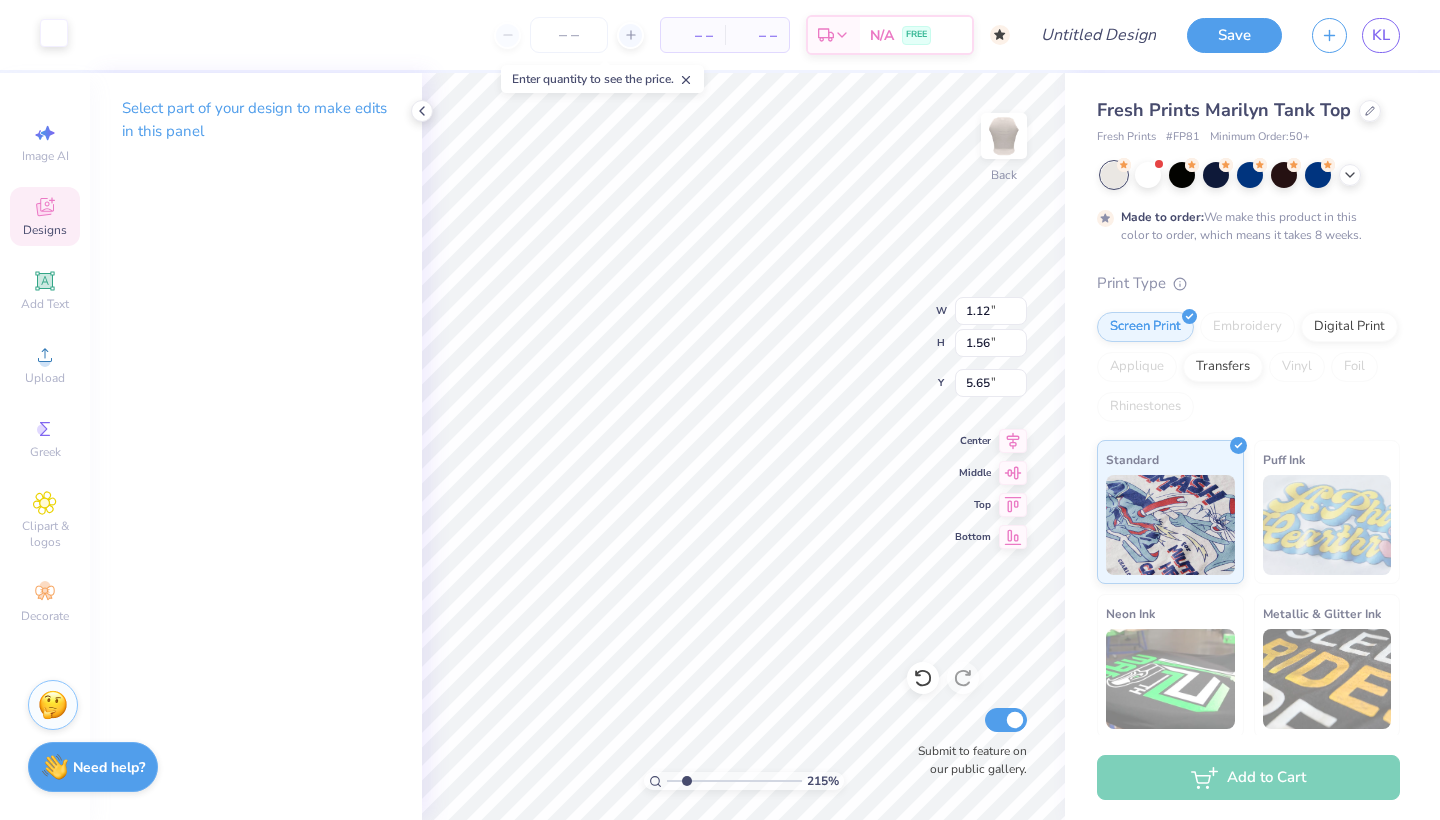 click at bounding box center (54, 33) 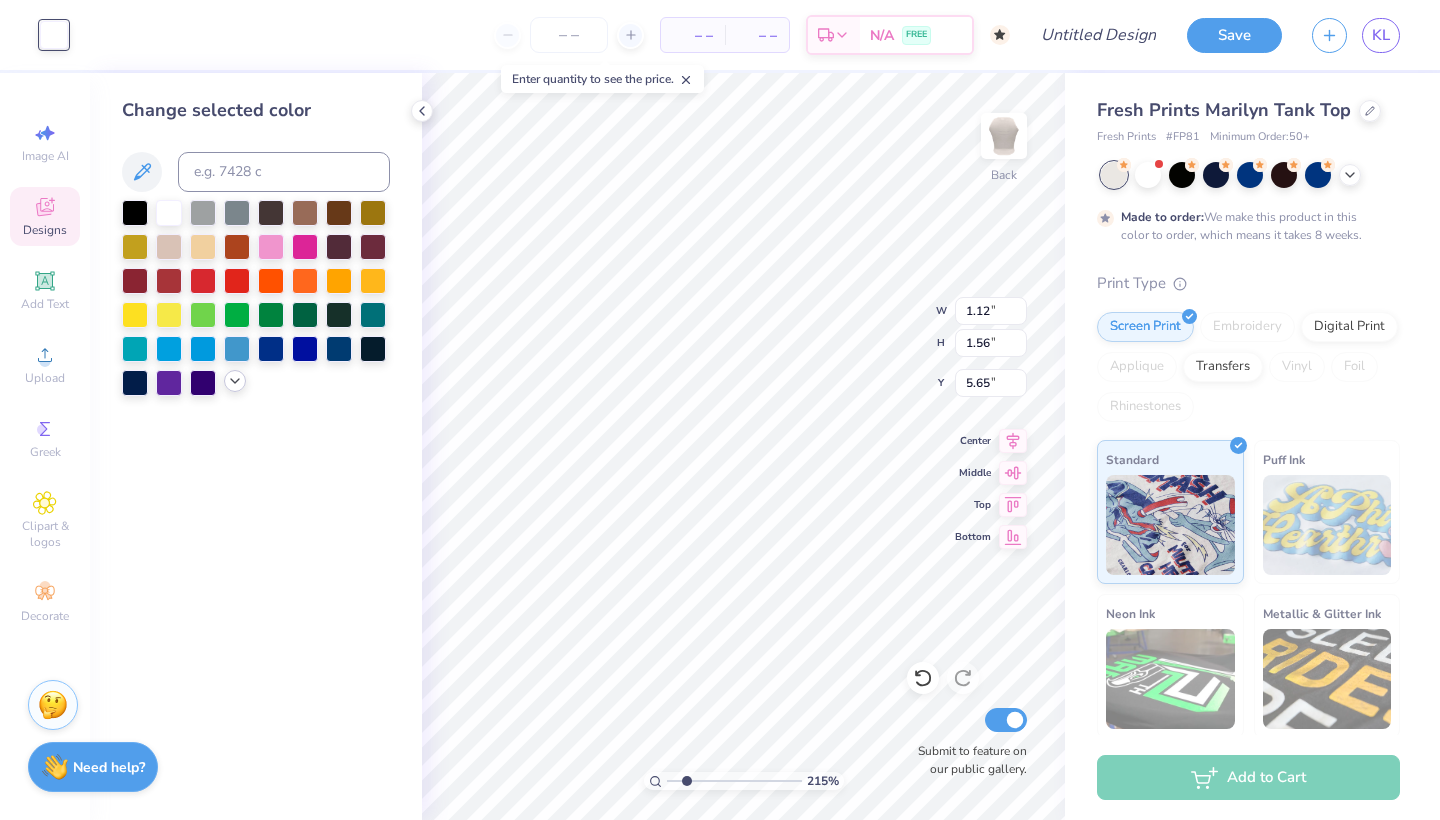 click at bounding box center (235, 381) 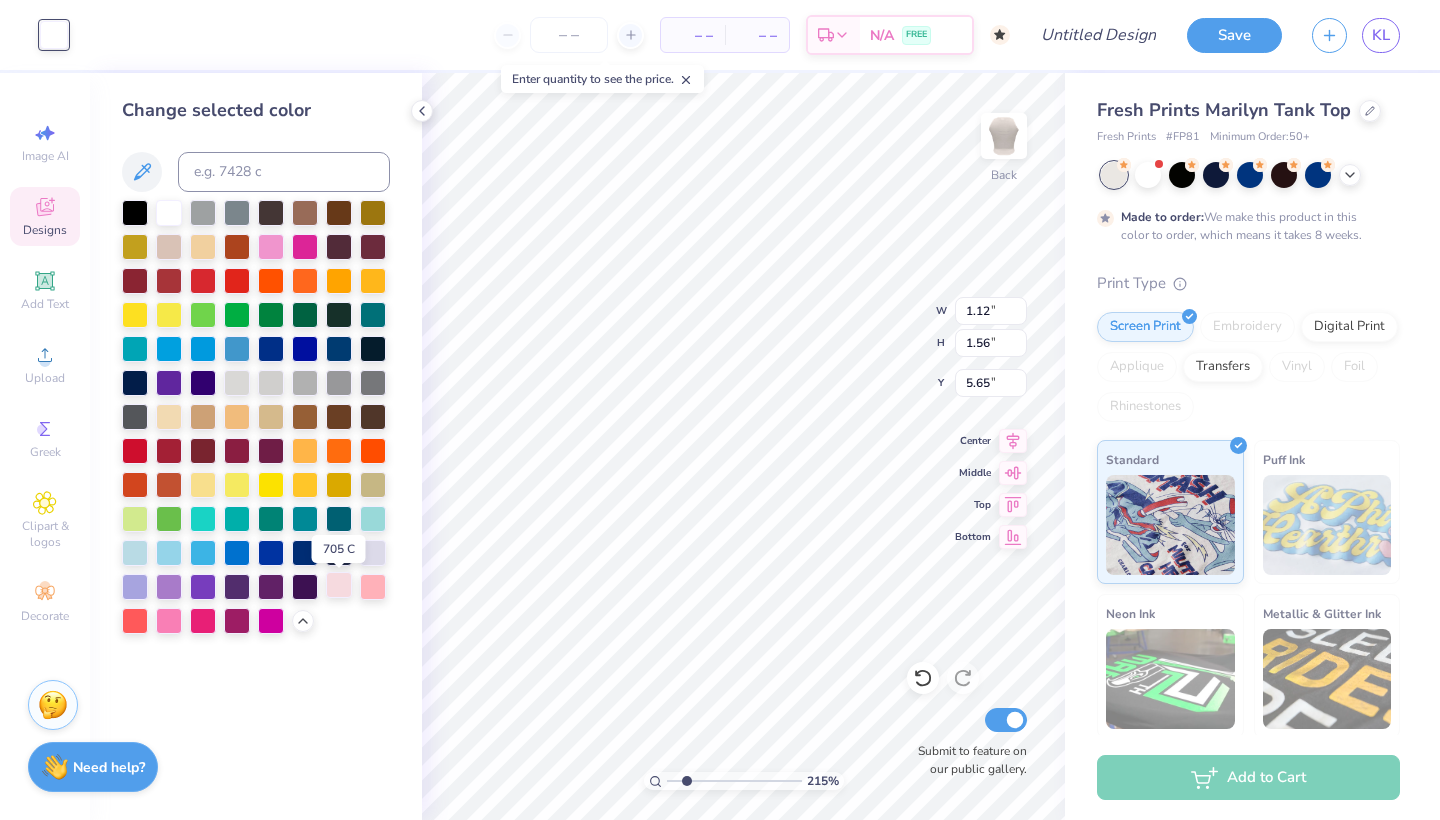 click at bounding box center (339, 585) 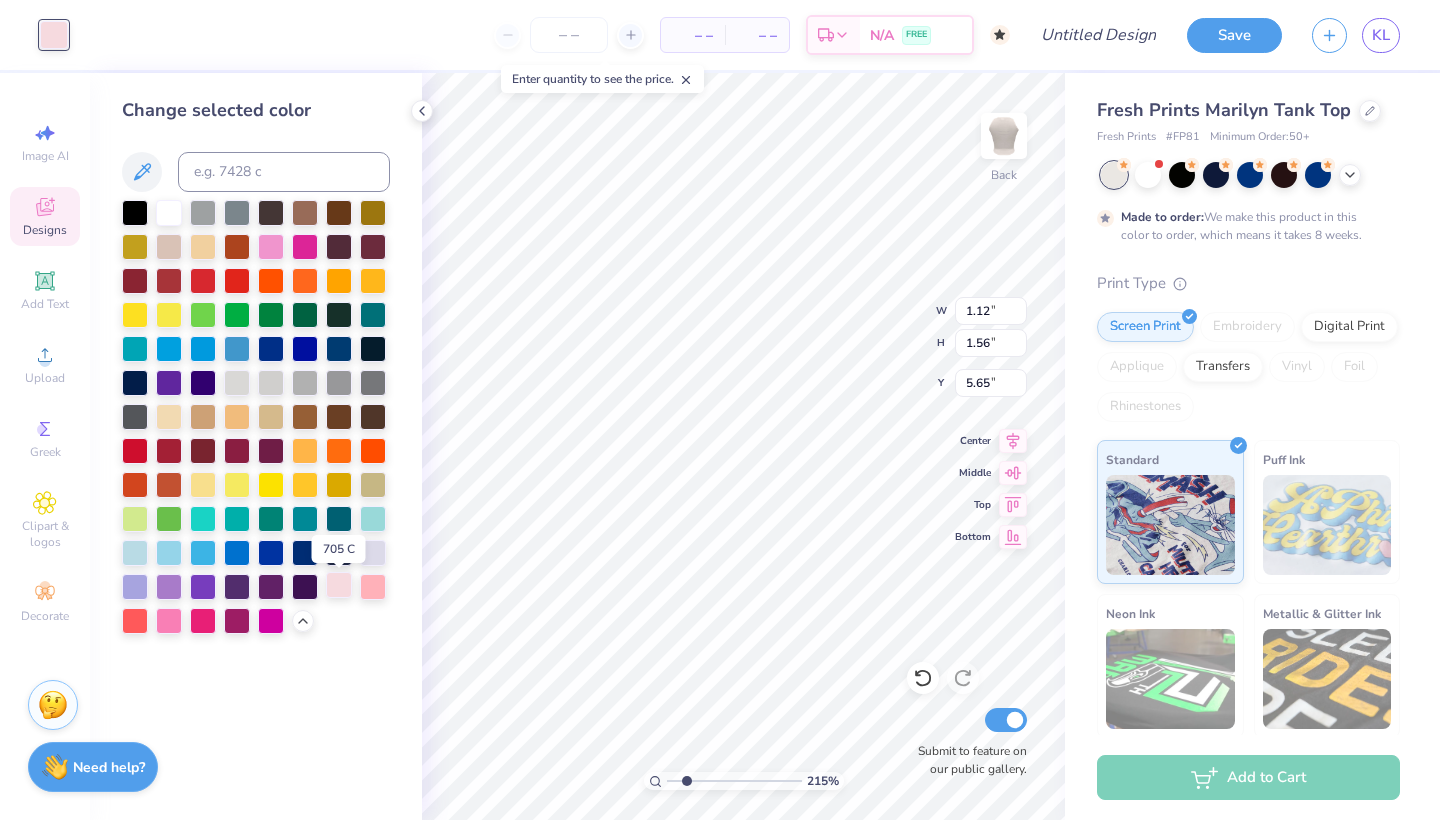 click at bounding box center [339, 585] 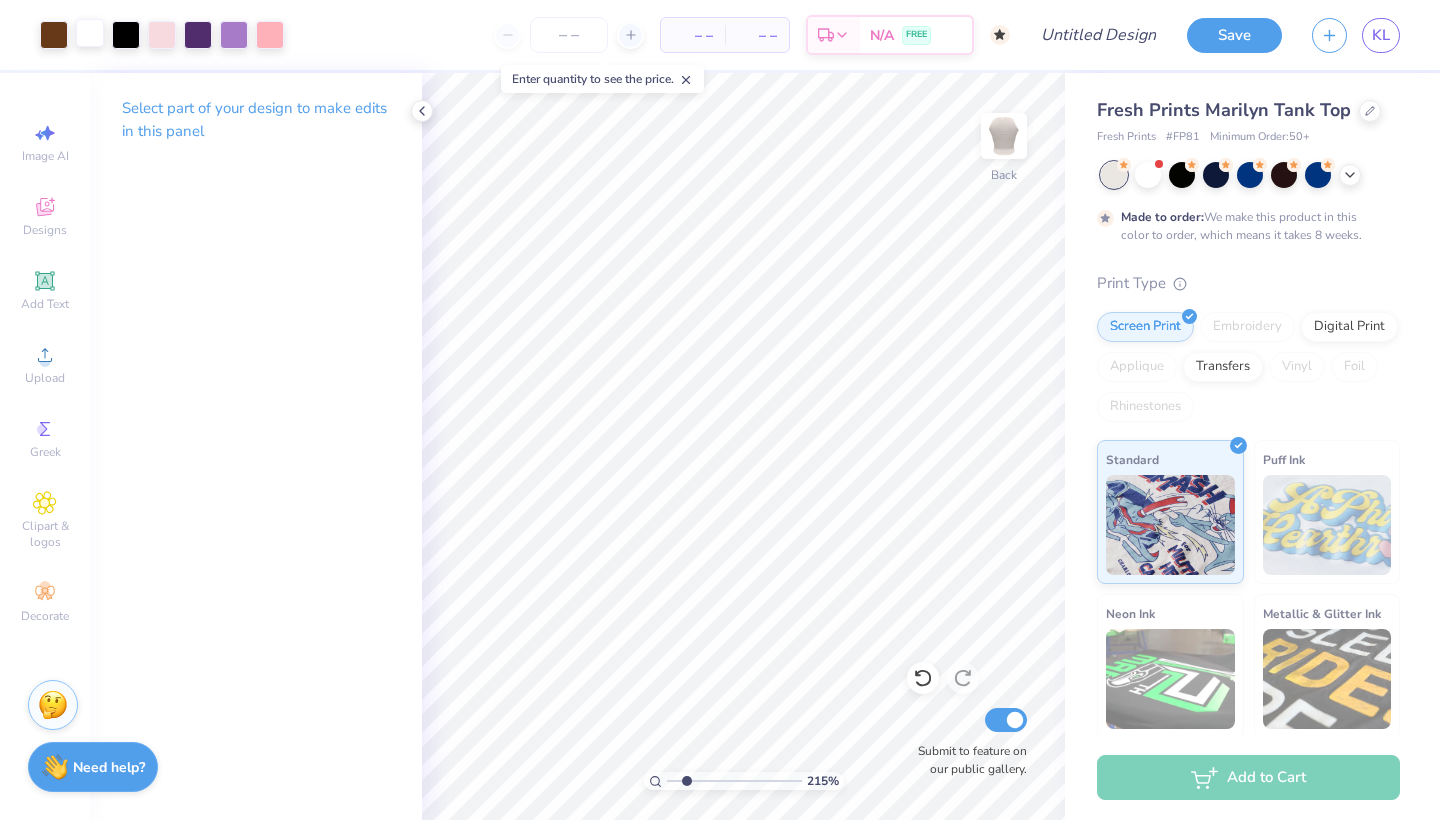 click at bounding box center (90, 33) 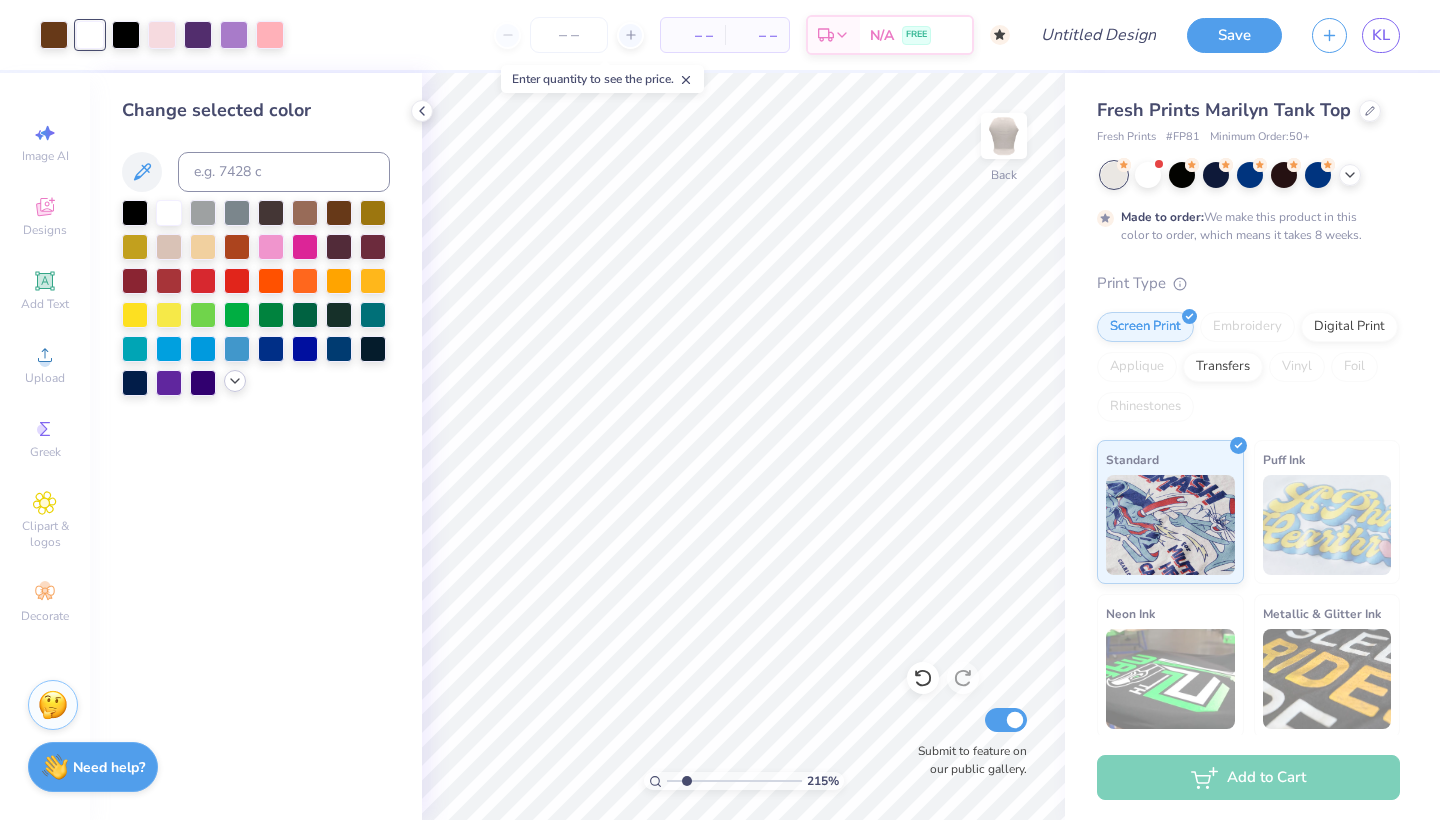click 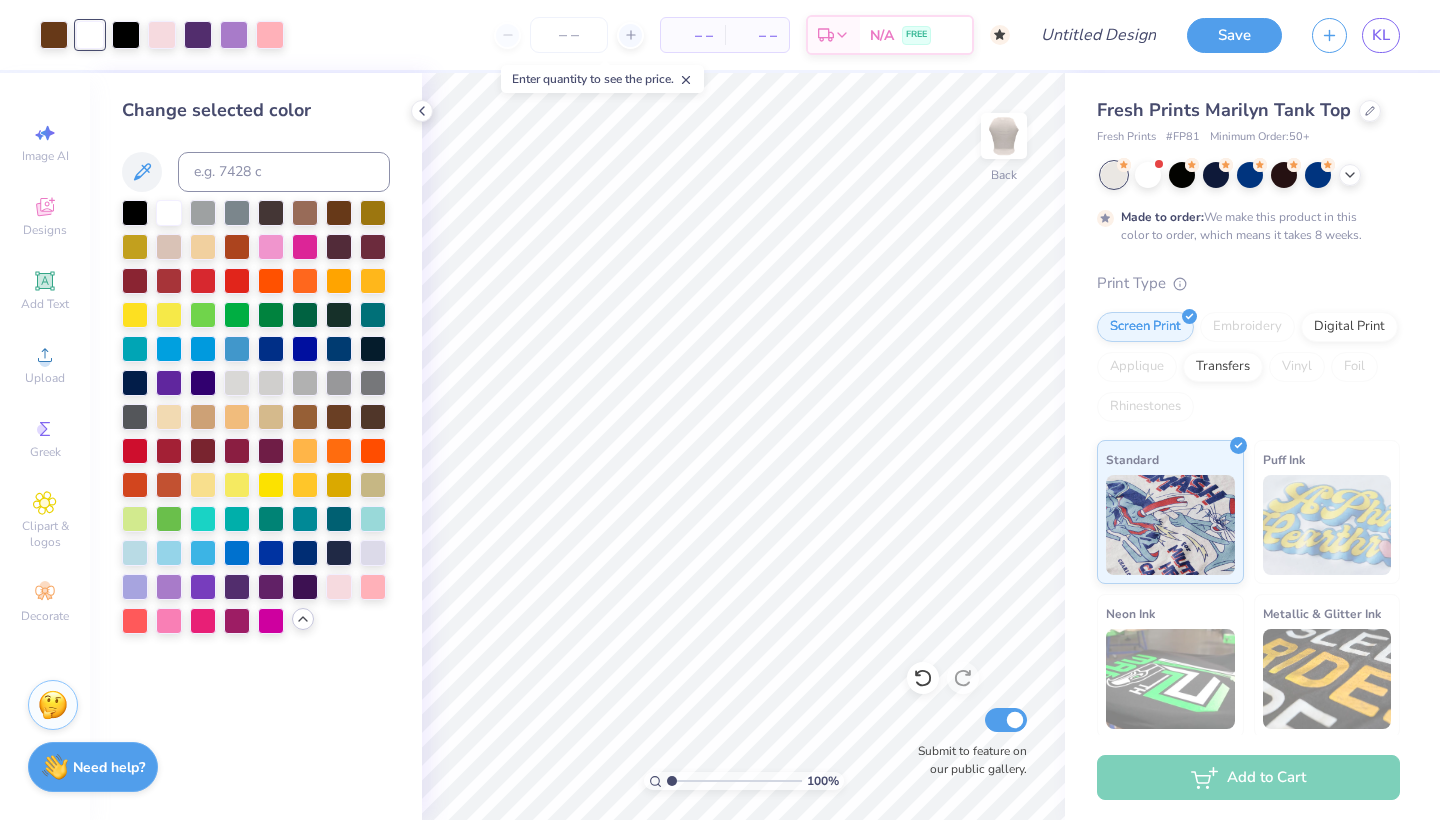 drag, startPoint x: 687, startPoint y: 774, endPoint x: 667, endPoint y: 765, distance: 21.931713 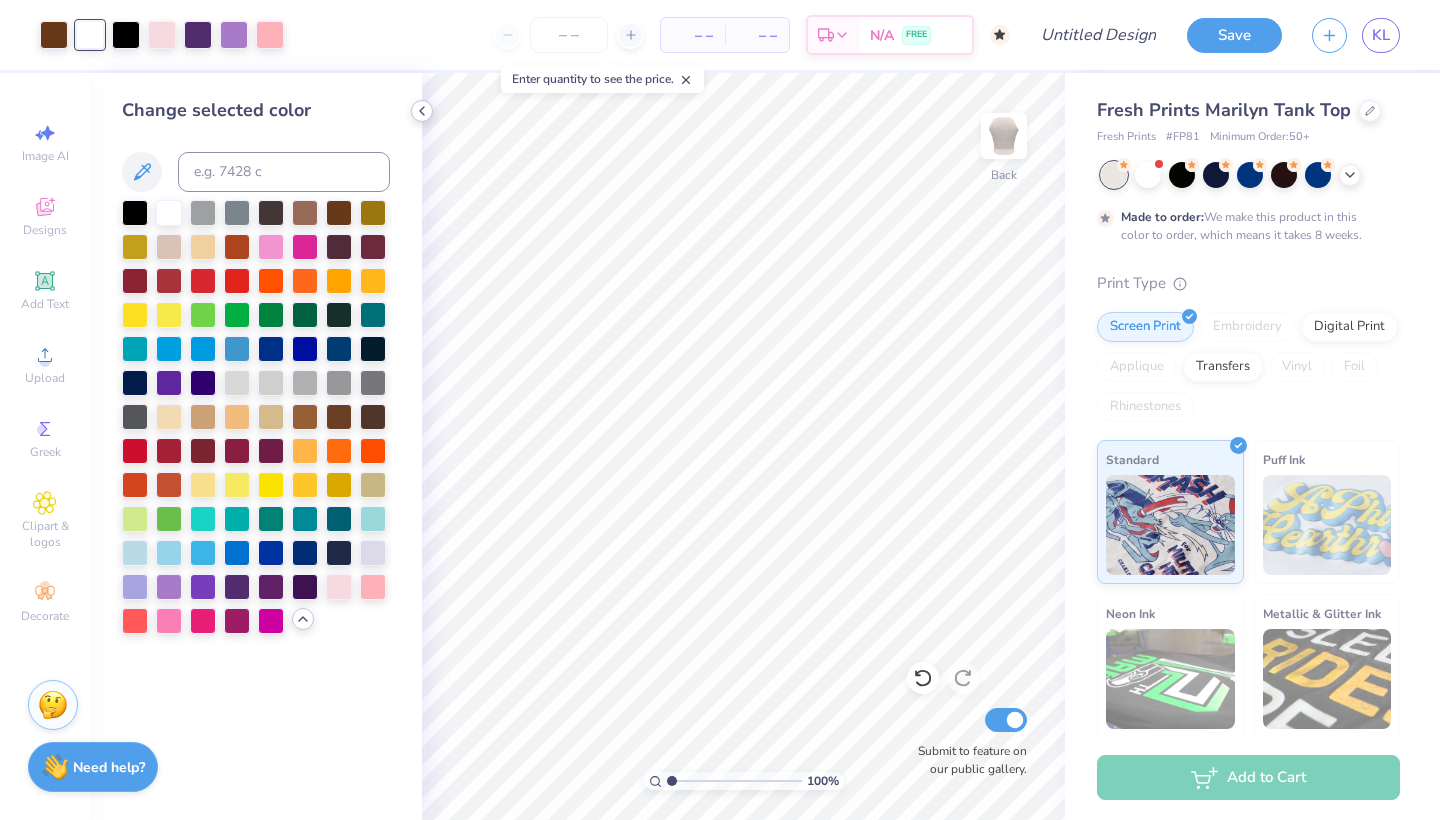 click at bounding box center [422, 111] 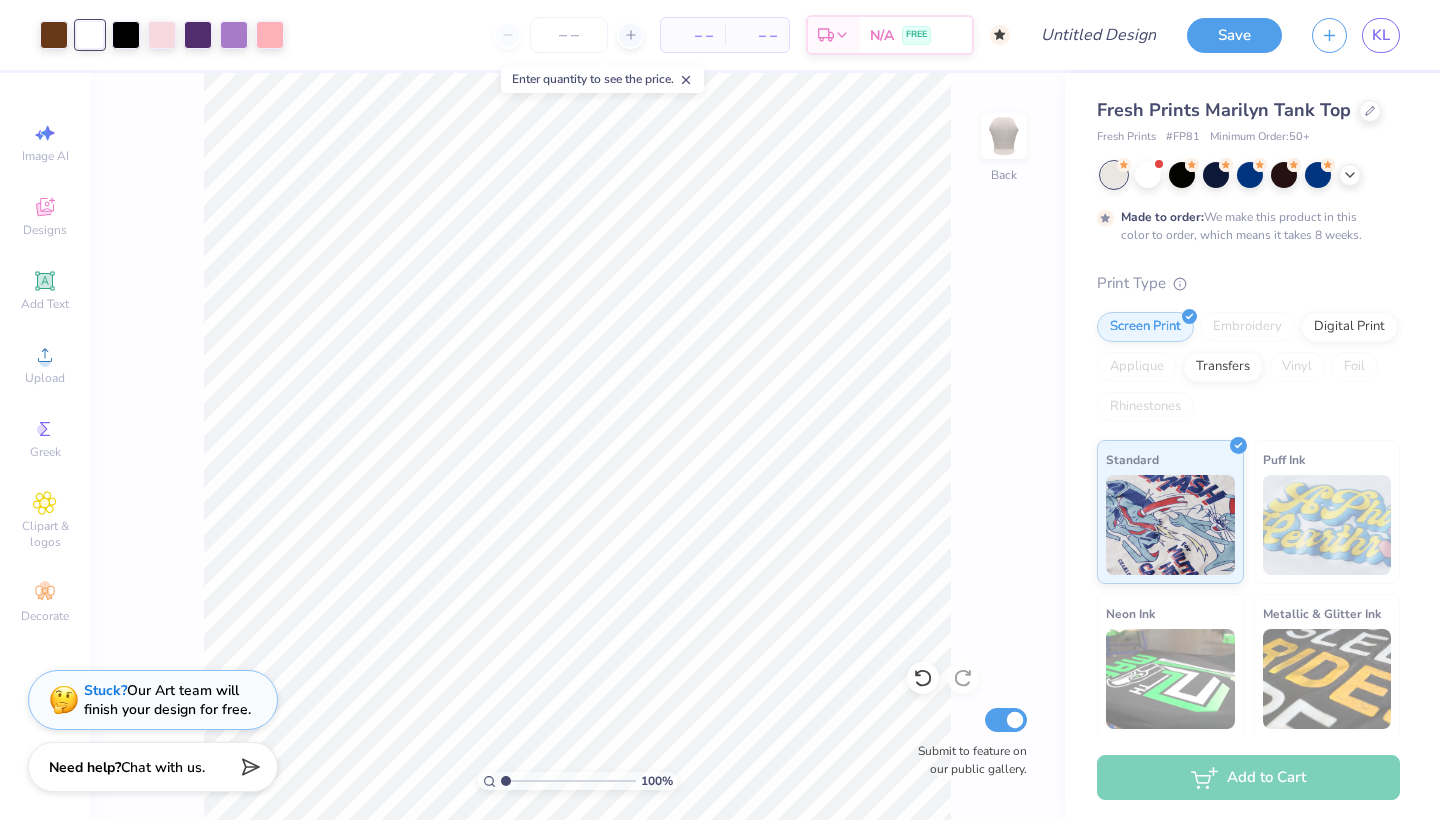 click 